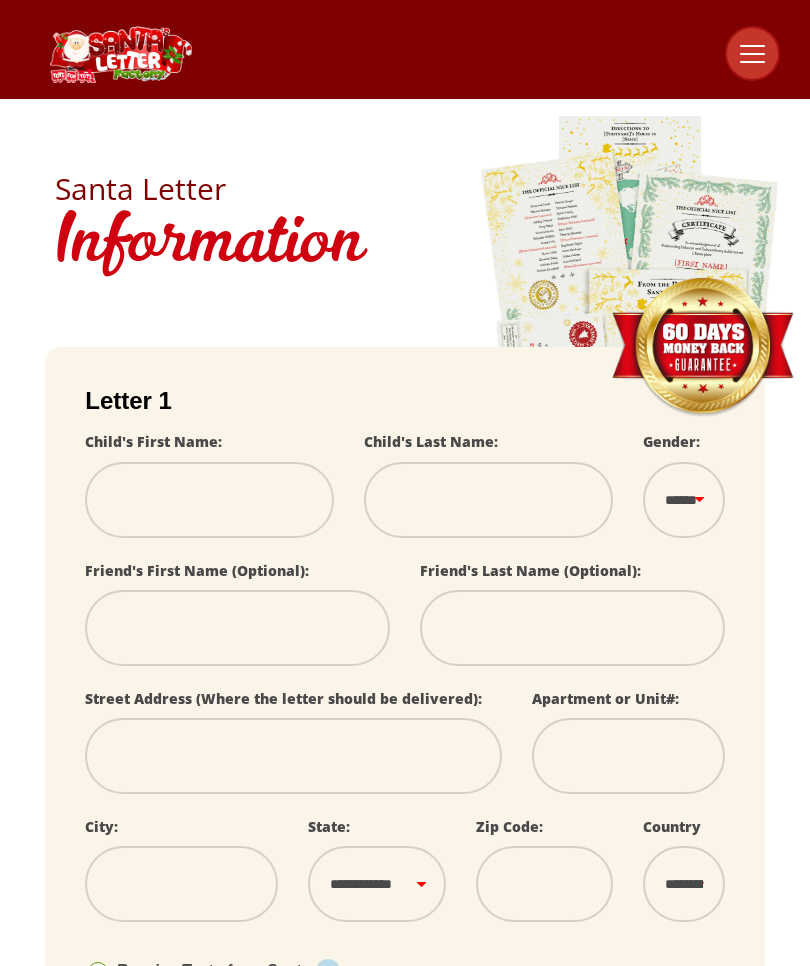 scroll, scrollTop: 0, scrollLeft: 0, axis: both 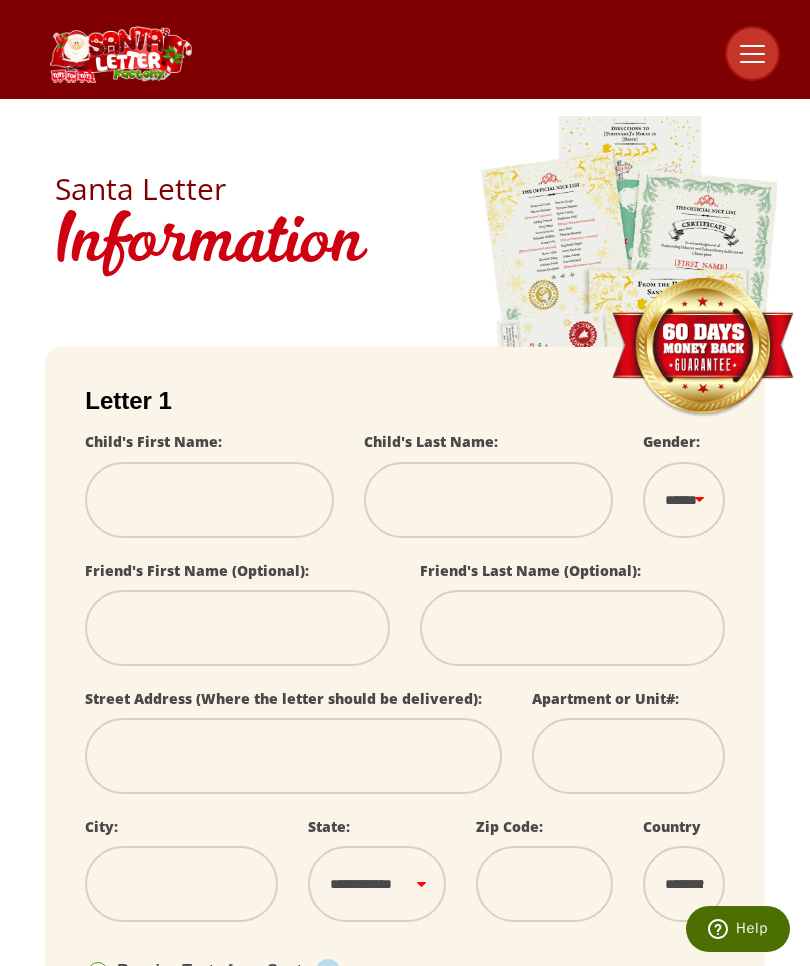 click at bounding box center [209, 500] 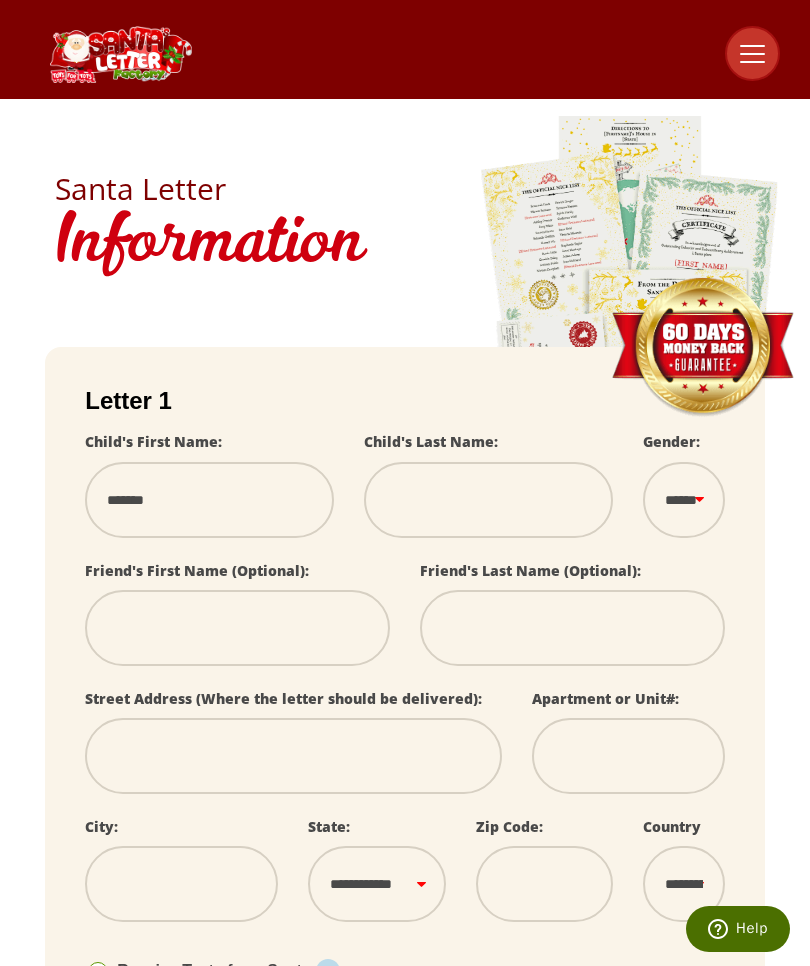 select 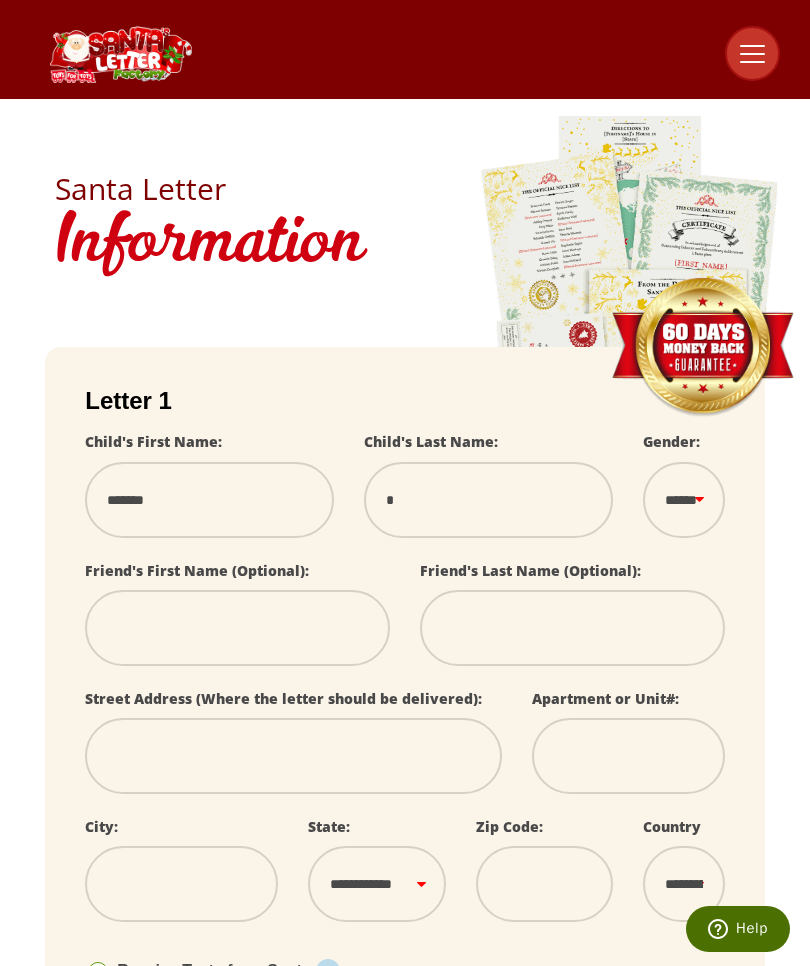 type on "**" 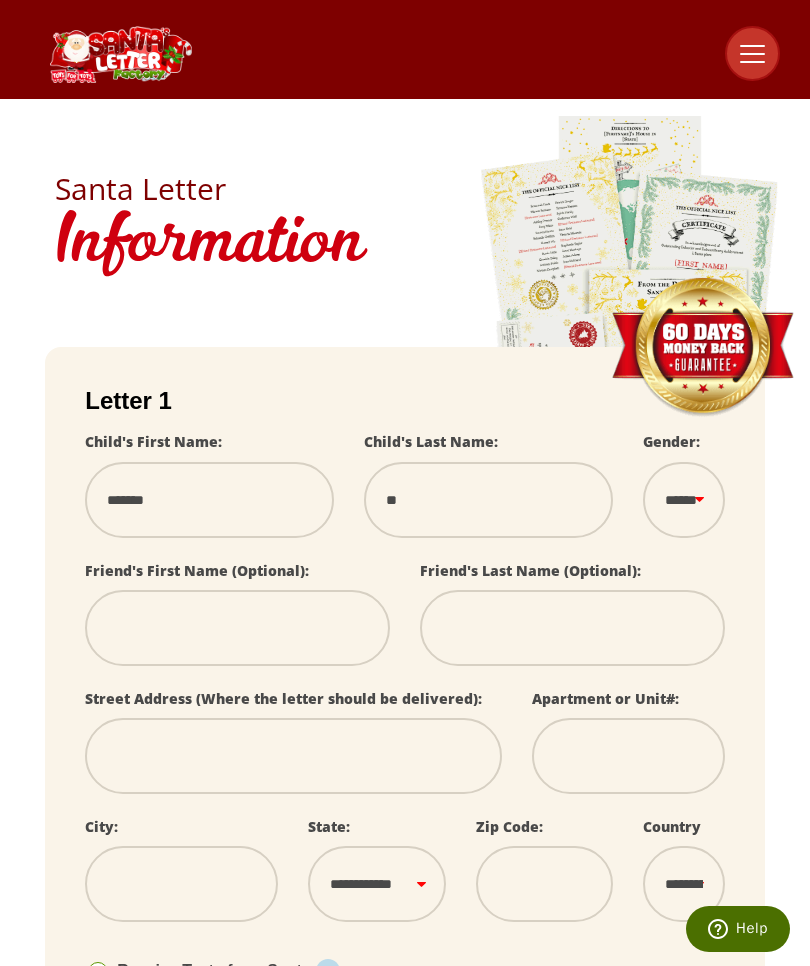select 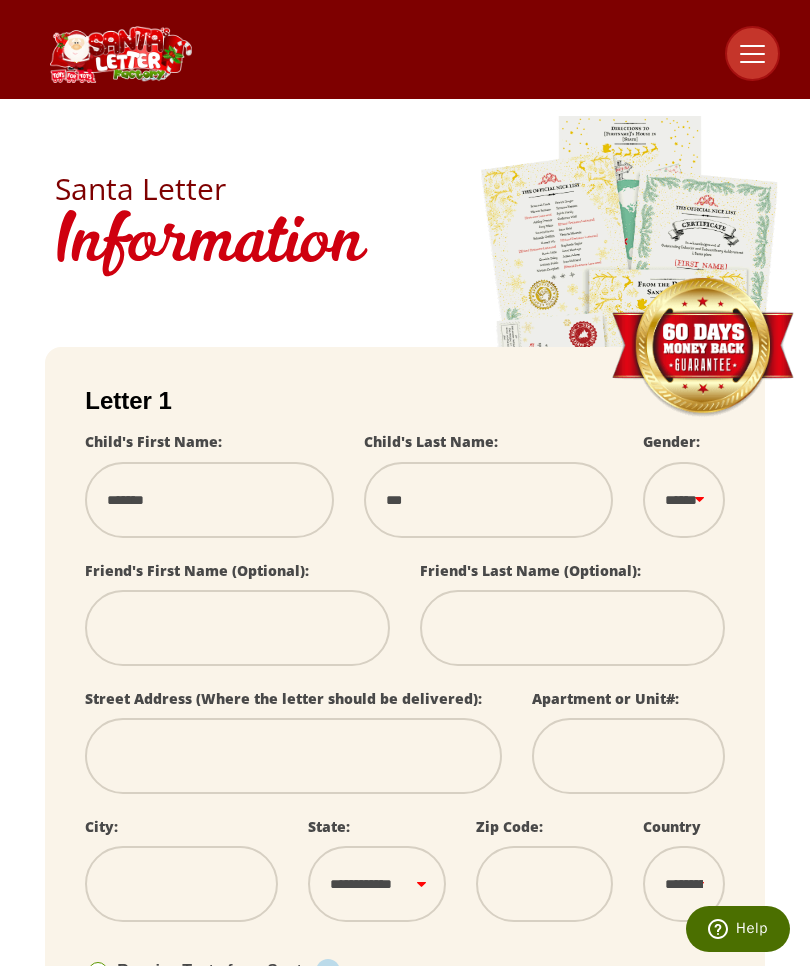 select 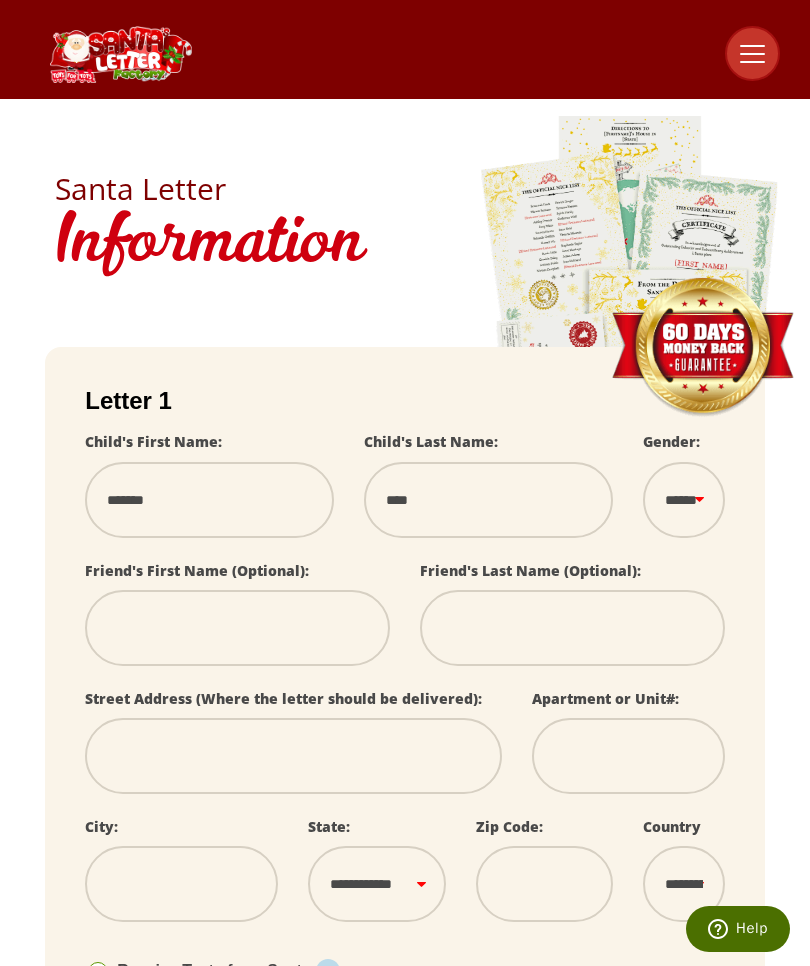 select 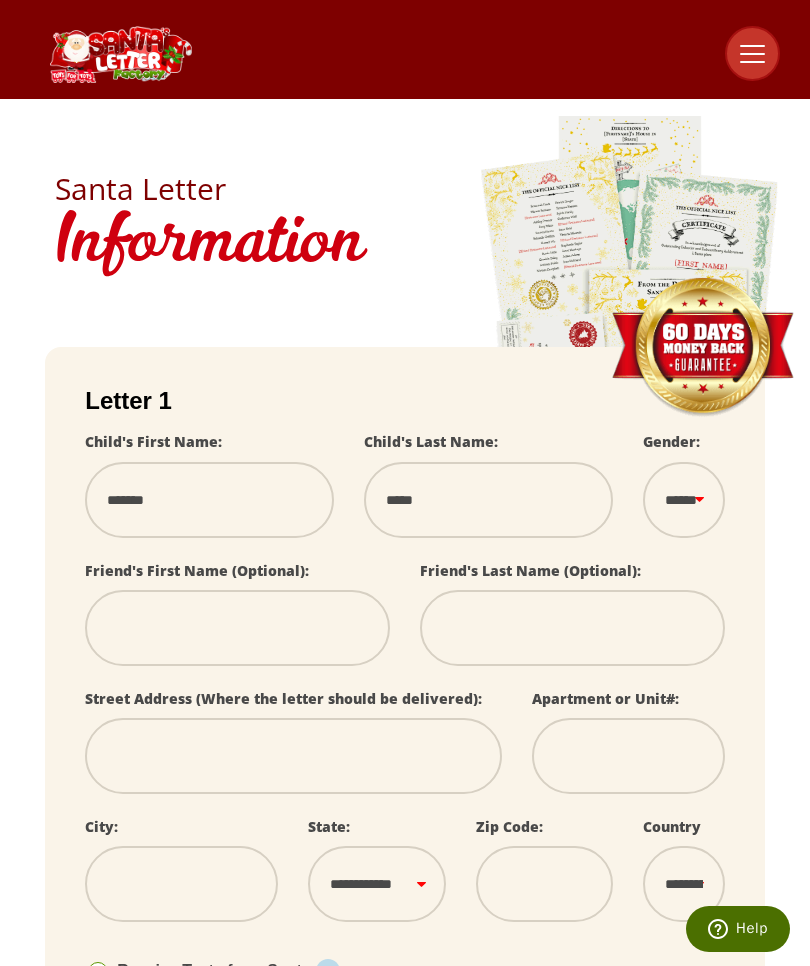 type on "******" 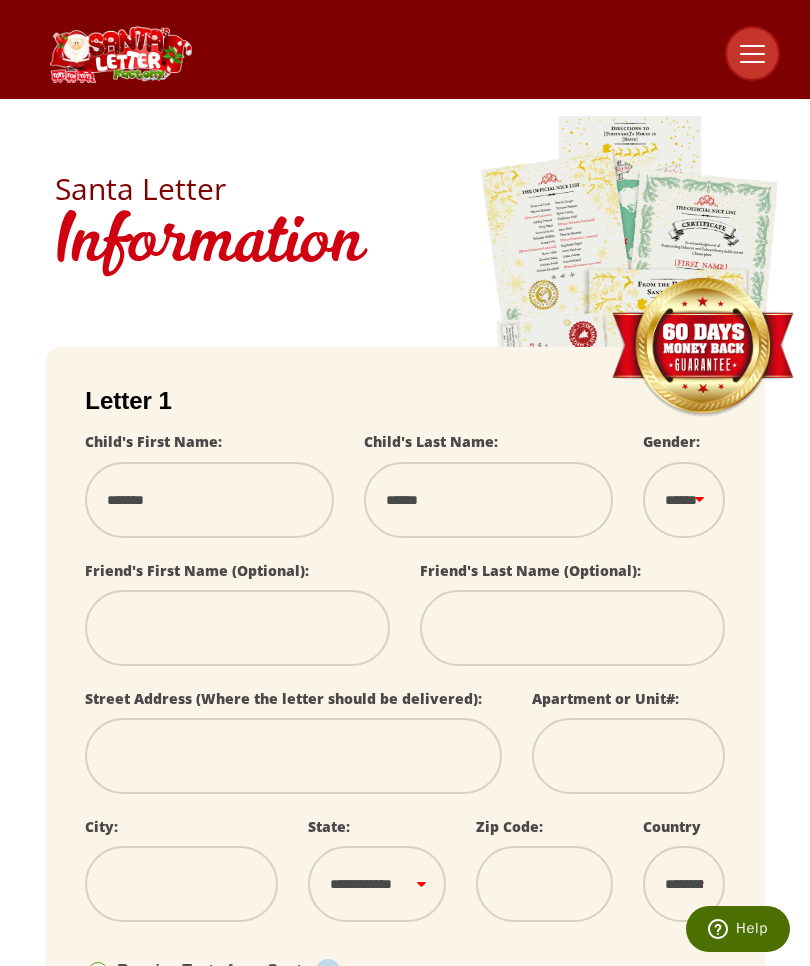select 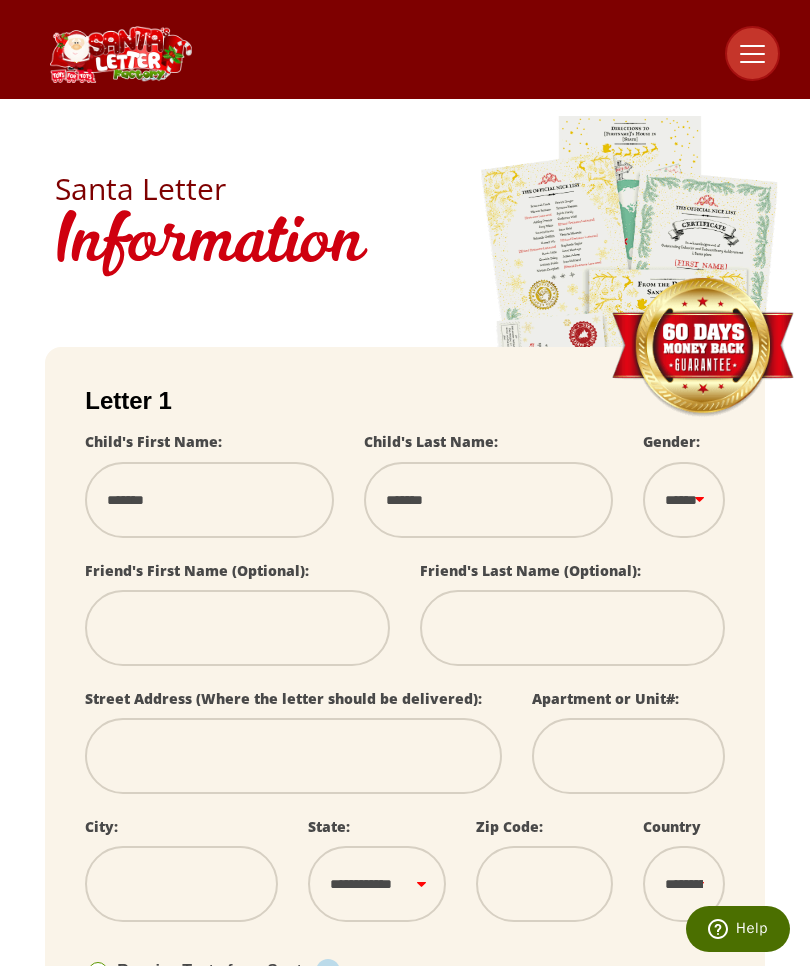 type on "*******" 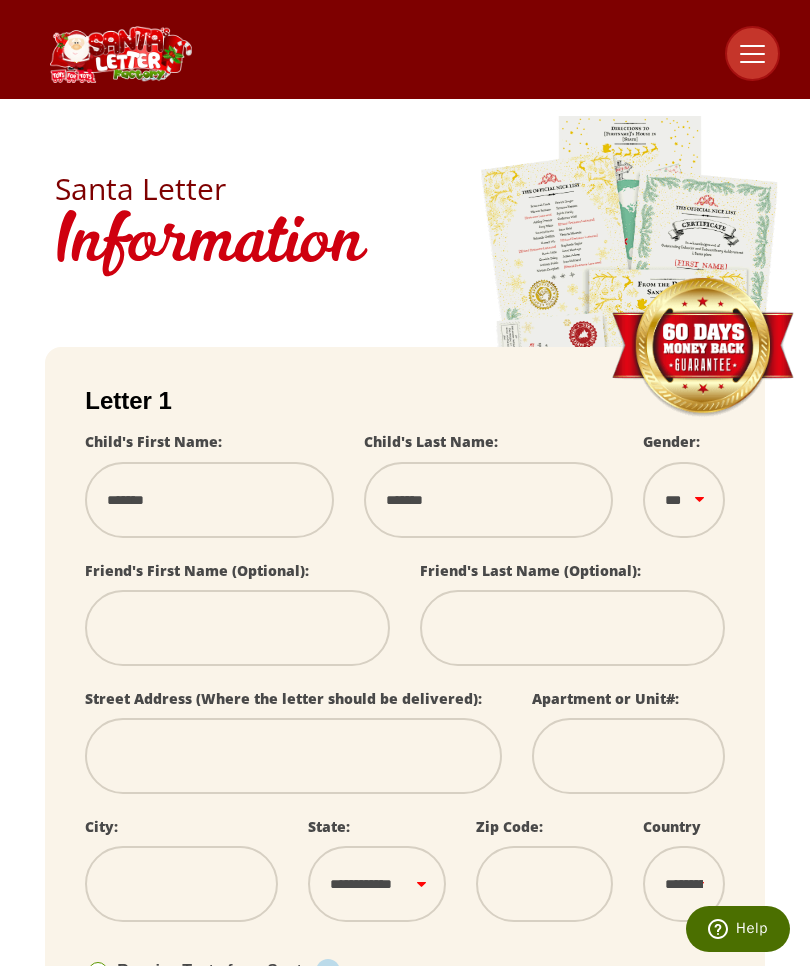 click at bounding box center (237, 628) 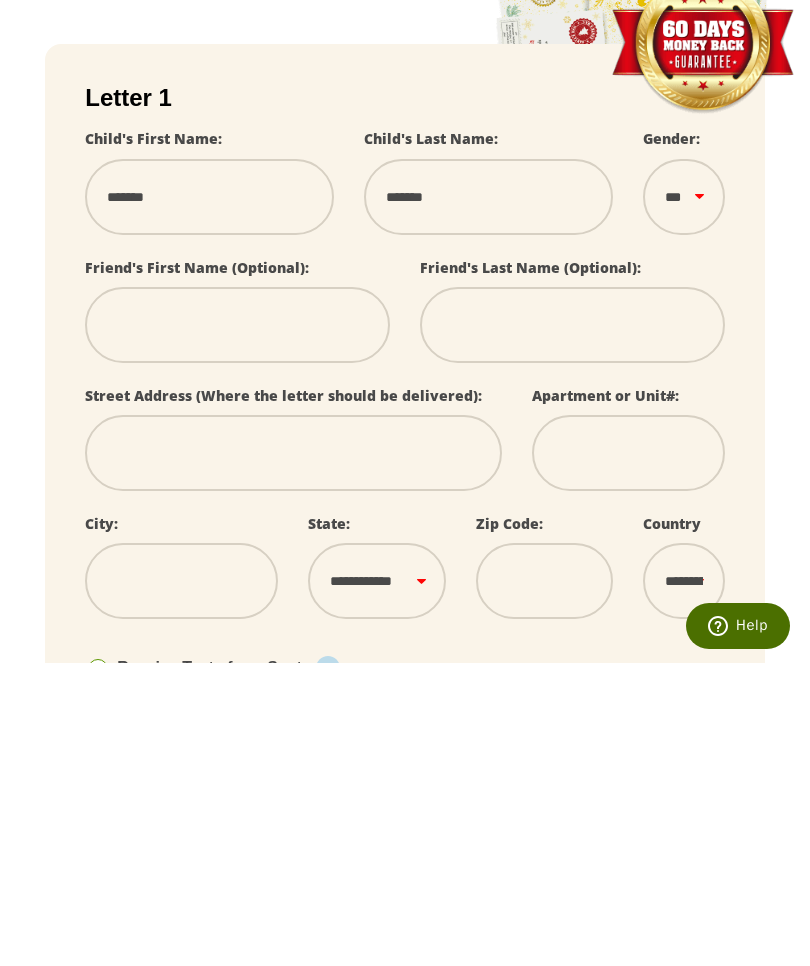 type on "*" 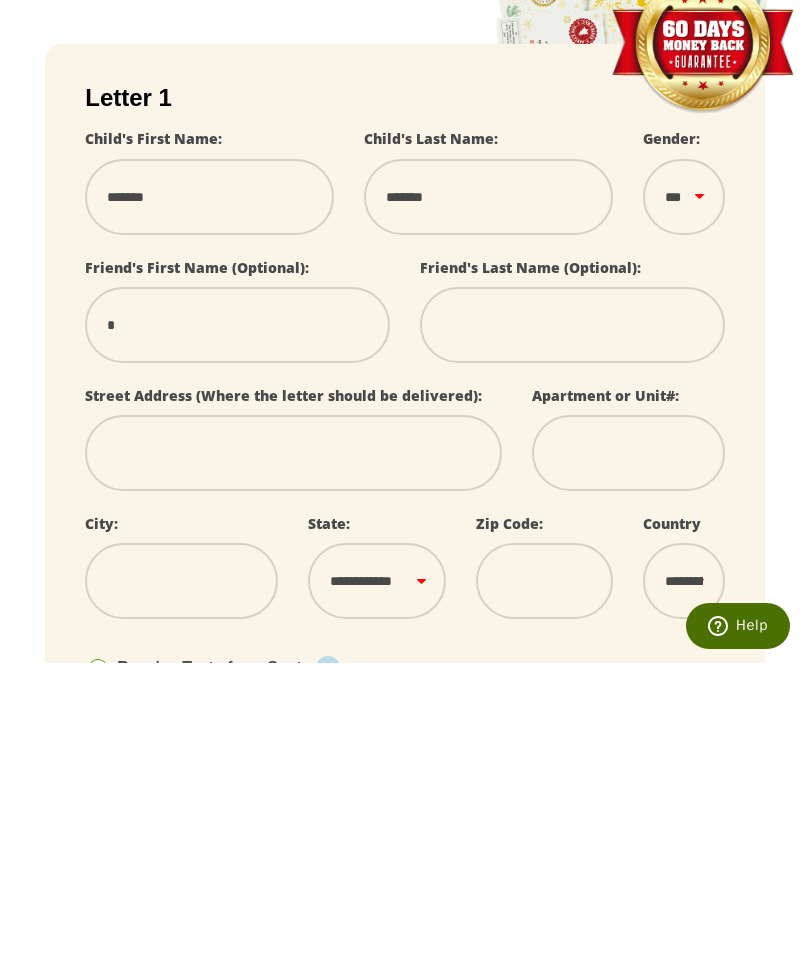 type on "**" 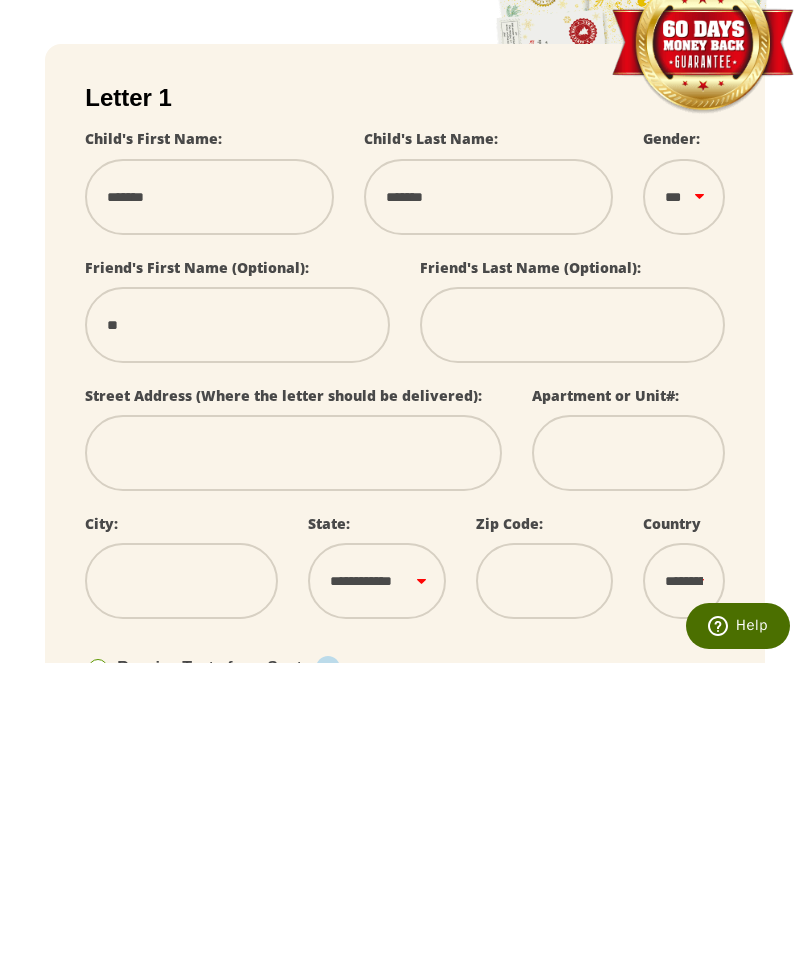 select 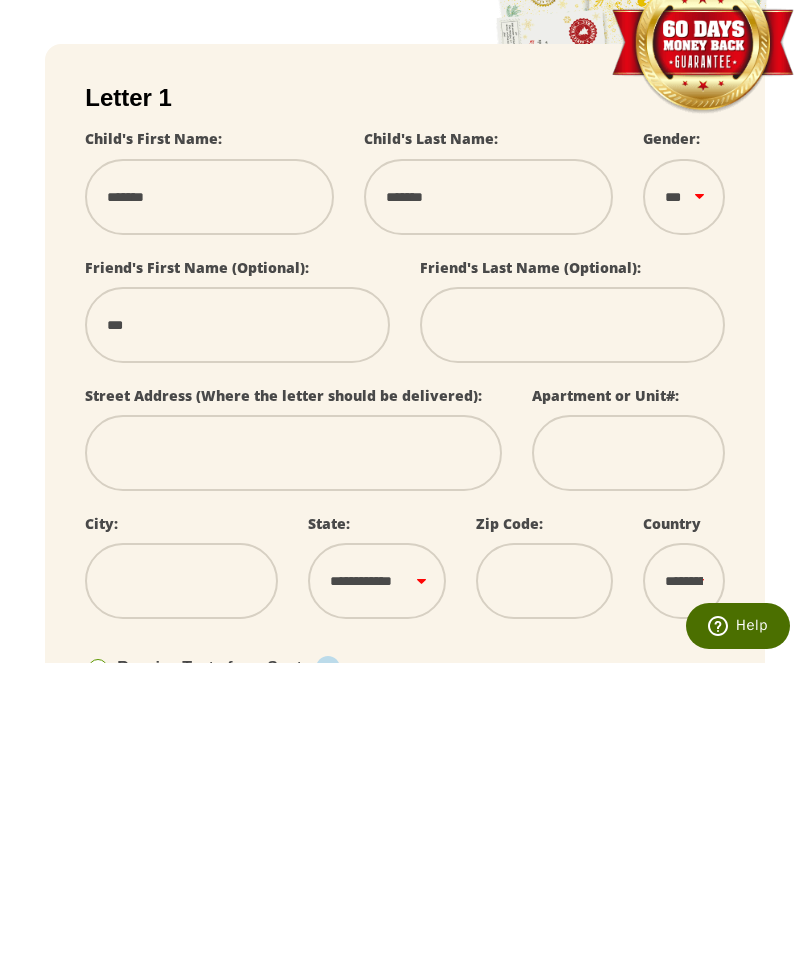 select 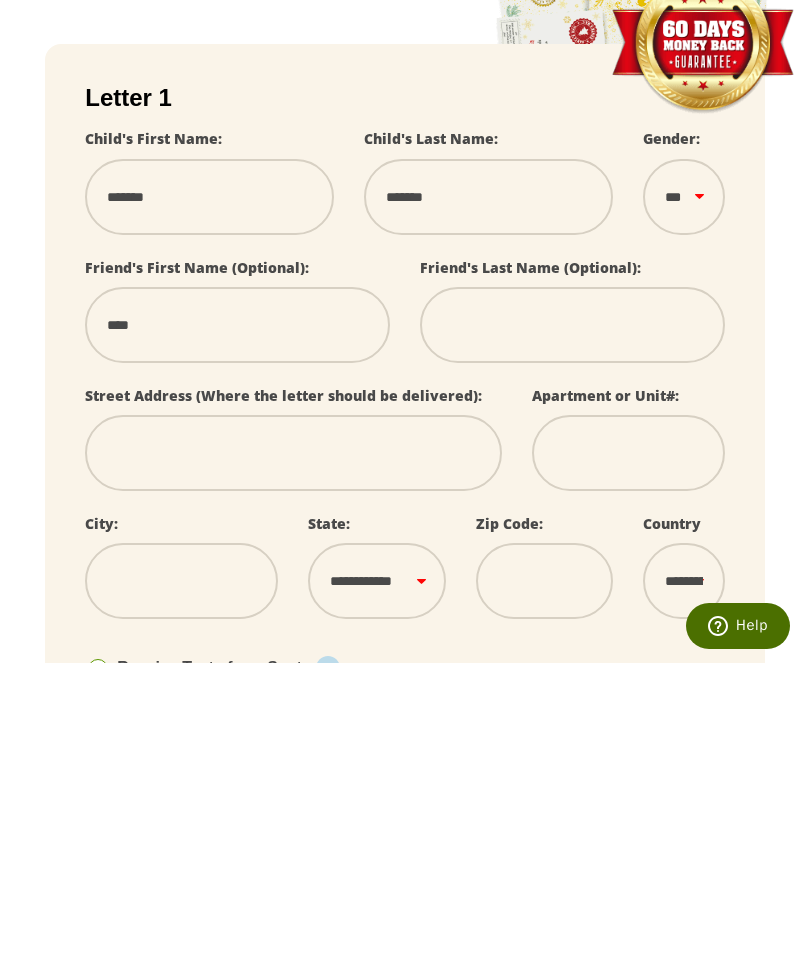 select 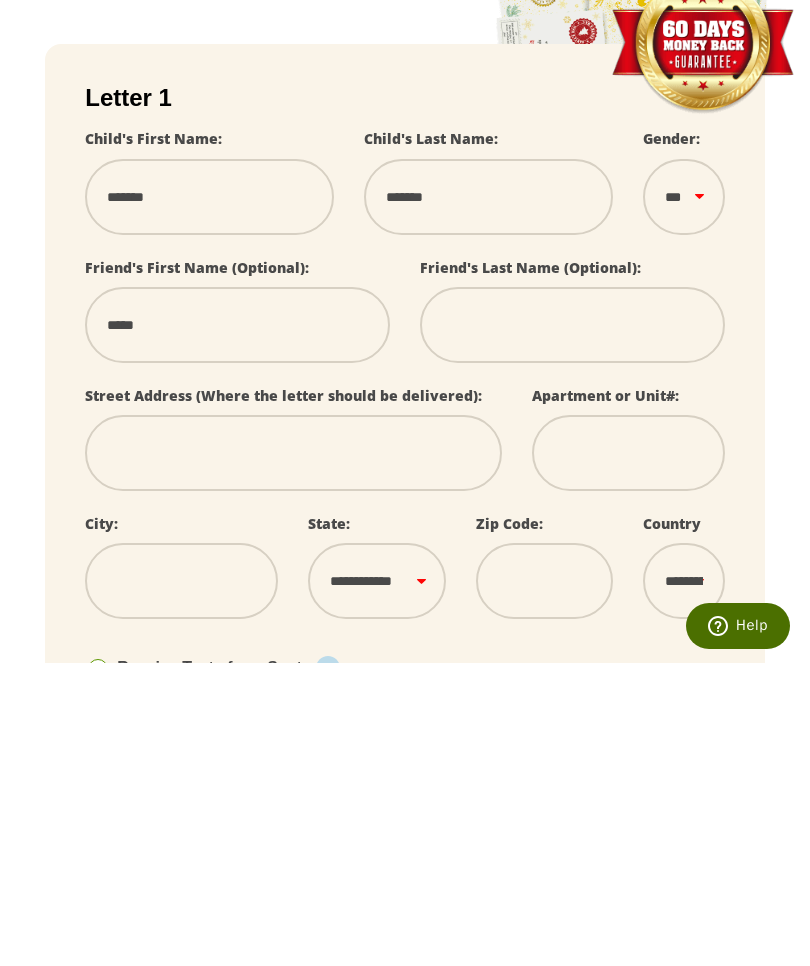 select 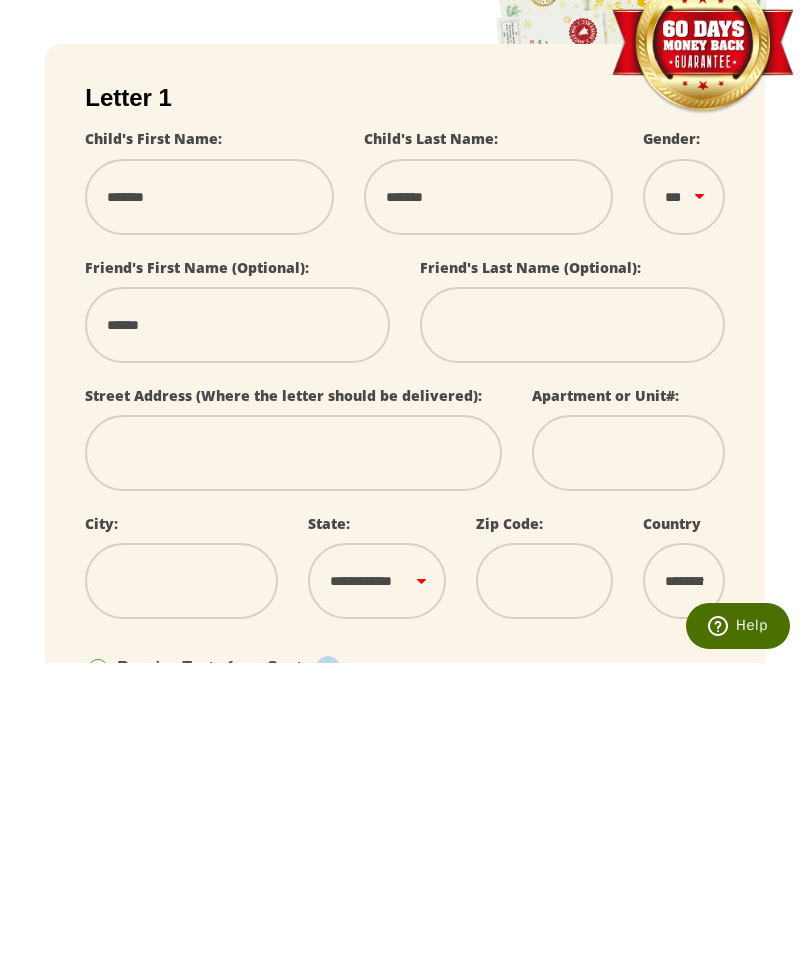 select 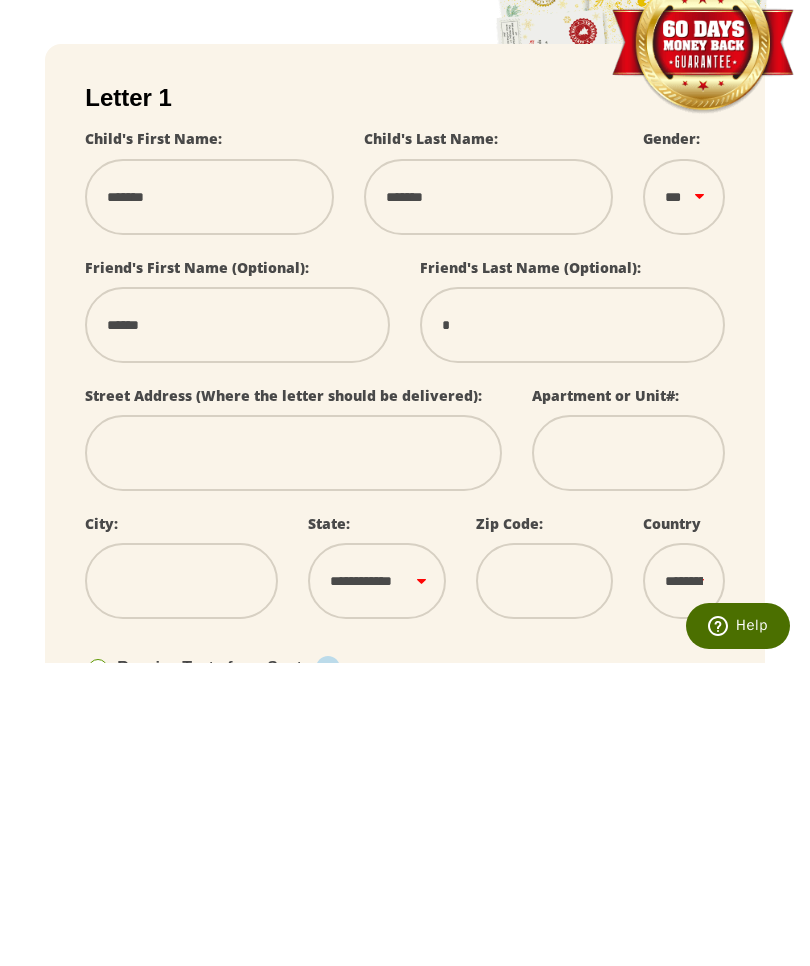 select 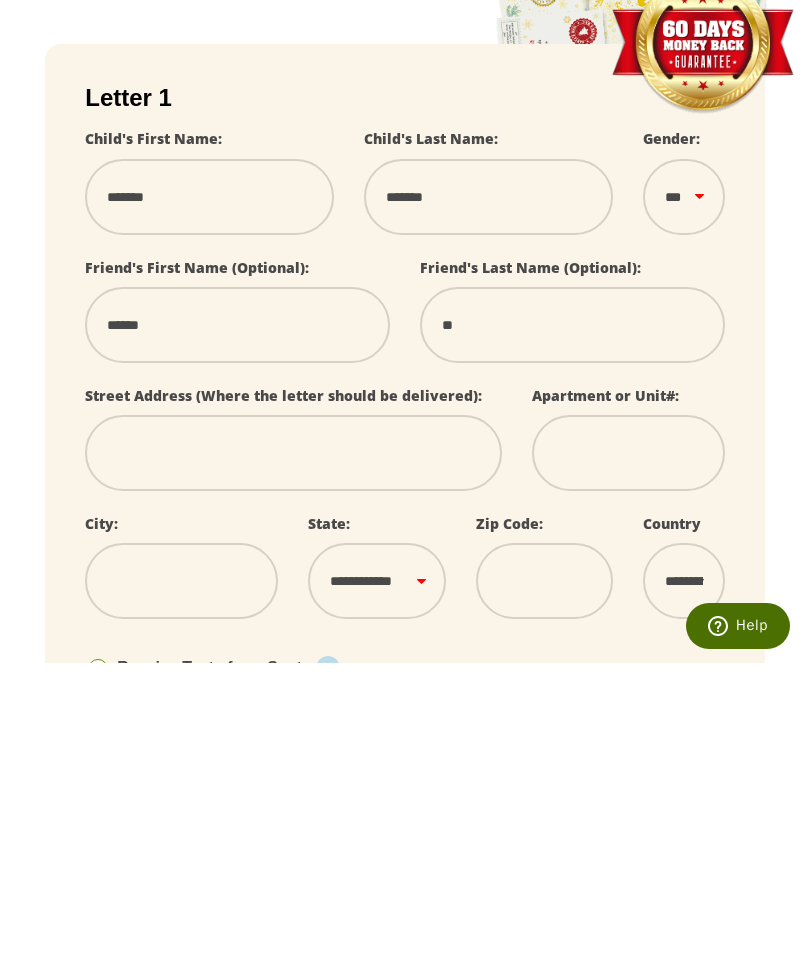 select 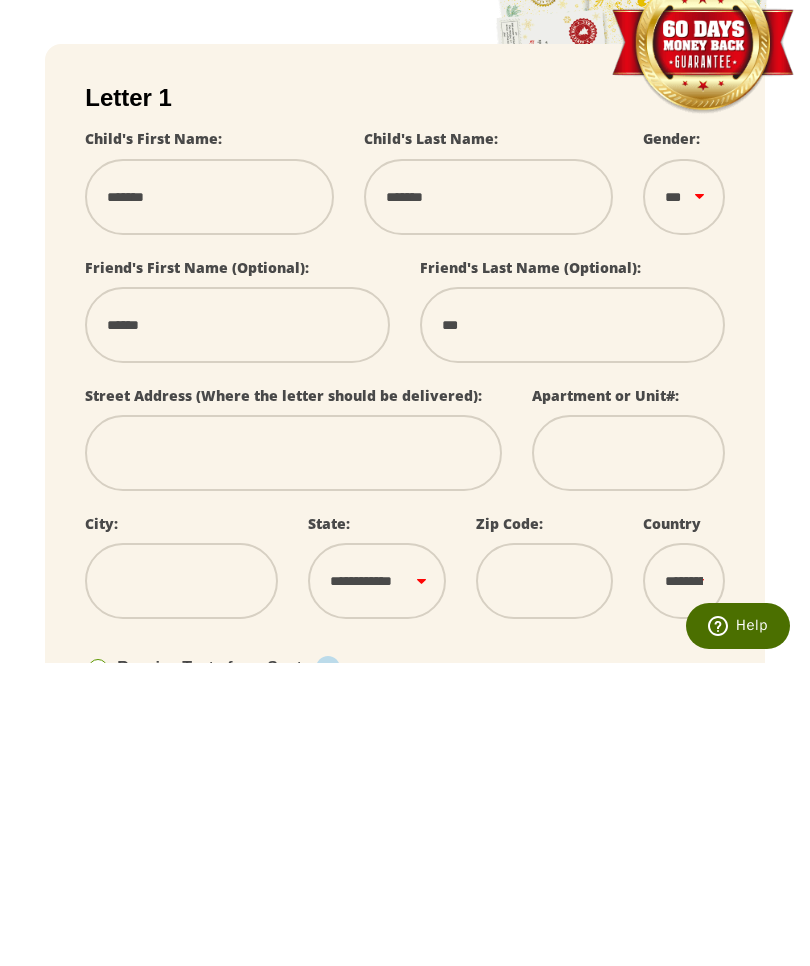 select 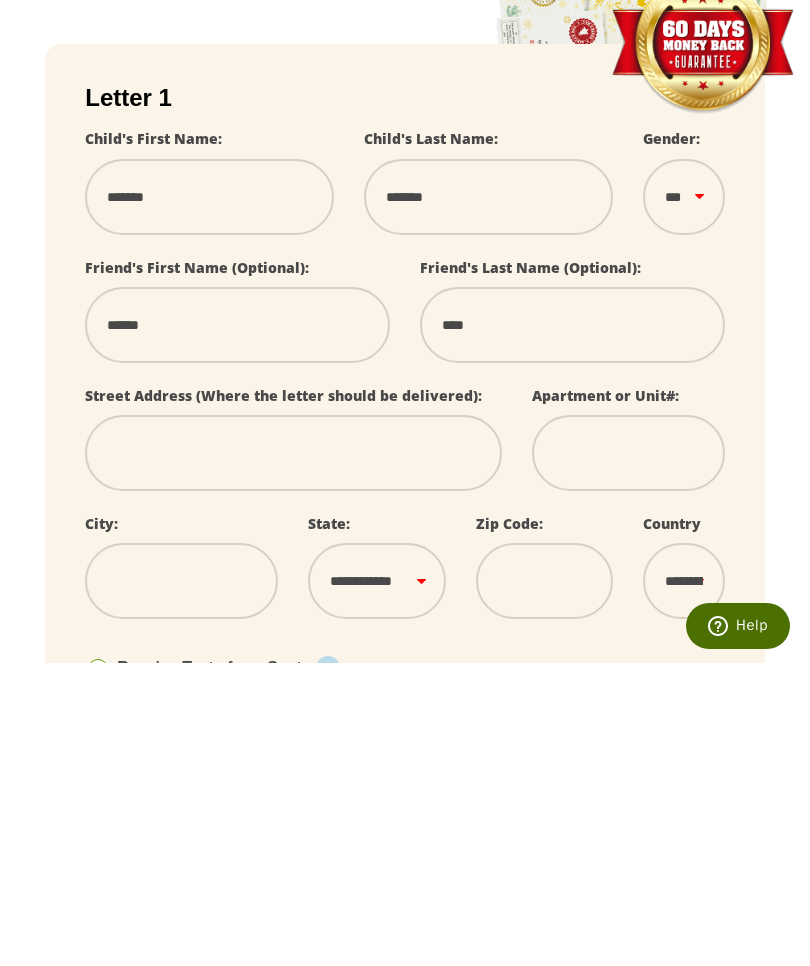 select 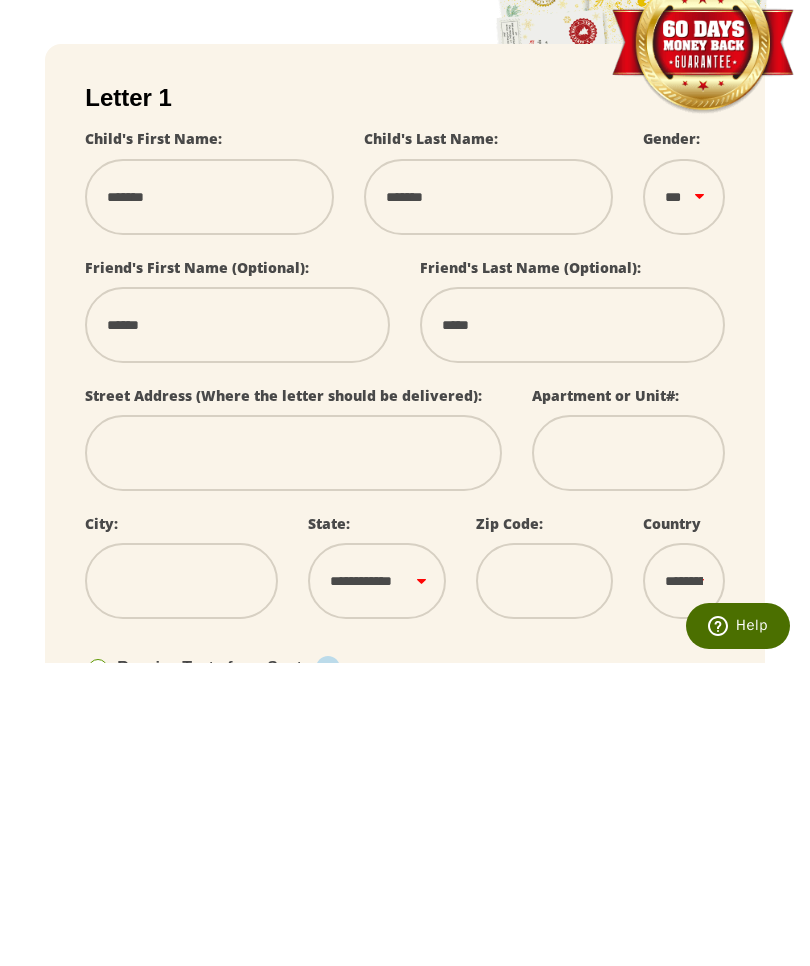 select 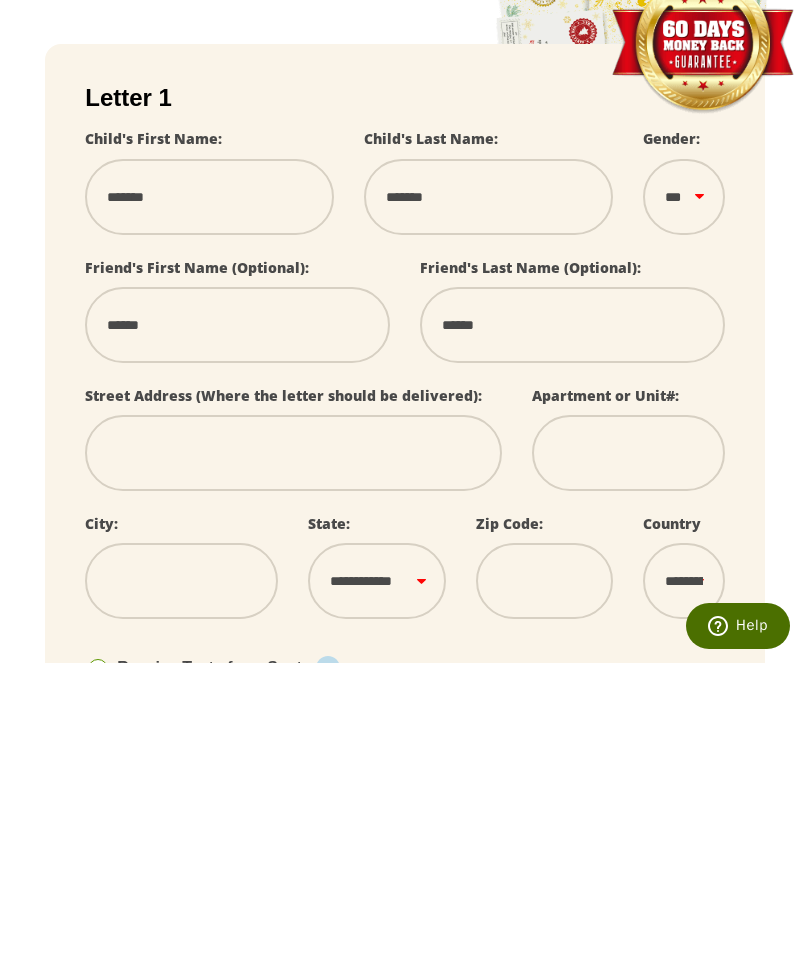 select 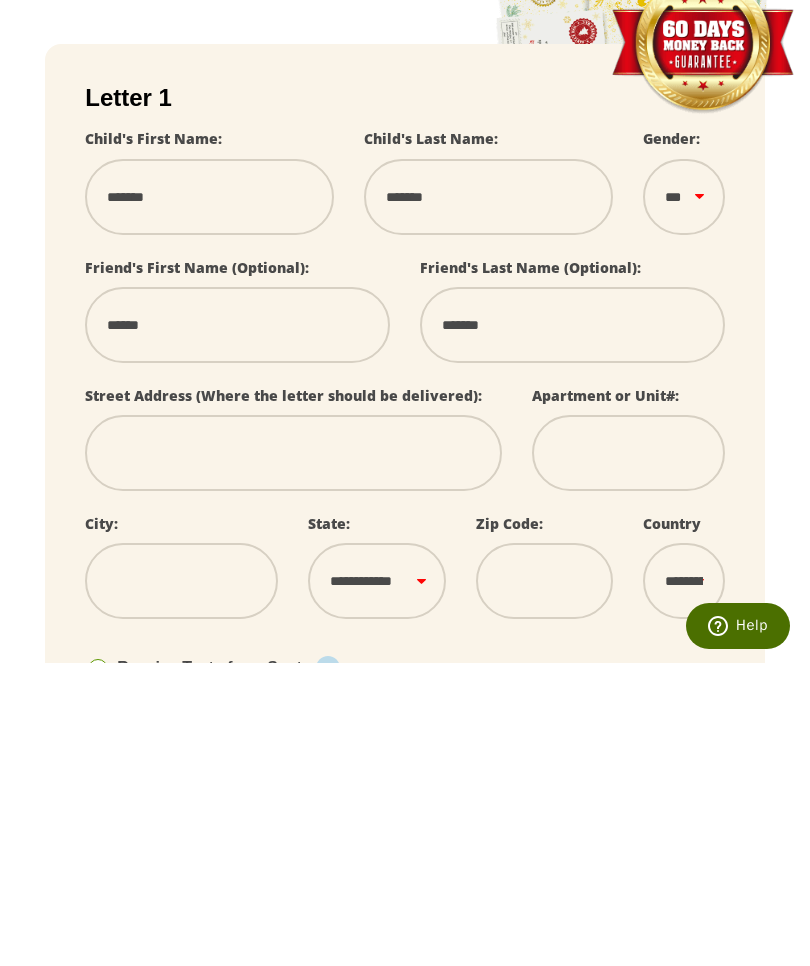 select 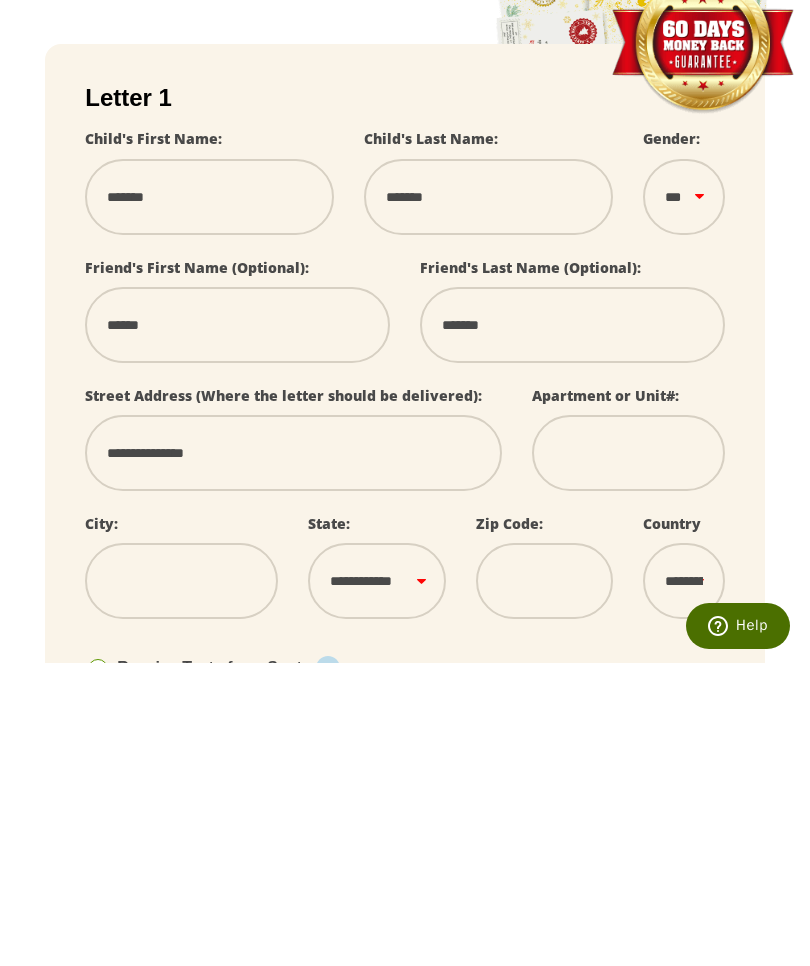 select 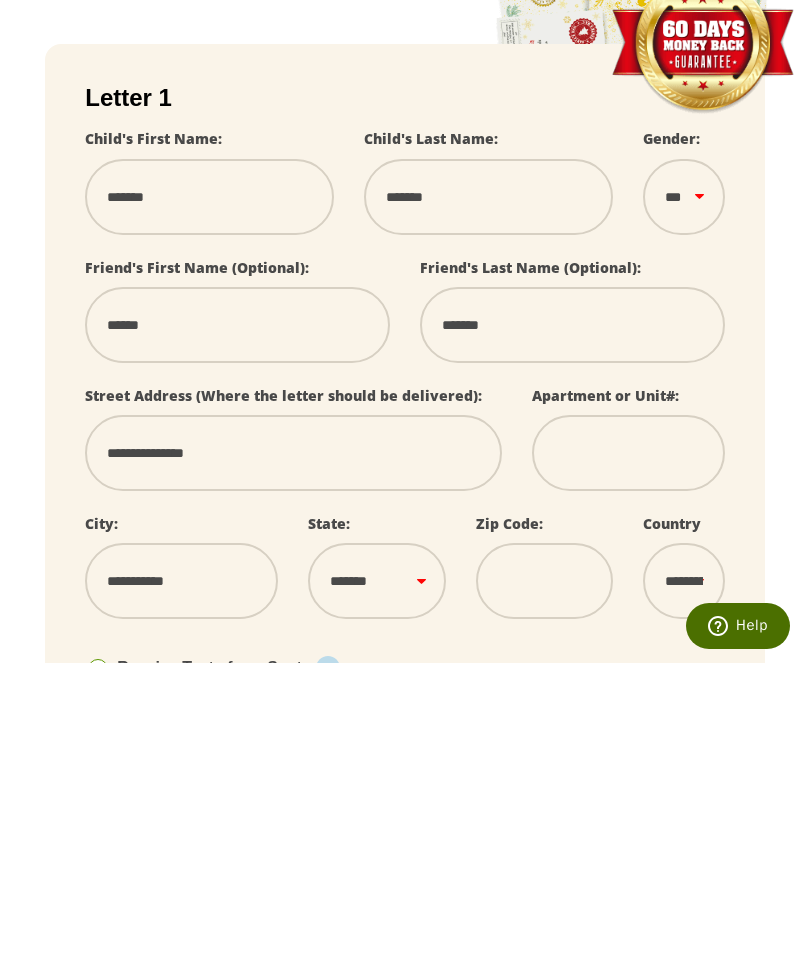 select on "**" 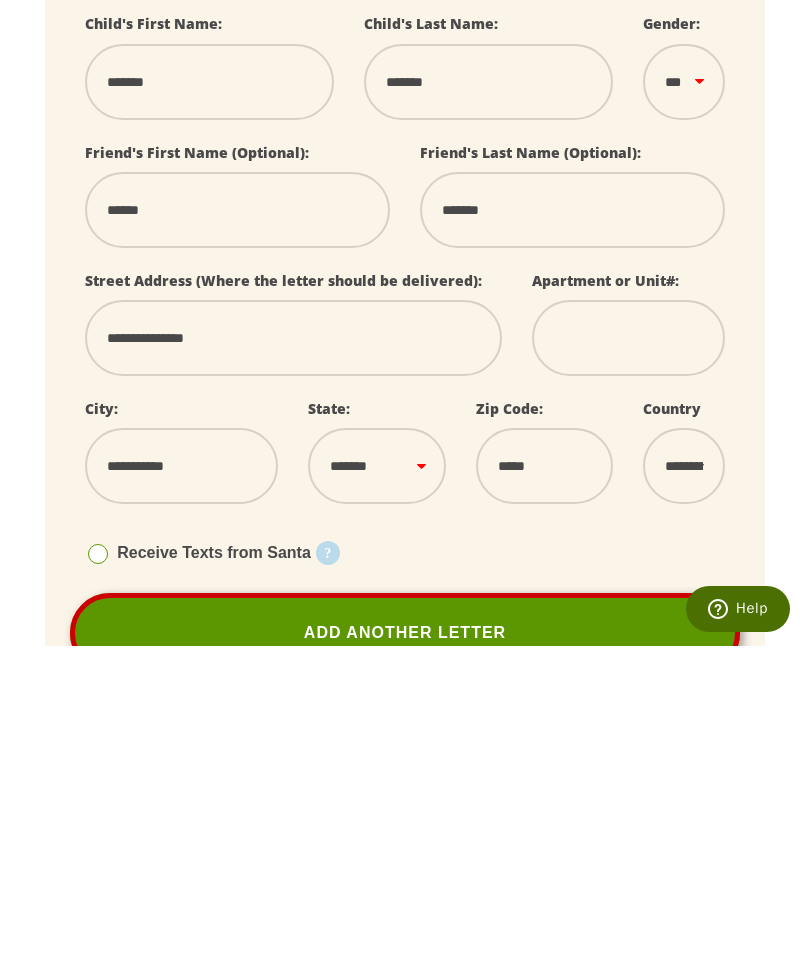 scroll, scrollTop: 113, scrollLeft: 0, axis: vertical 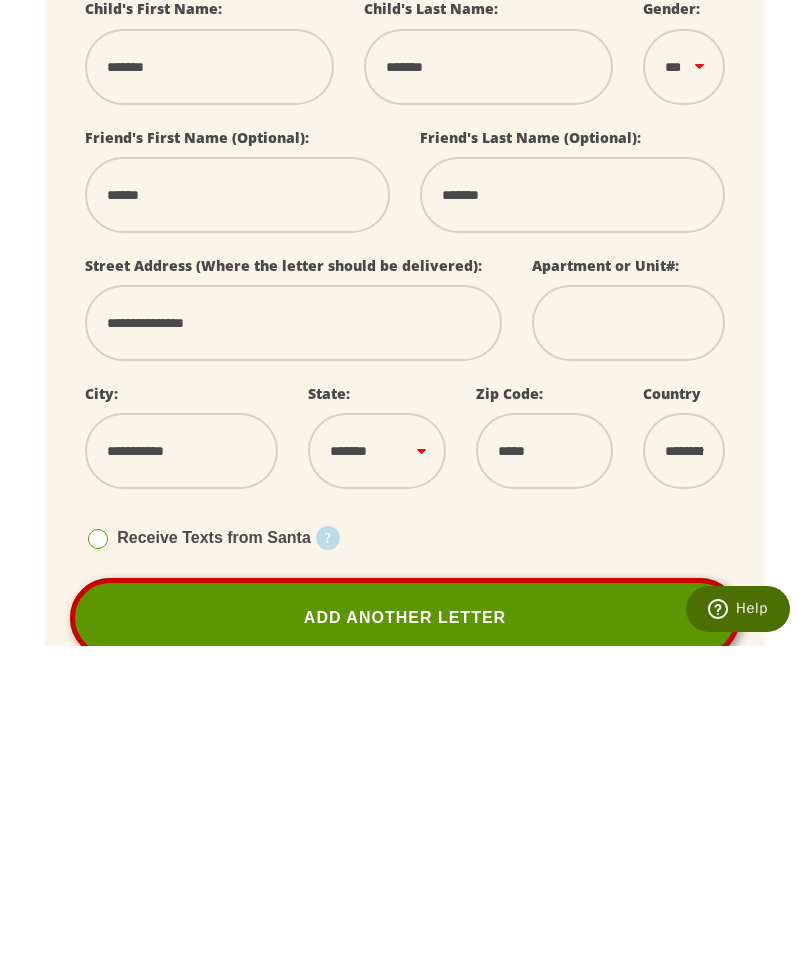 click at bounding box center [98, 859] 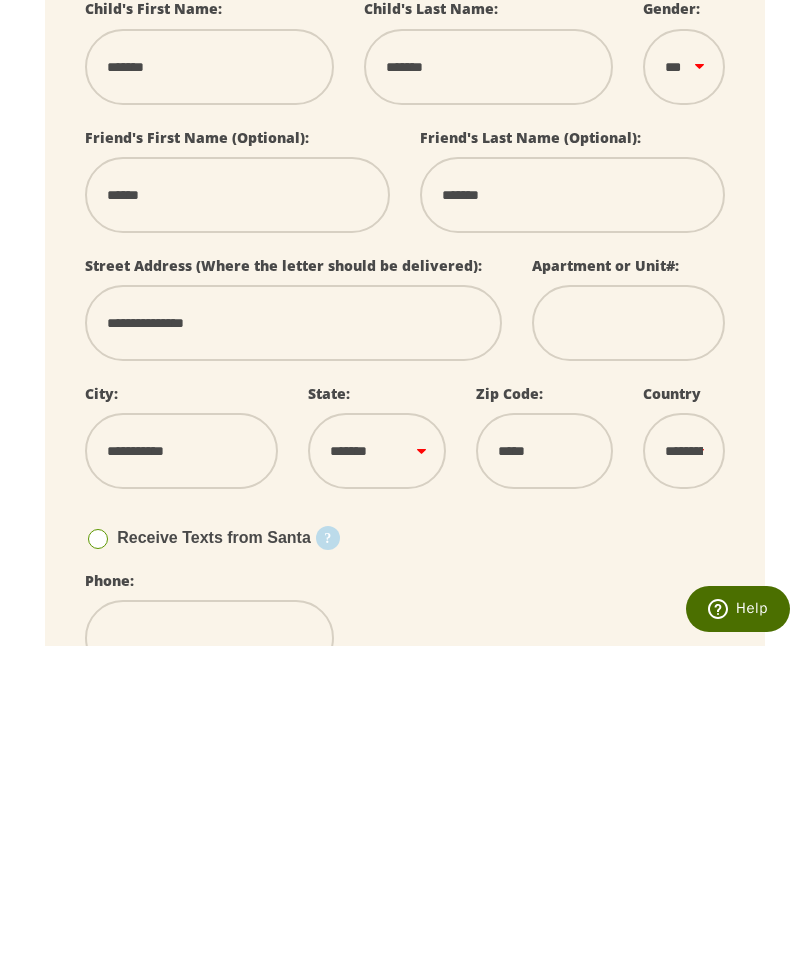scroll, scrollTop: 433, scrollLeft: 0, axis: vertical 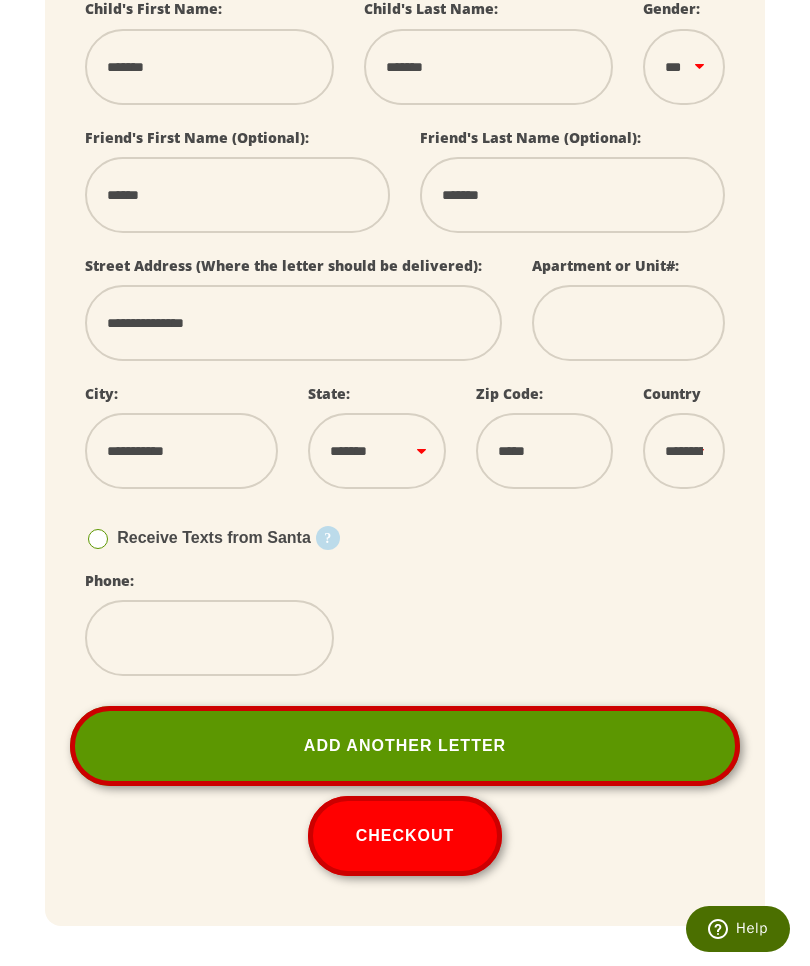 click at bounding box center (98, 539) 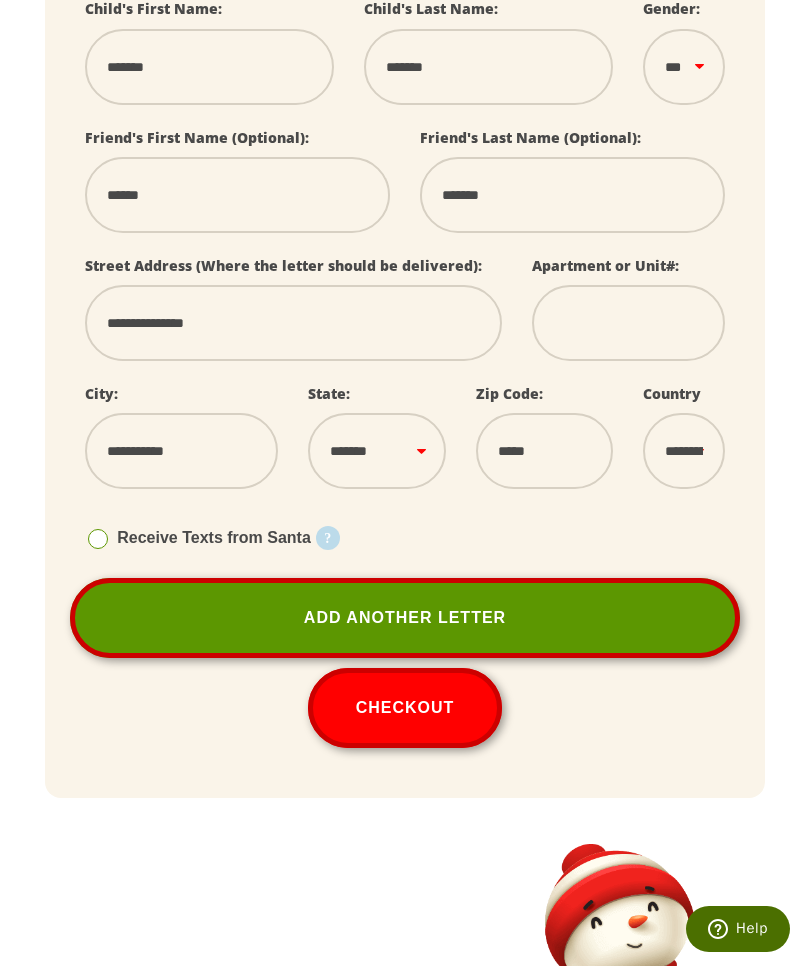 click on "Receive Texts from Santa" at bounding box center (198, 538) 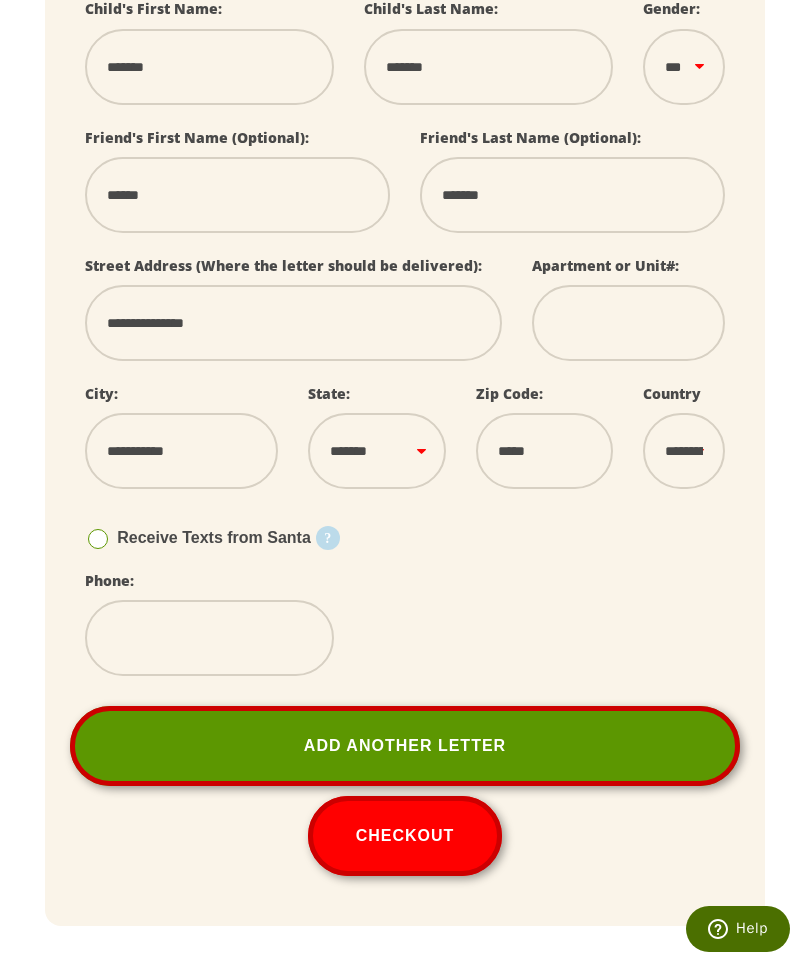 click at bounding box center [209, 638] 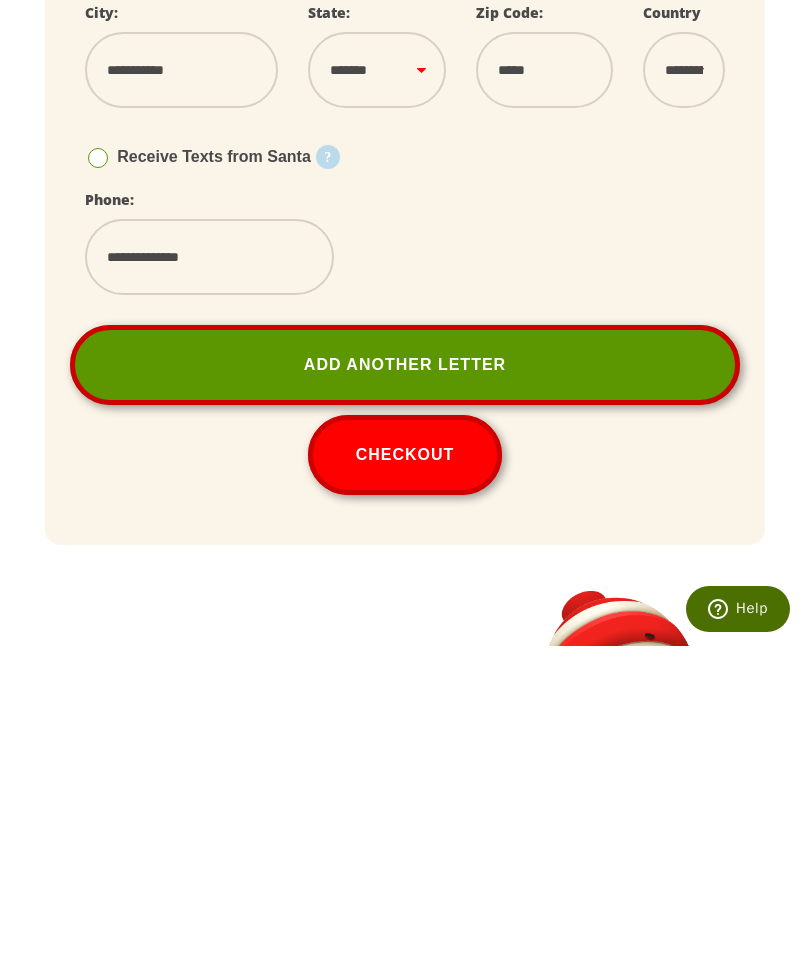 type on "**********" 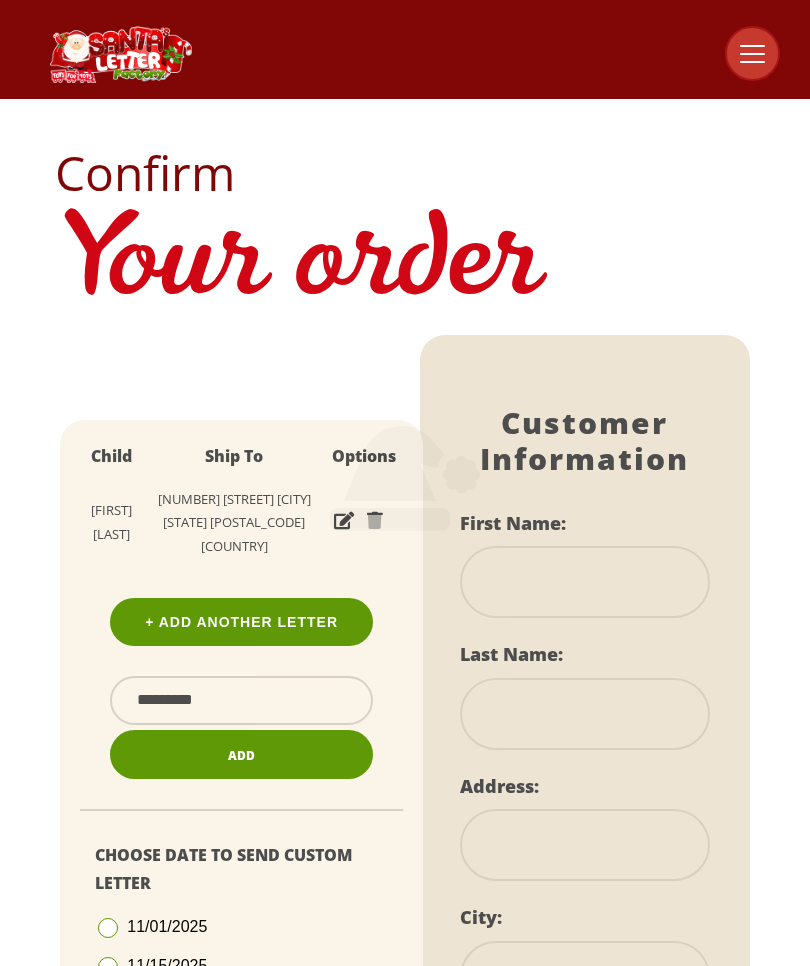 scroll, scrollTop: 0, scrollLeft: 0, axis: both 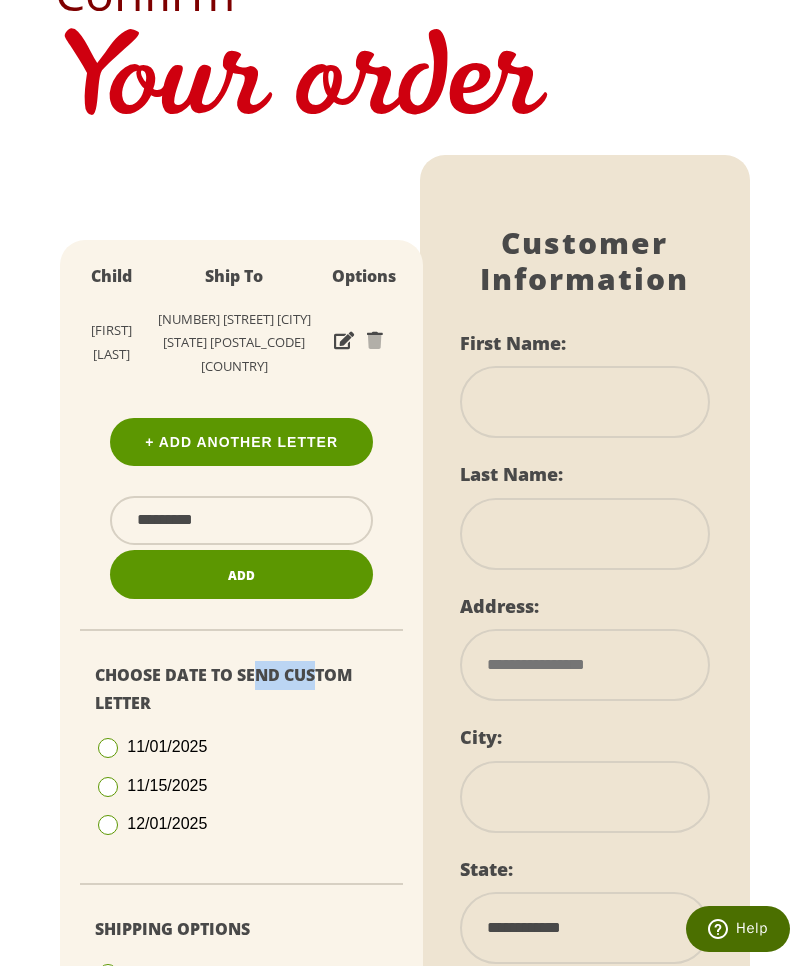 click on "12/01/2025" at bounding box center [241, 824] 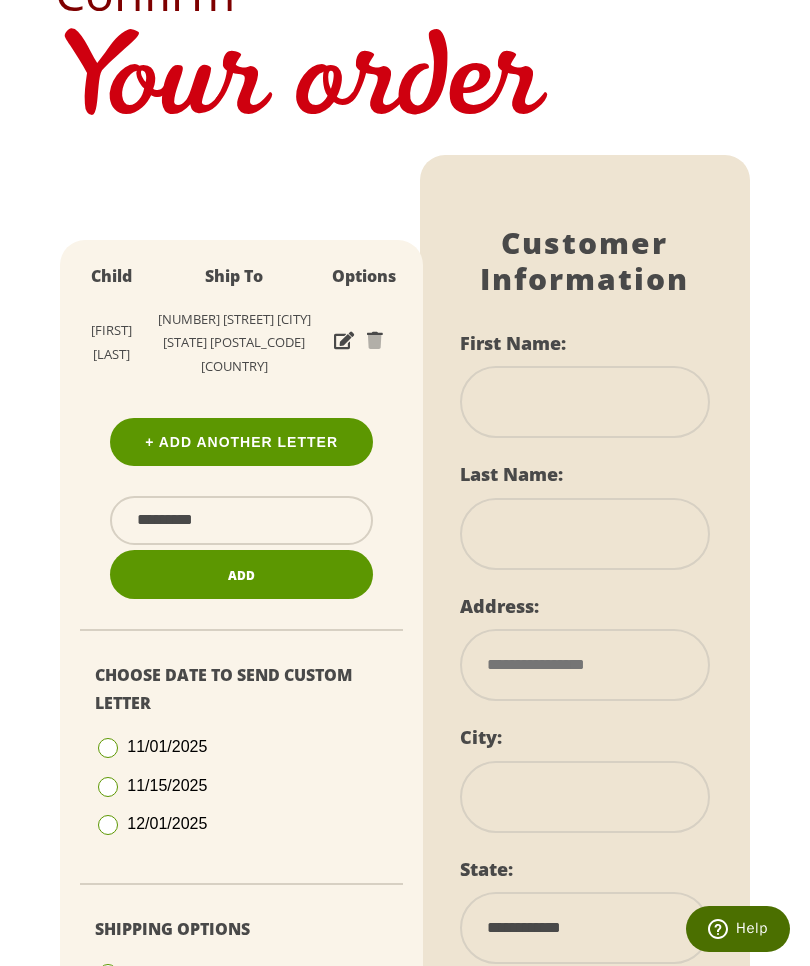 click at bounding box center (585, 402) 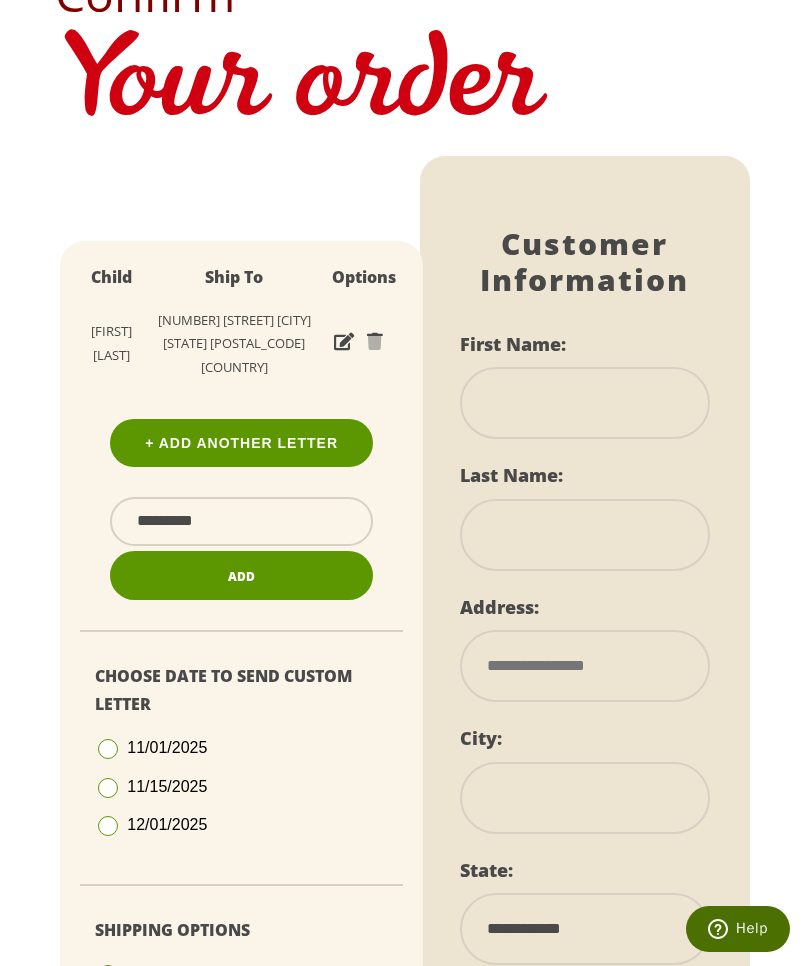 type on "*******" 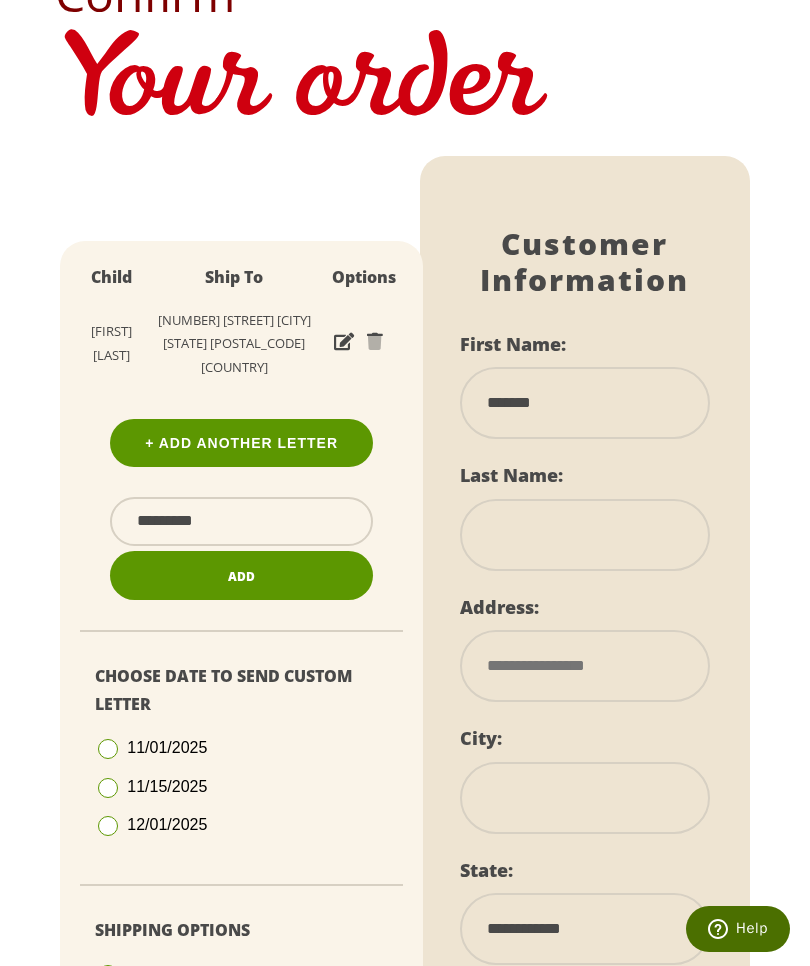 click on "Belinda Gongora" at bounding box center (111, 344) 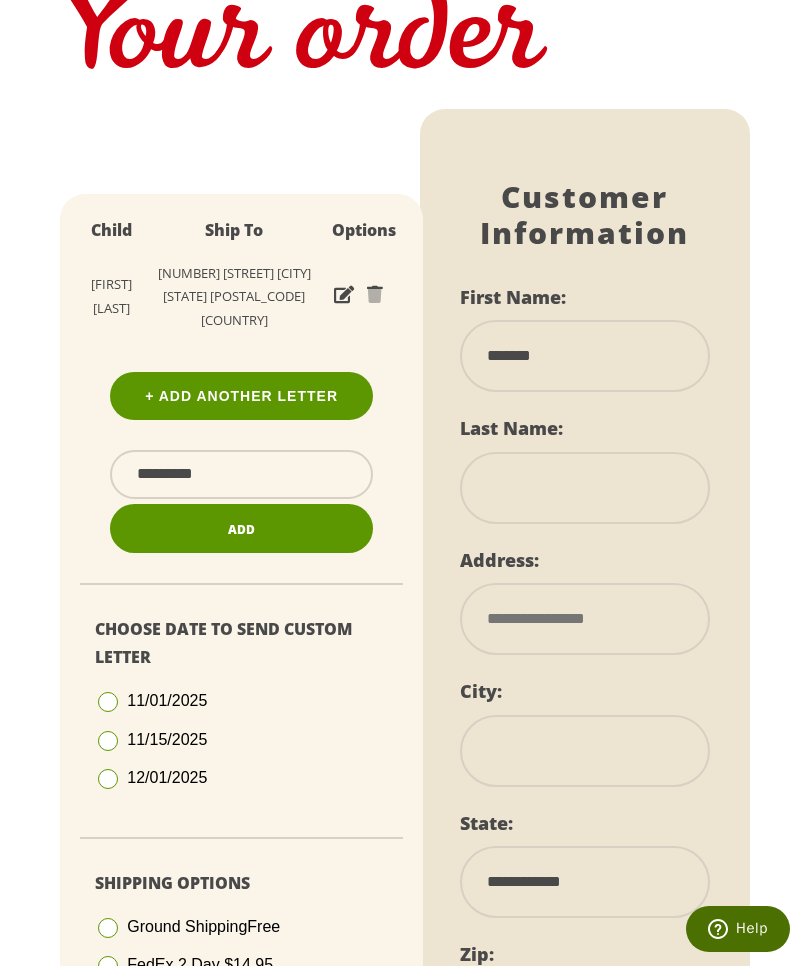 scroll, scrollTop: 228, scrollLeft: 0, axis: vertical 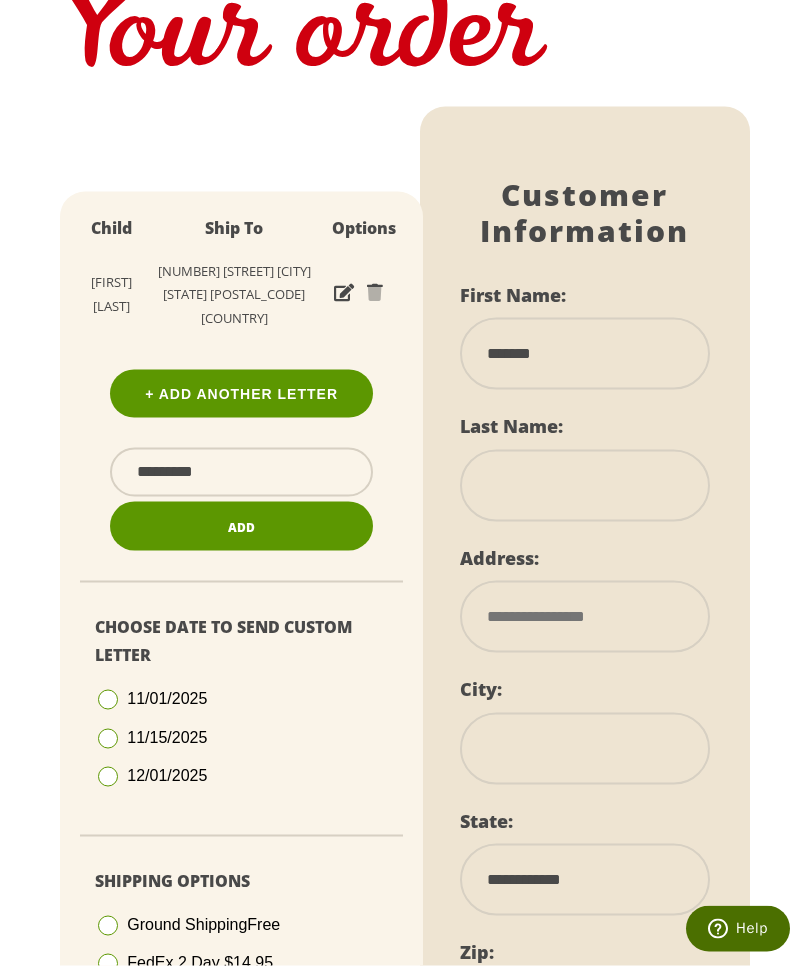 click on "Child" at bounding box center [111, 228] 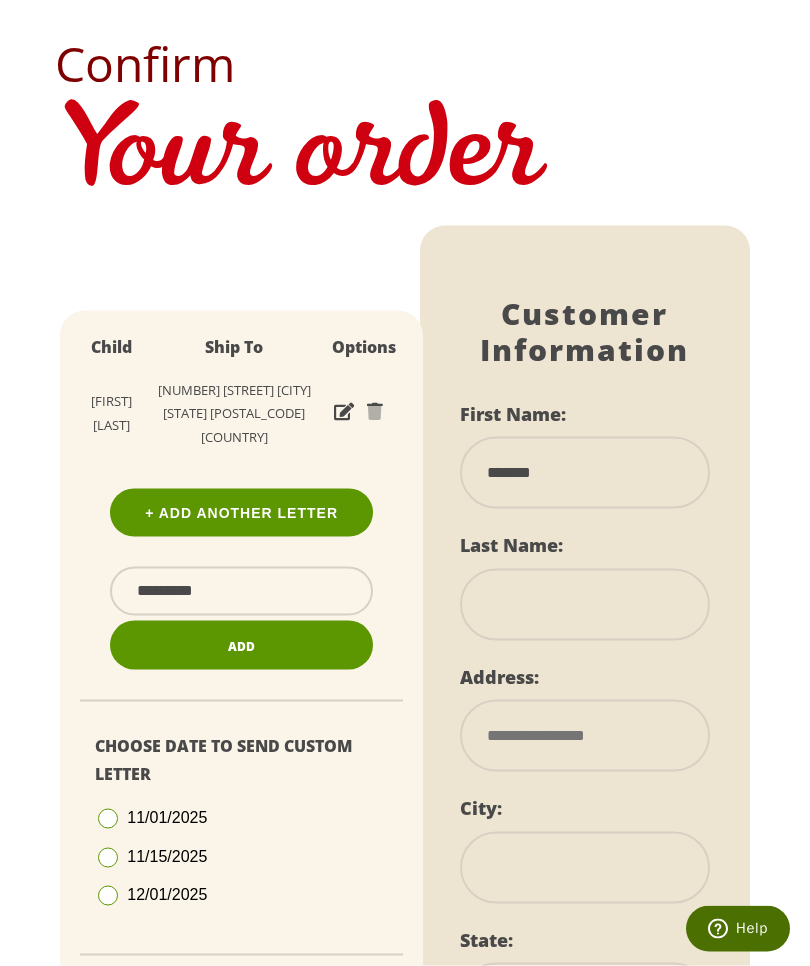 scroll, scrollTop: 0, scrollLeft: 0, axis: both 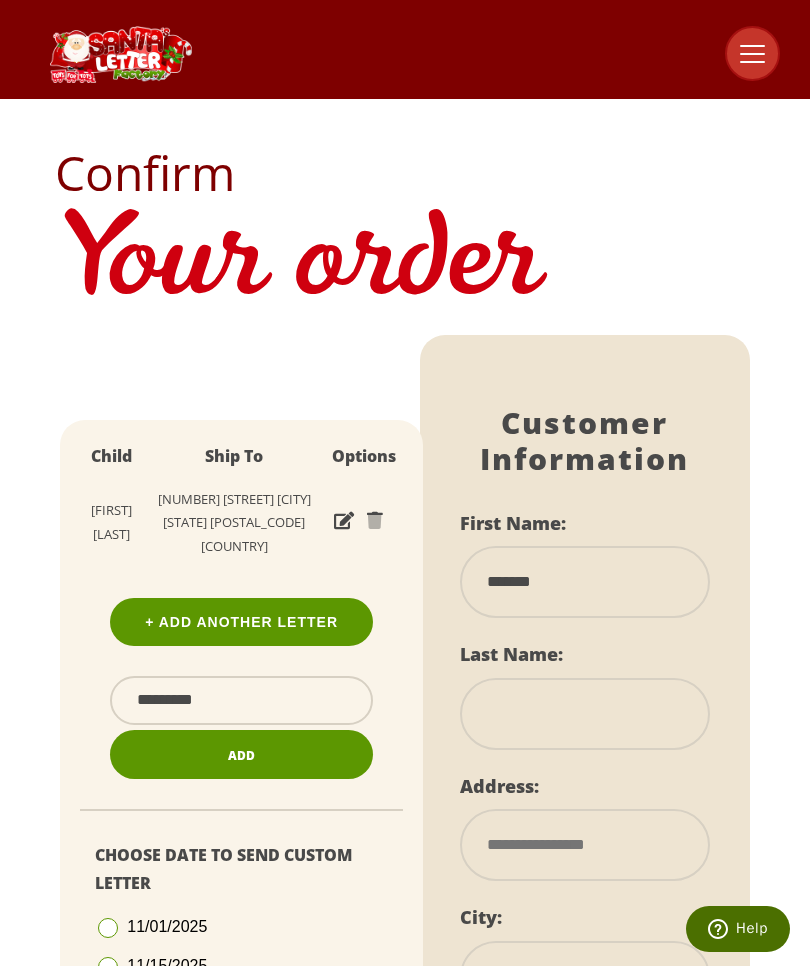 click at bounding box center (375, 521) 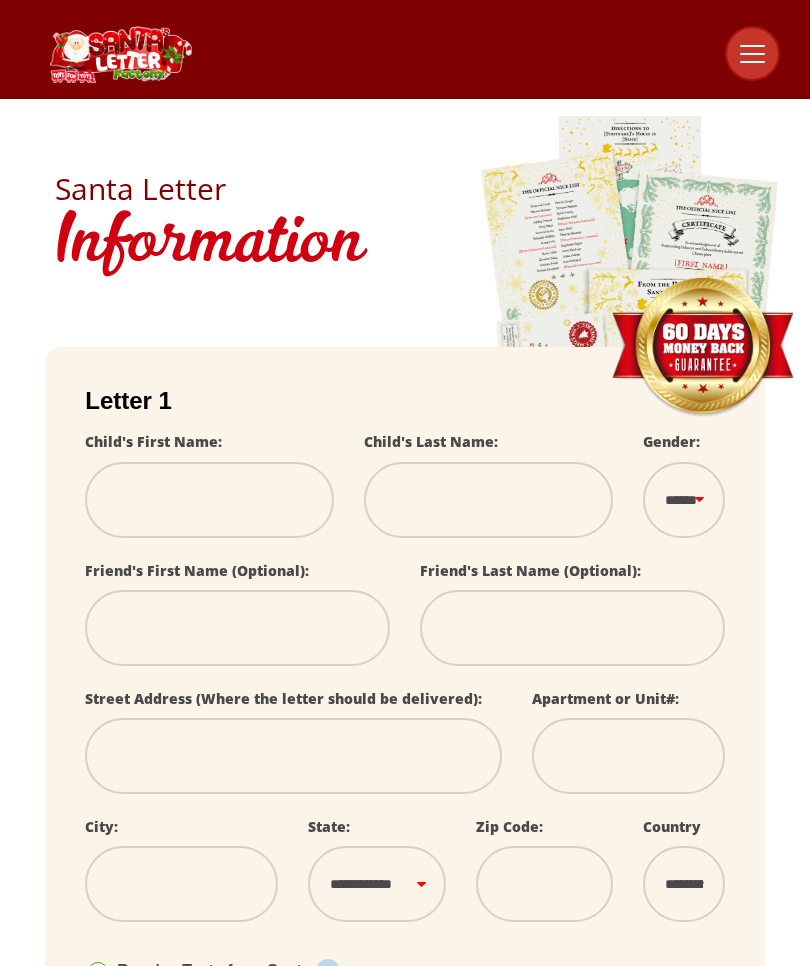 scroll, scrollTop: 0, scrollLeft: 0, axis: both 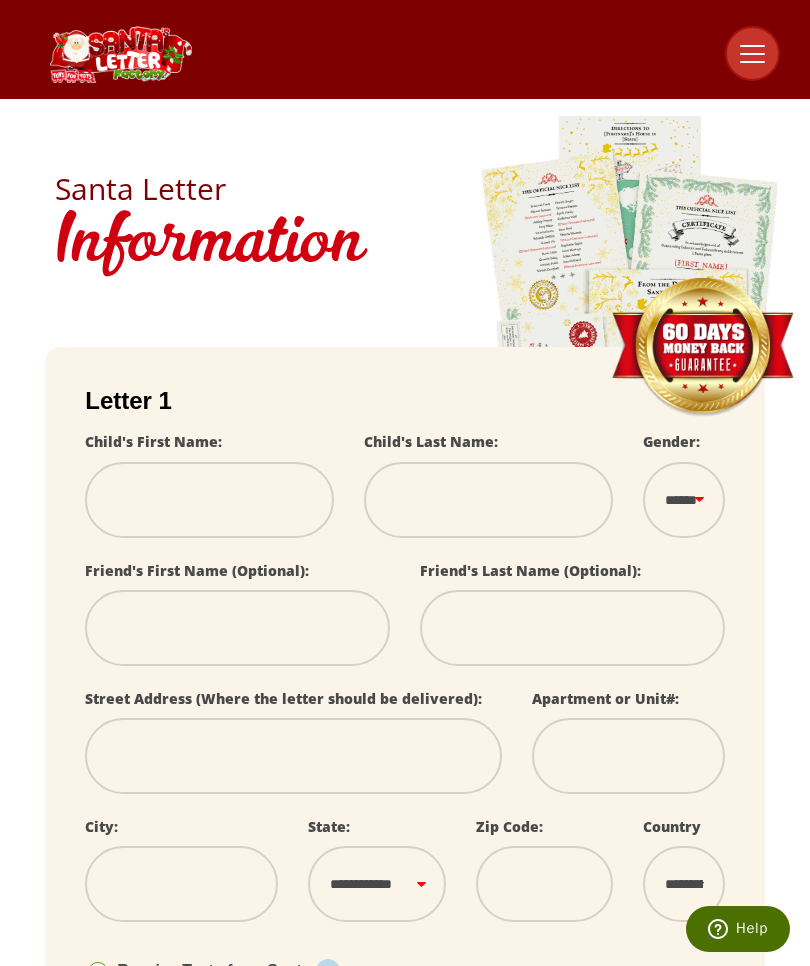 click at bounding box center (209, 500) 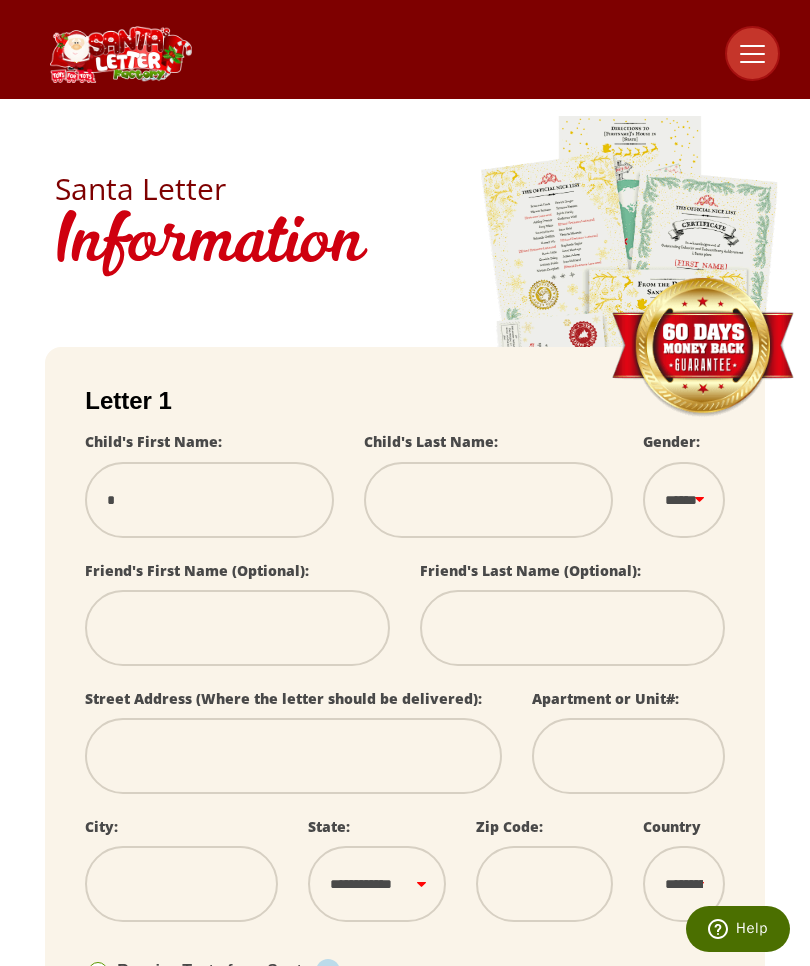 type on "**" 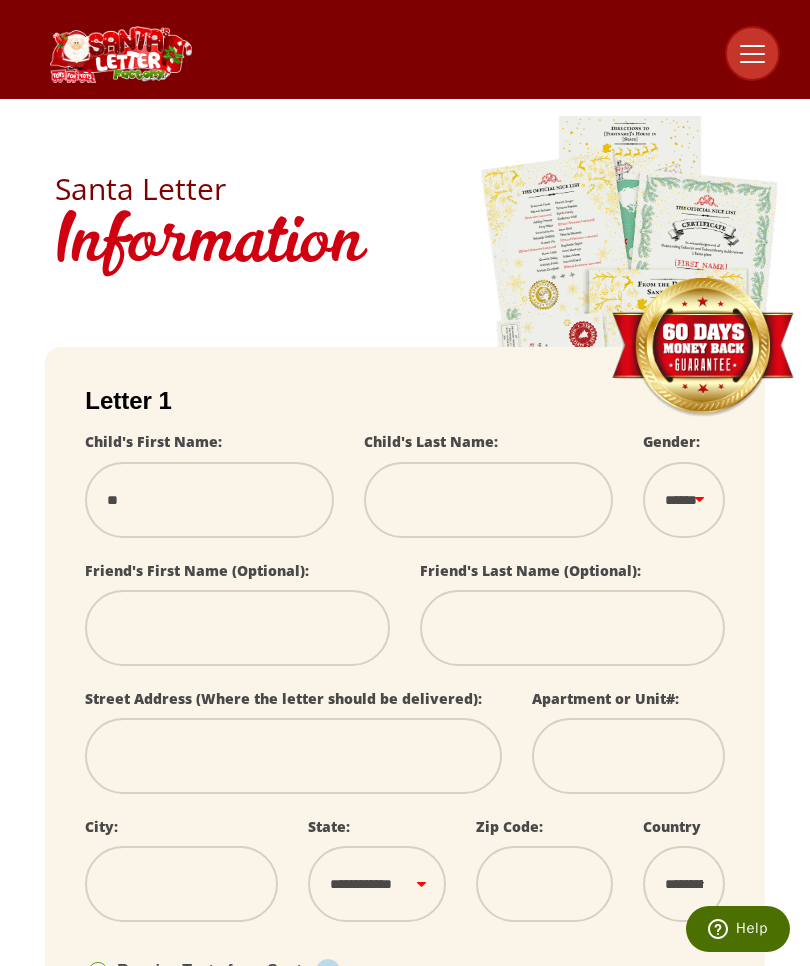 select 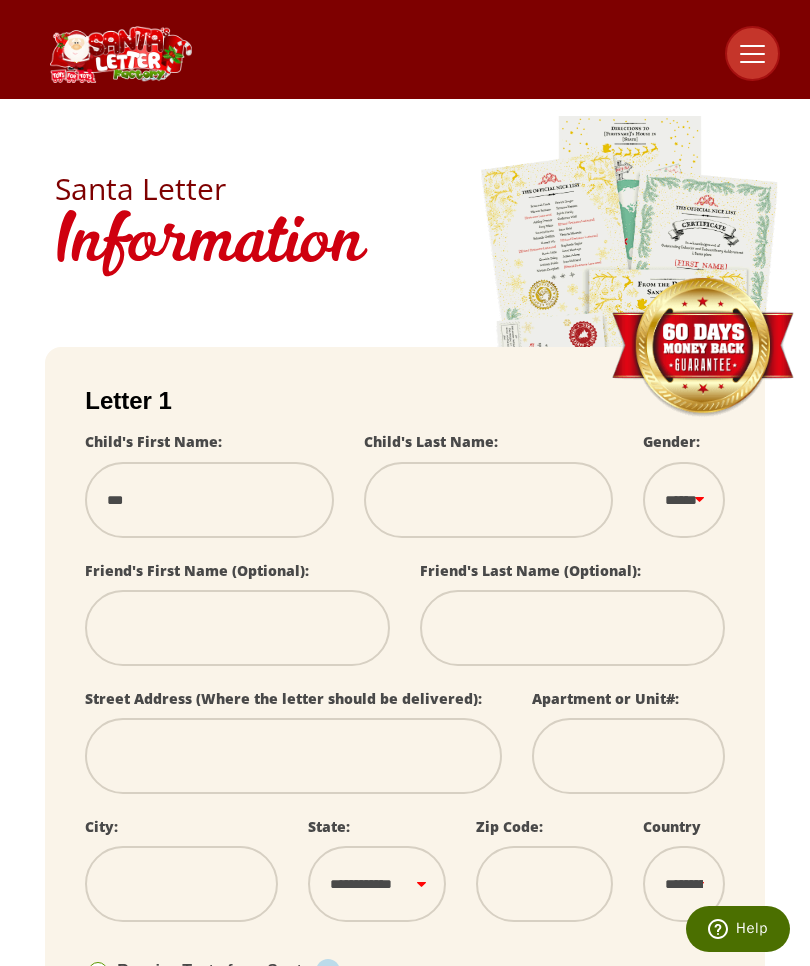 select 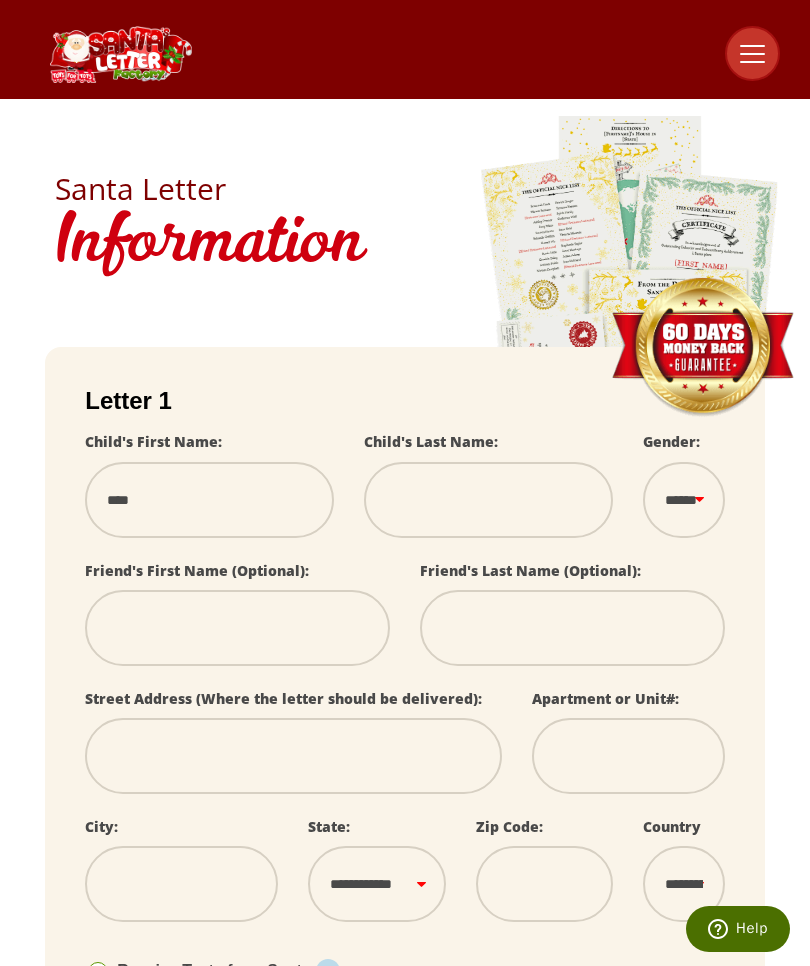 select 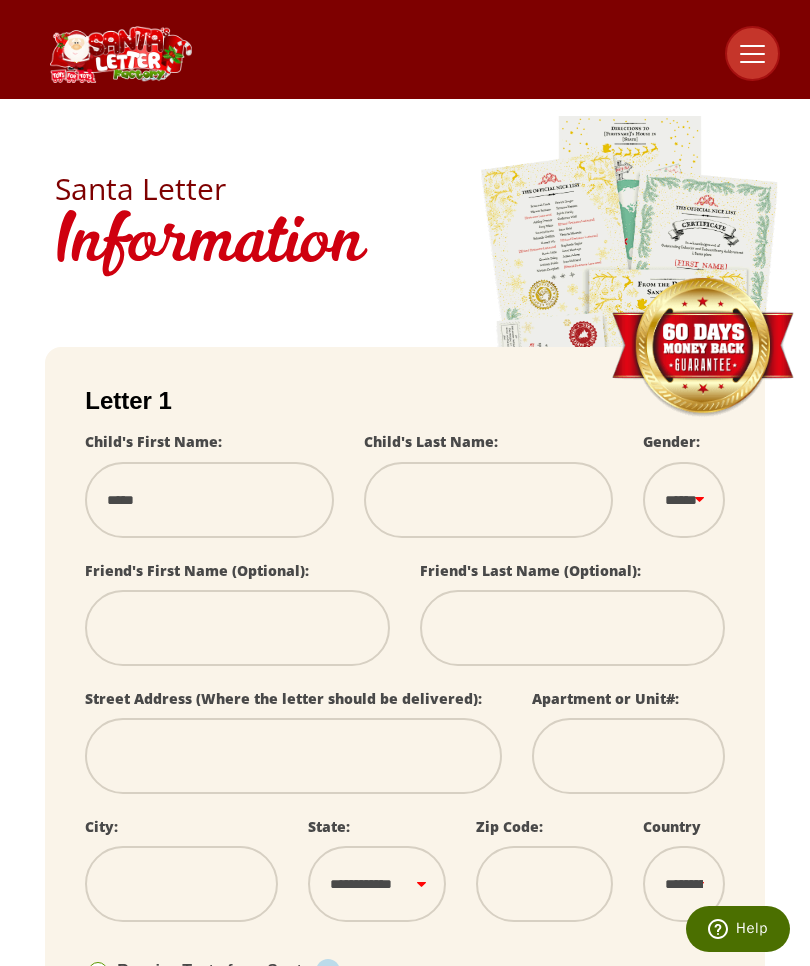 type on "******" 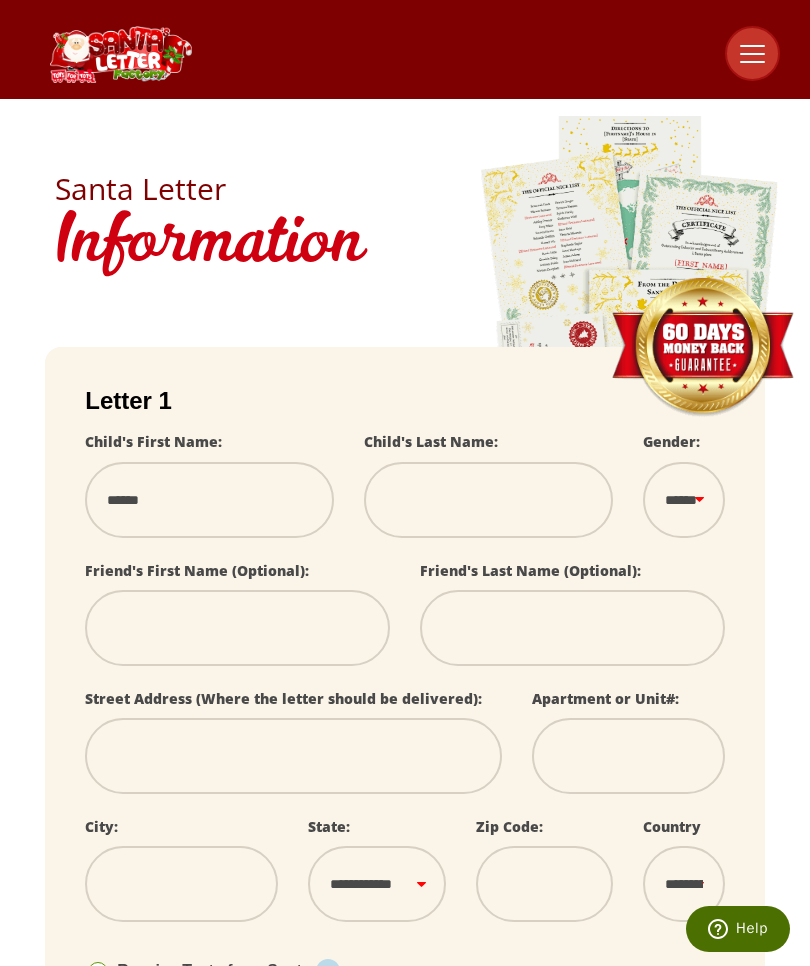 select 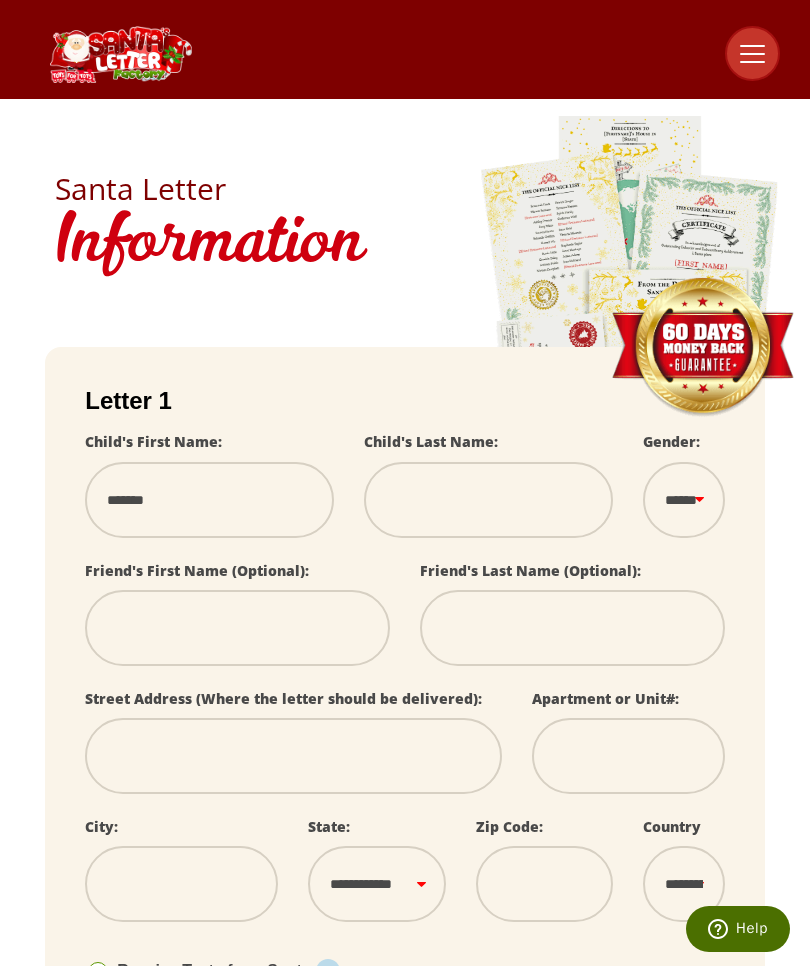 select 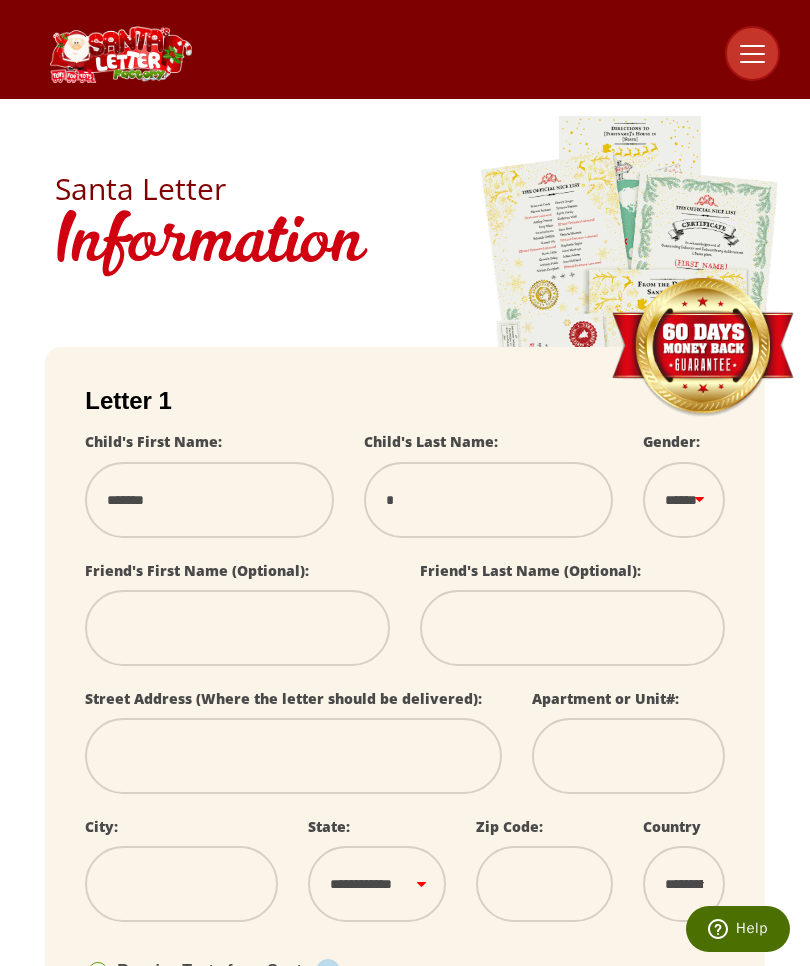 type on "**" 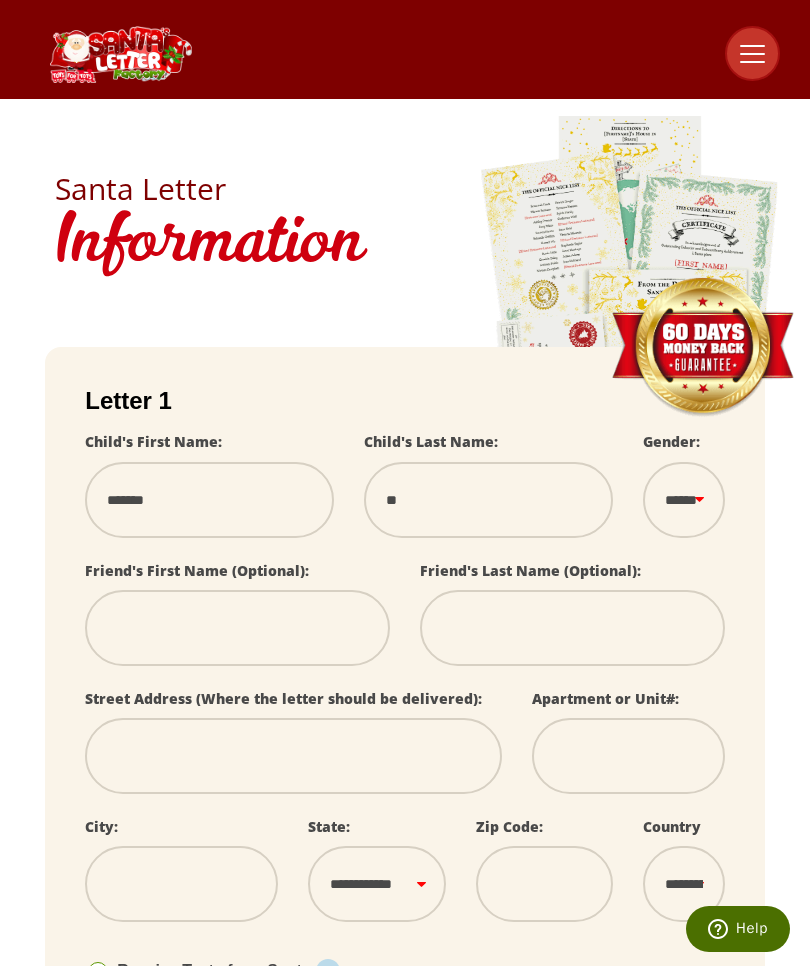 type on "***" 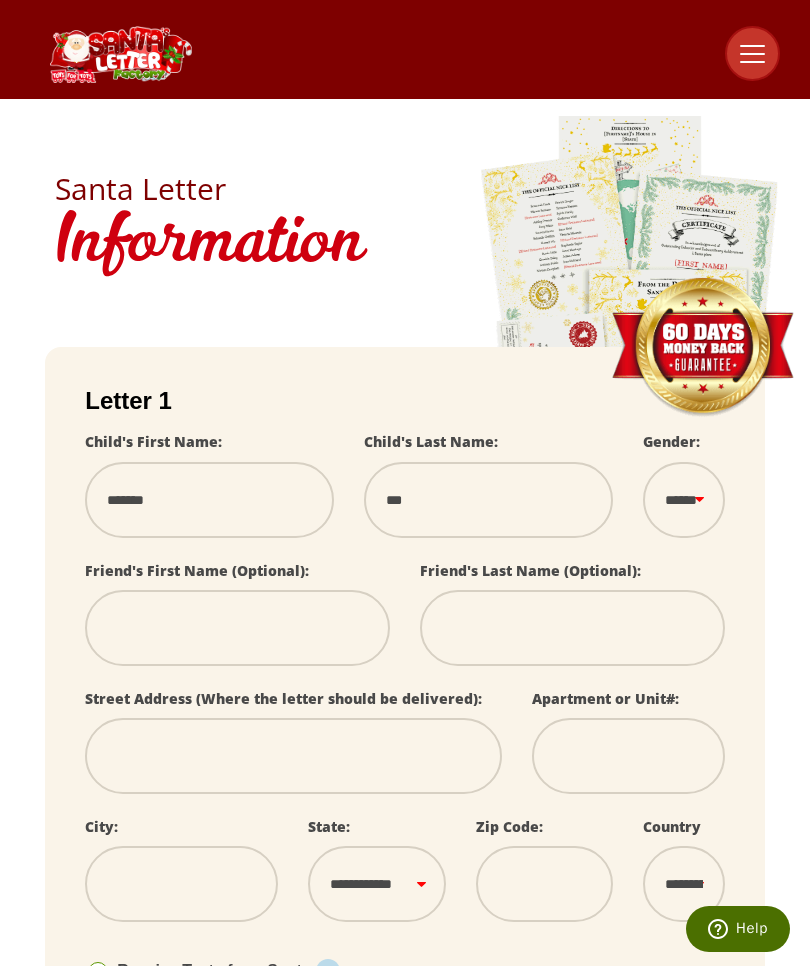 select 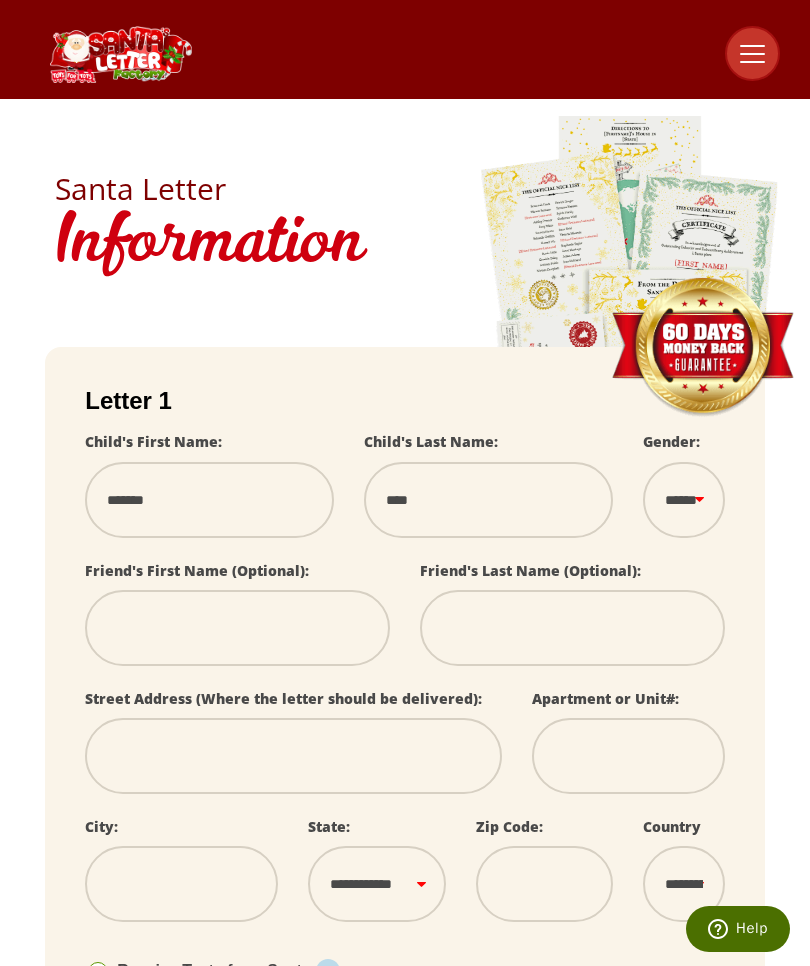 select 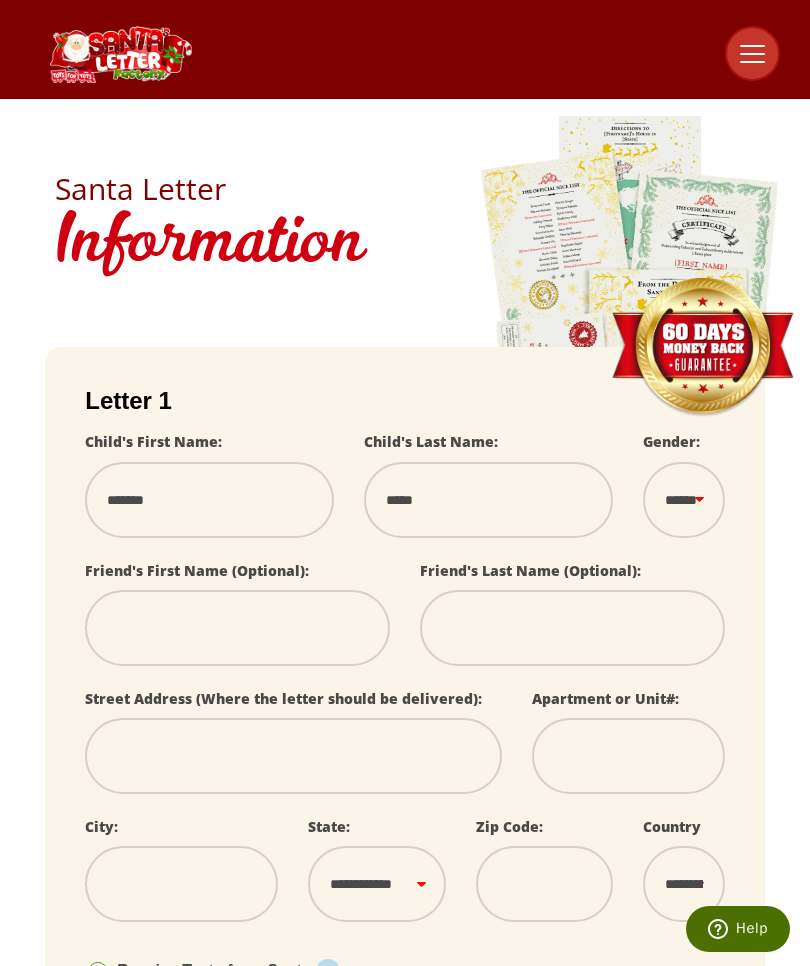 select 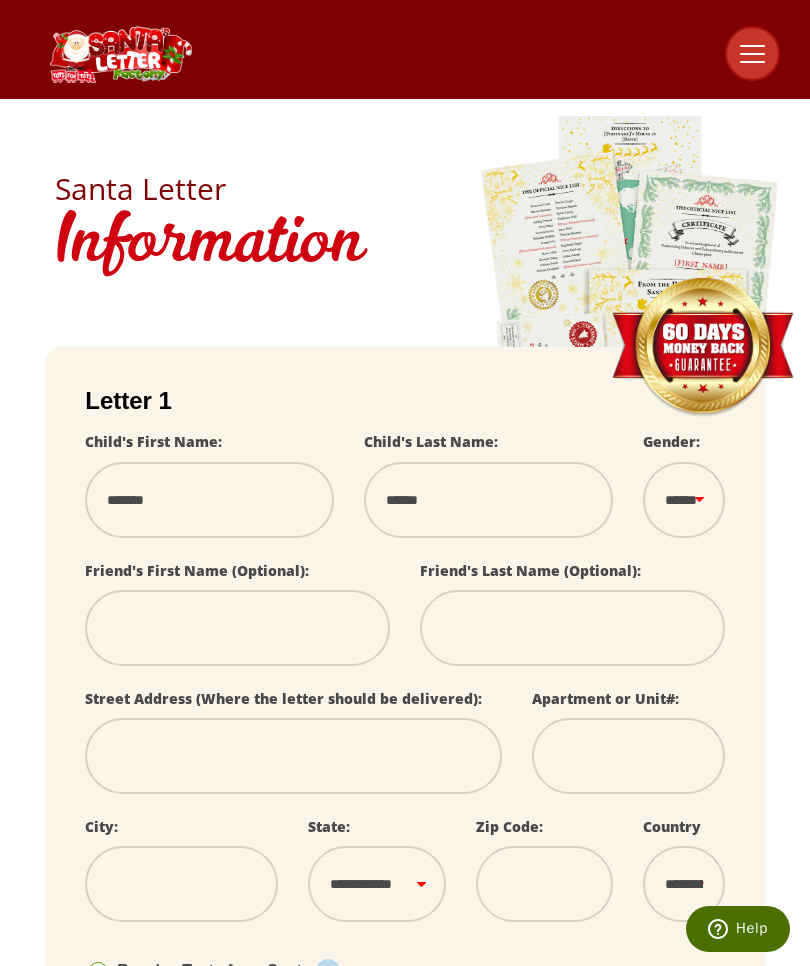 select 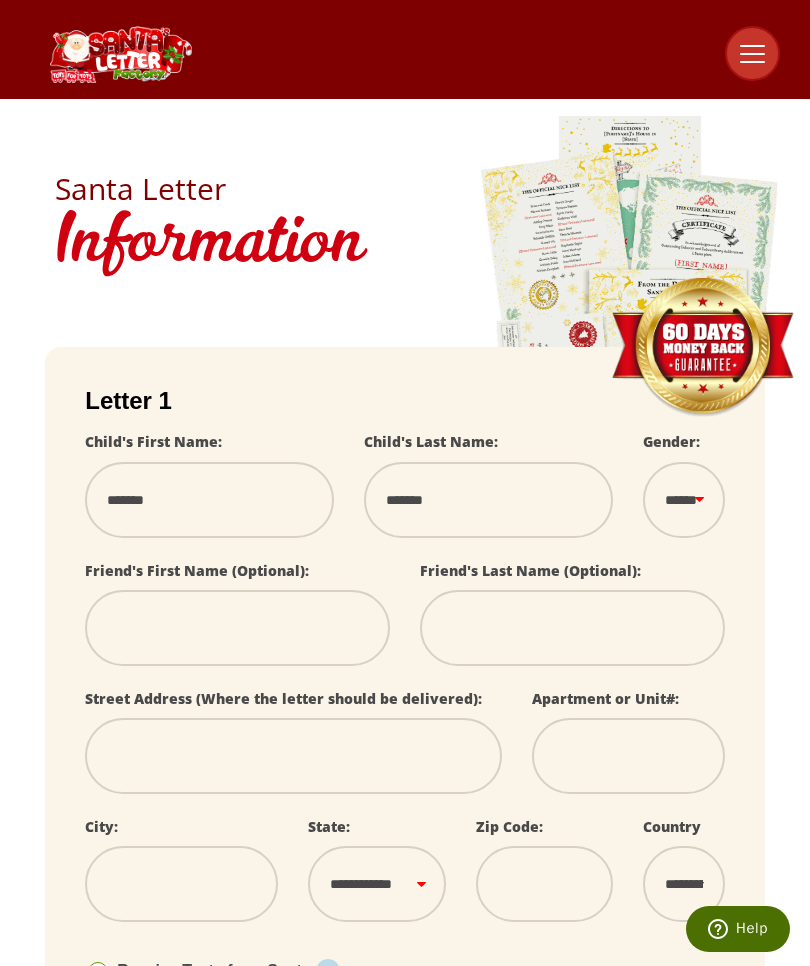 select 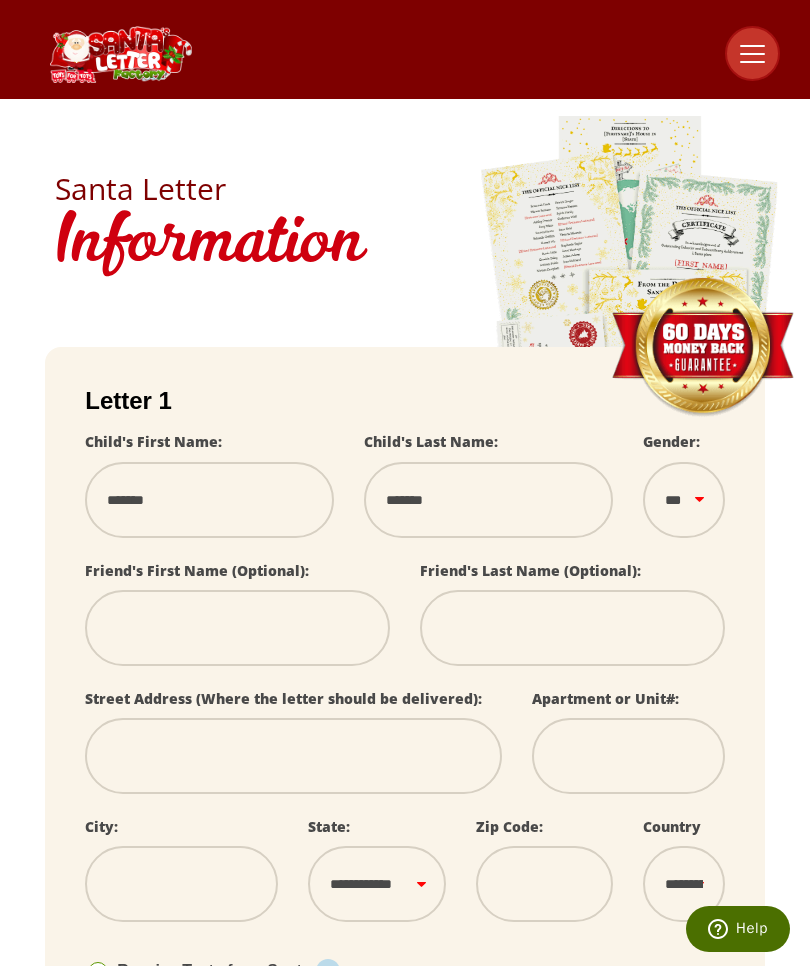 click at bounding box center [237, 628] 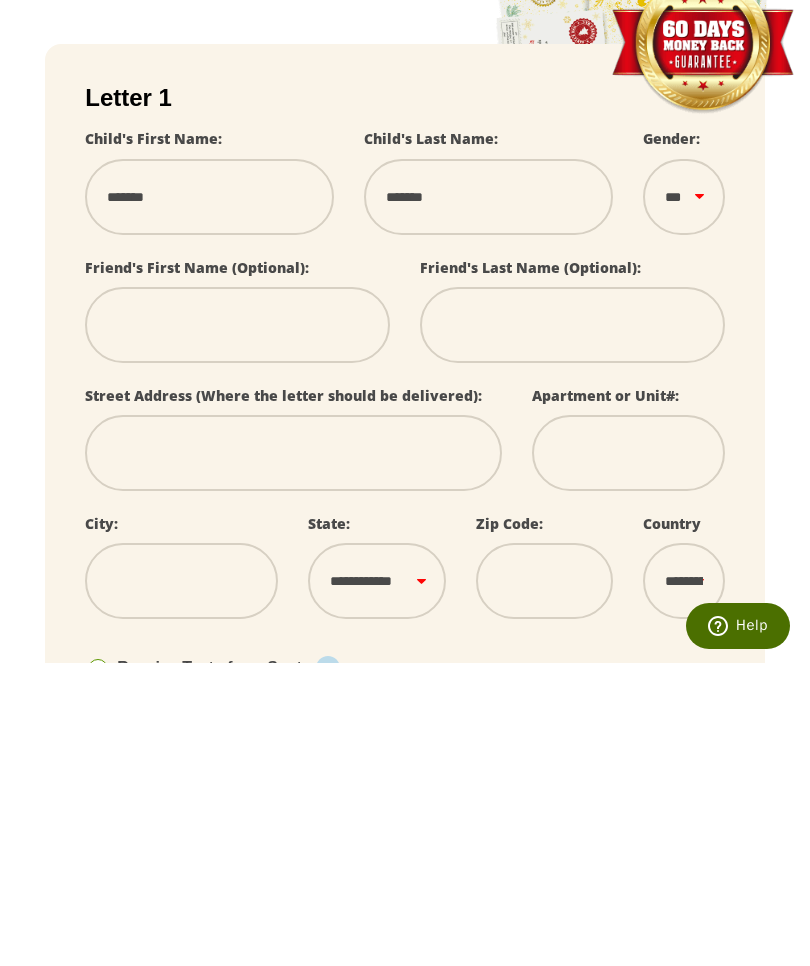 type on "*" 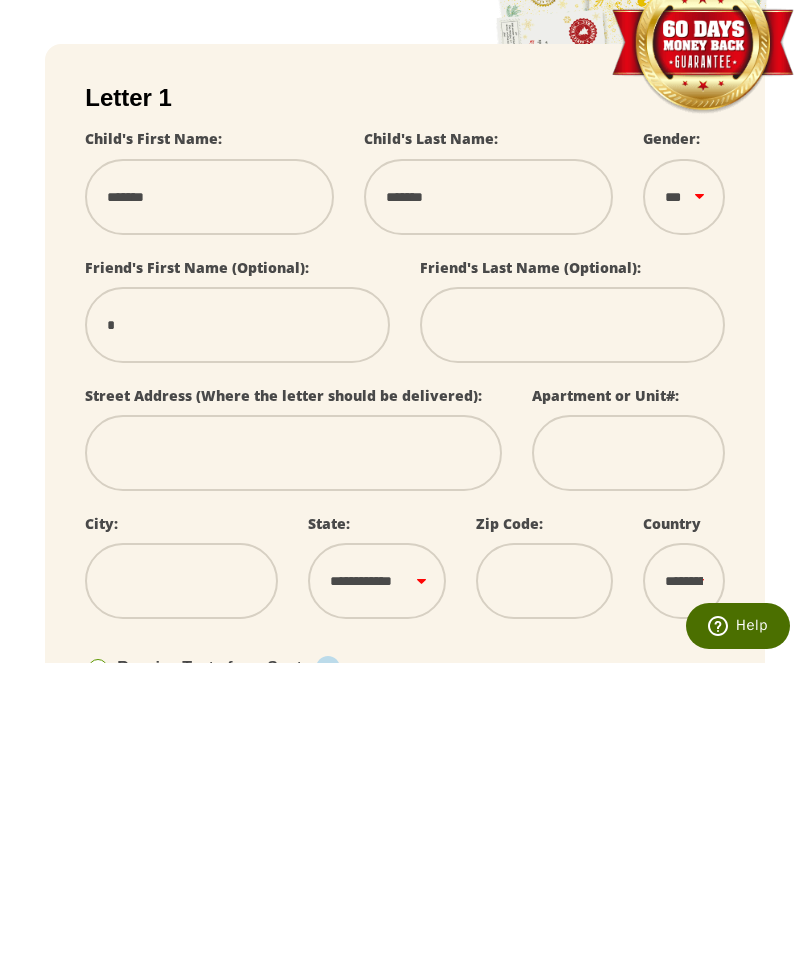 select 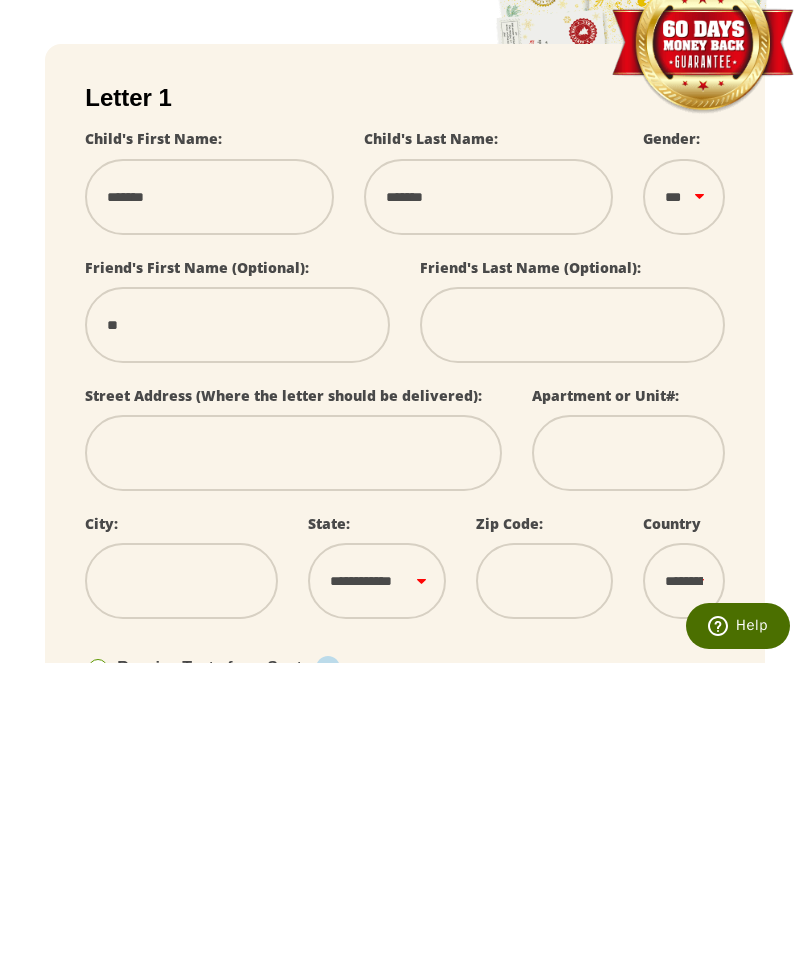 select 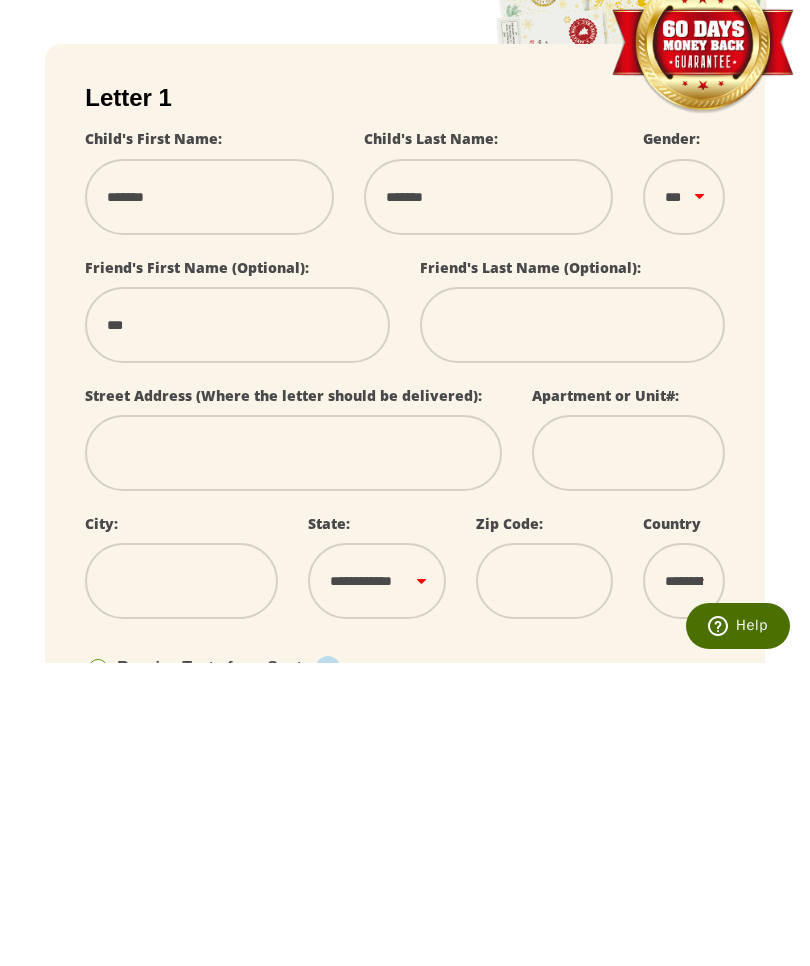 select 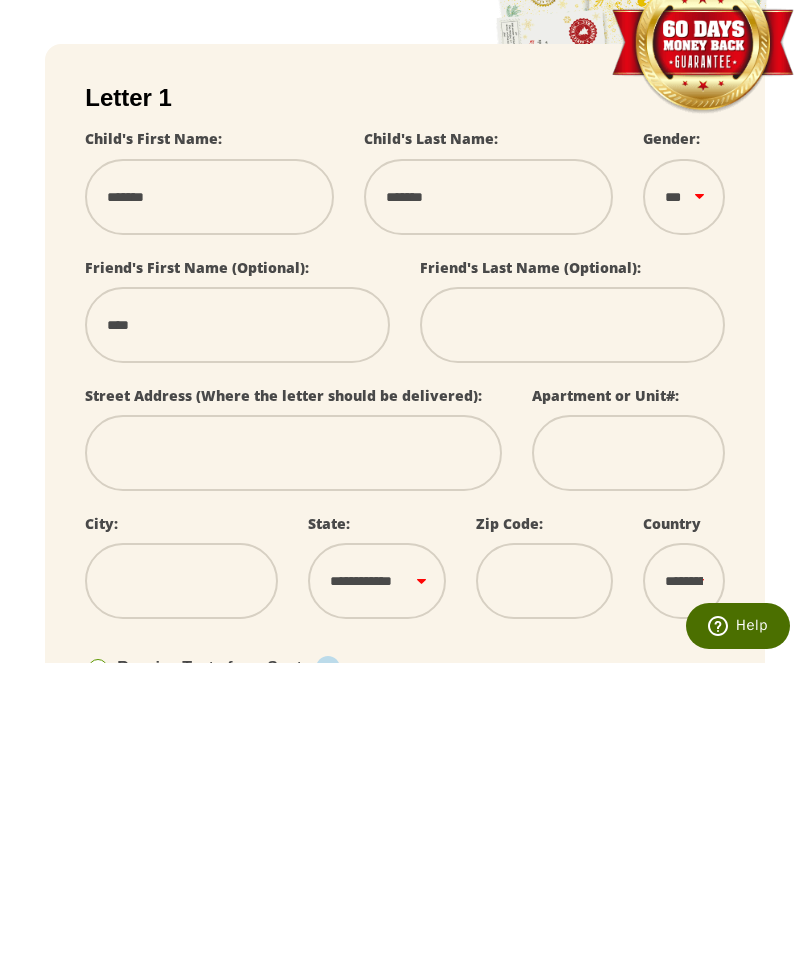 select 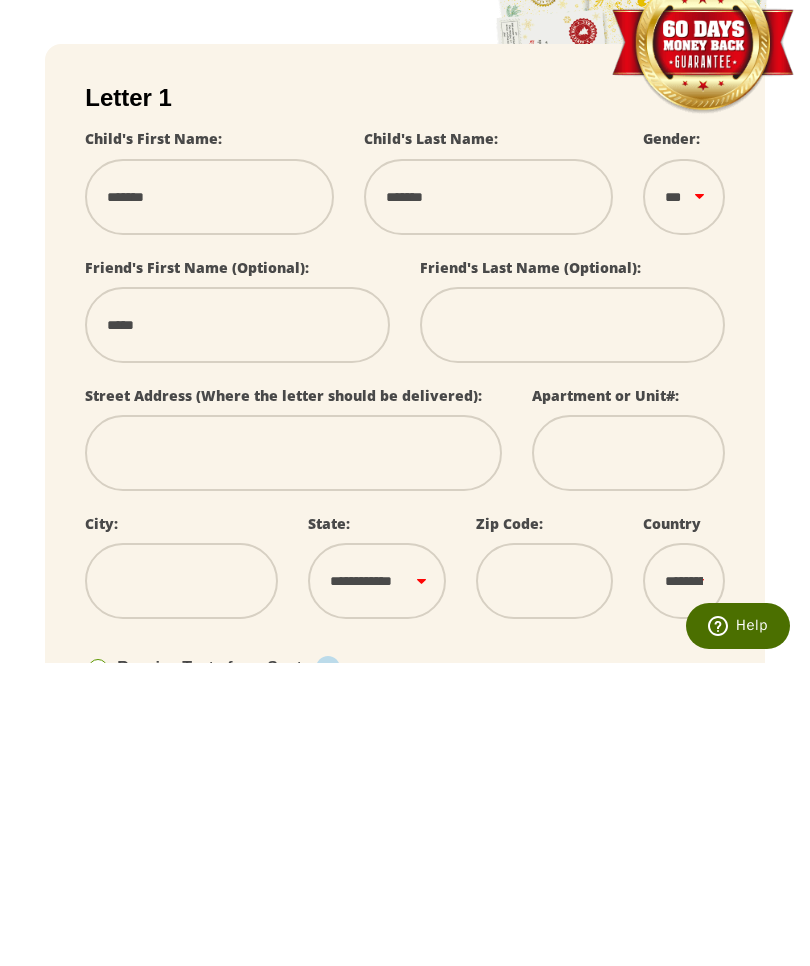 select 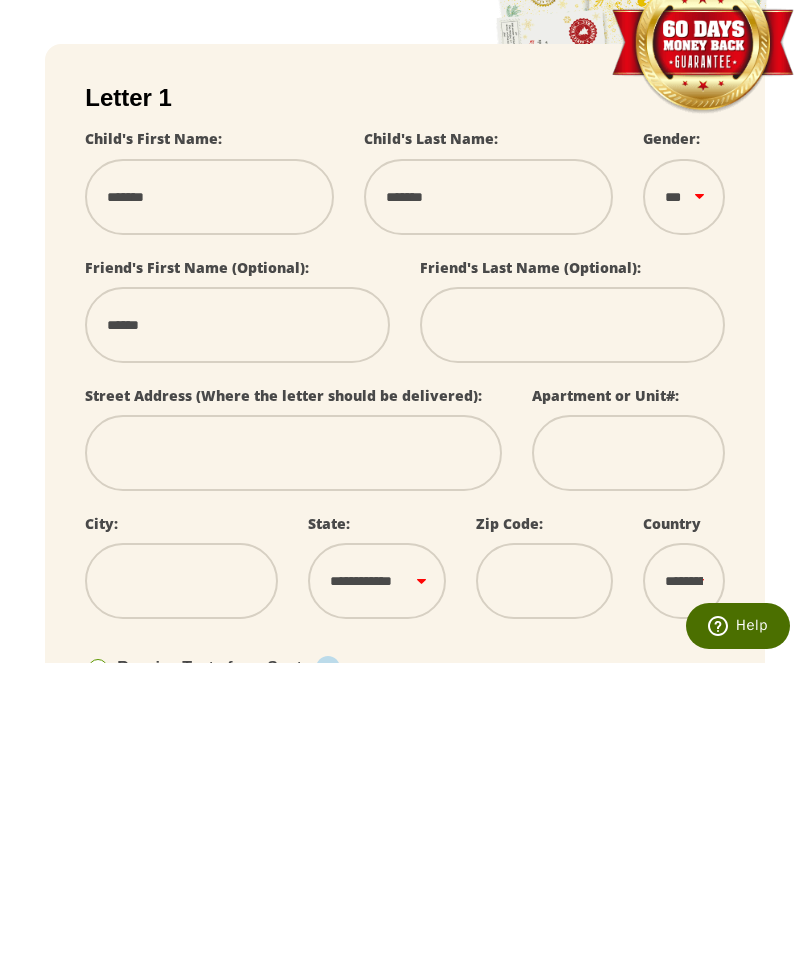 select 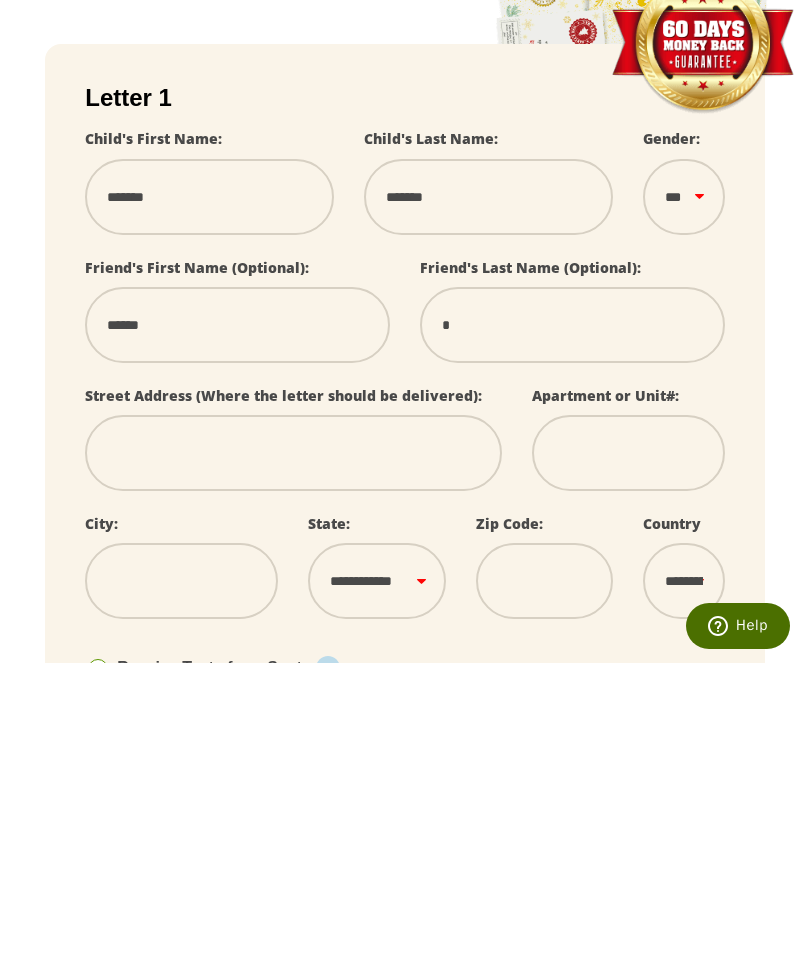 type on "**" 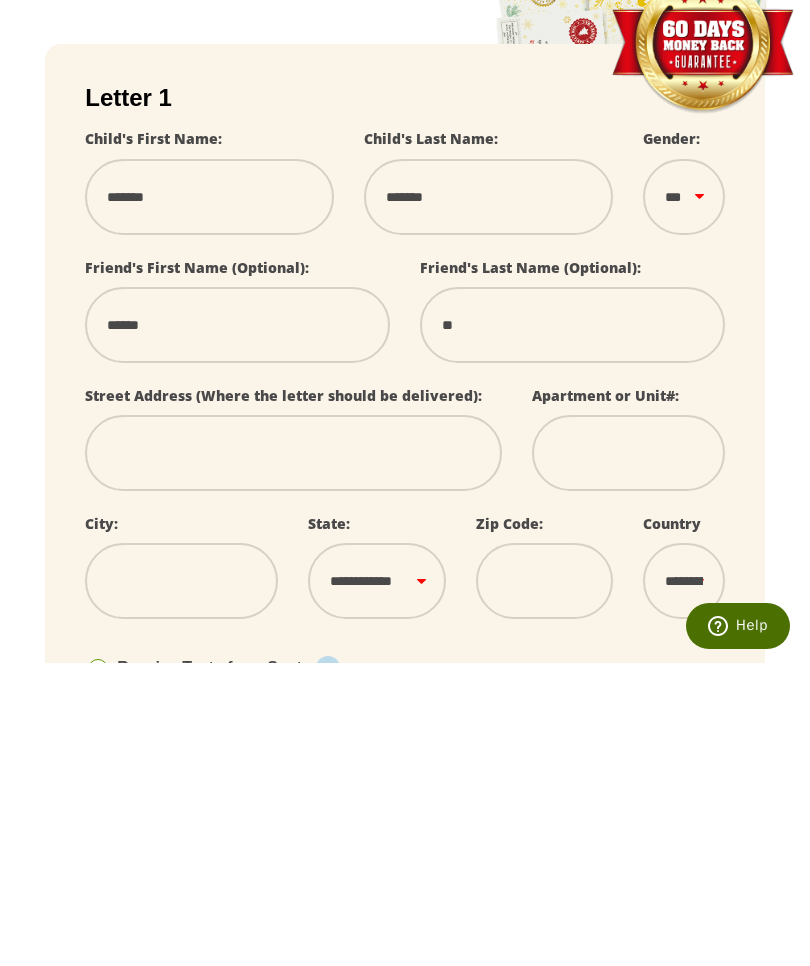 select 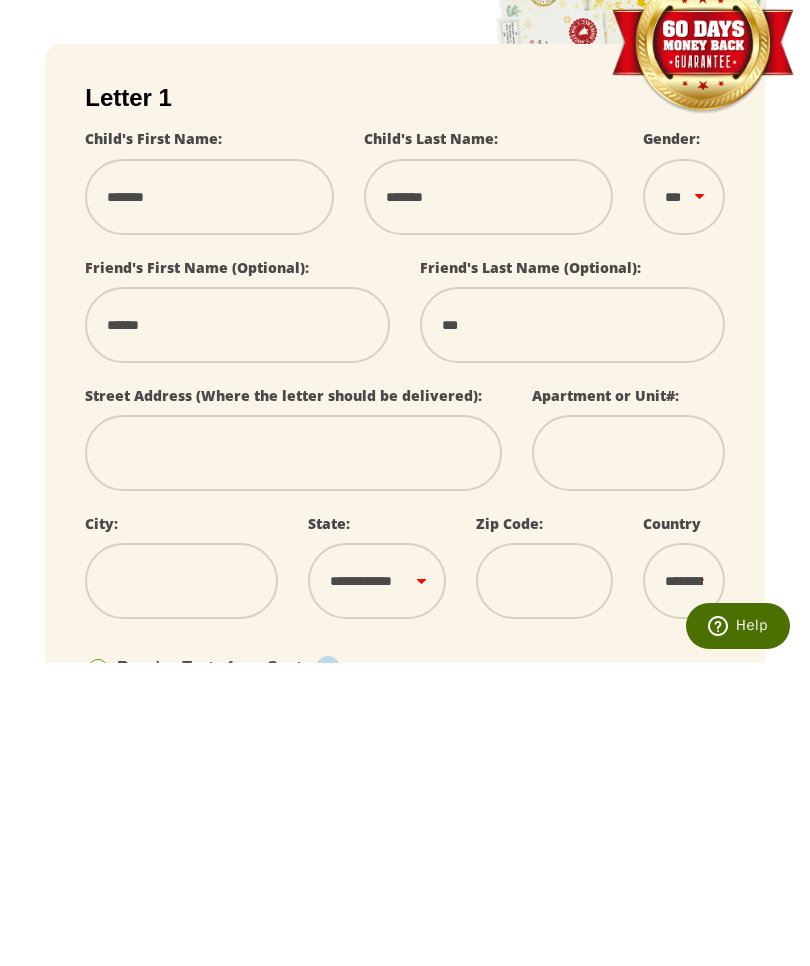 select 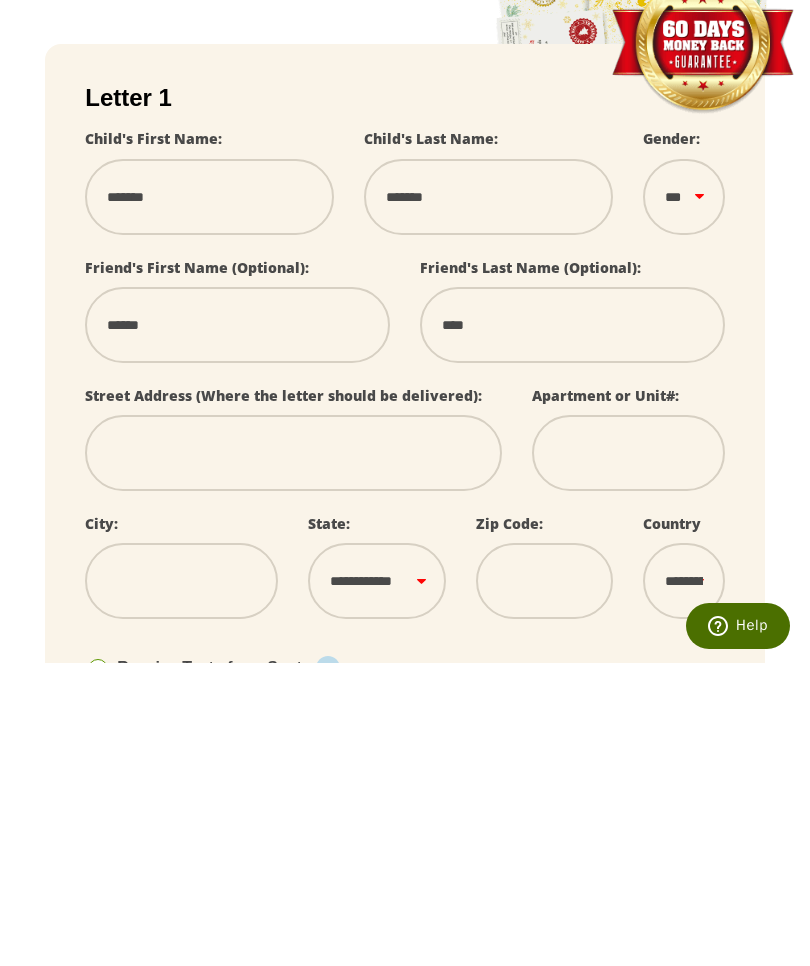 select 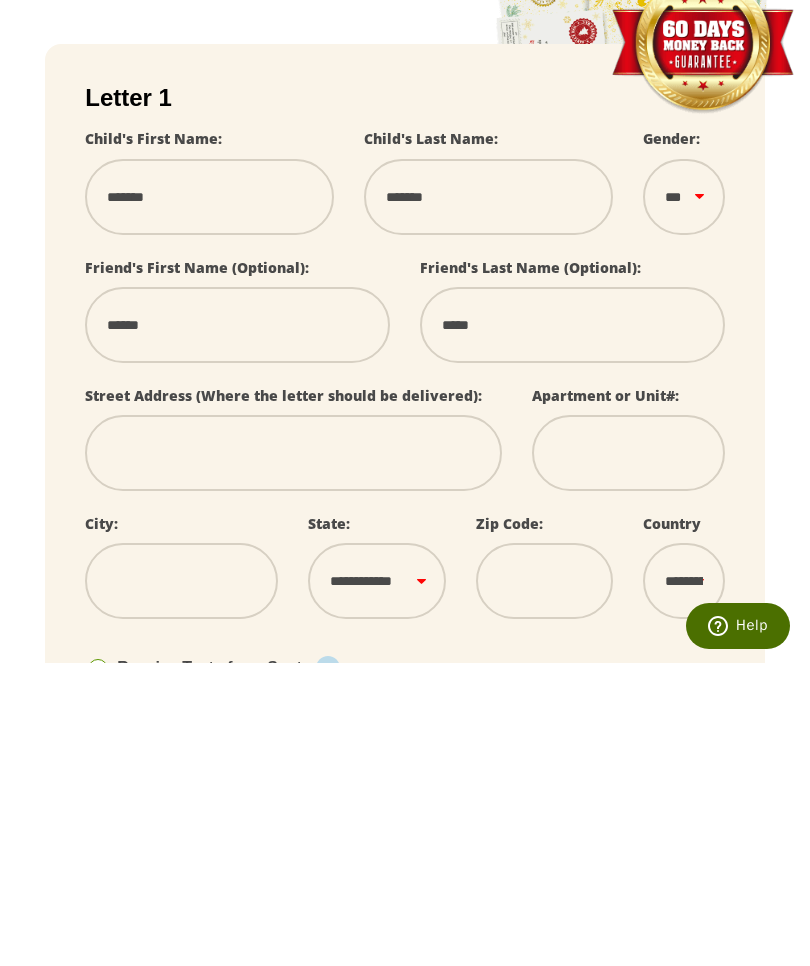 select 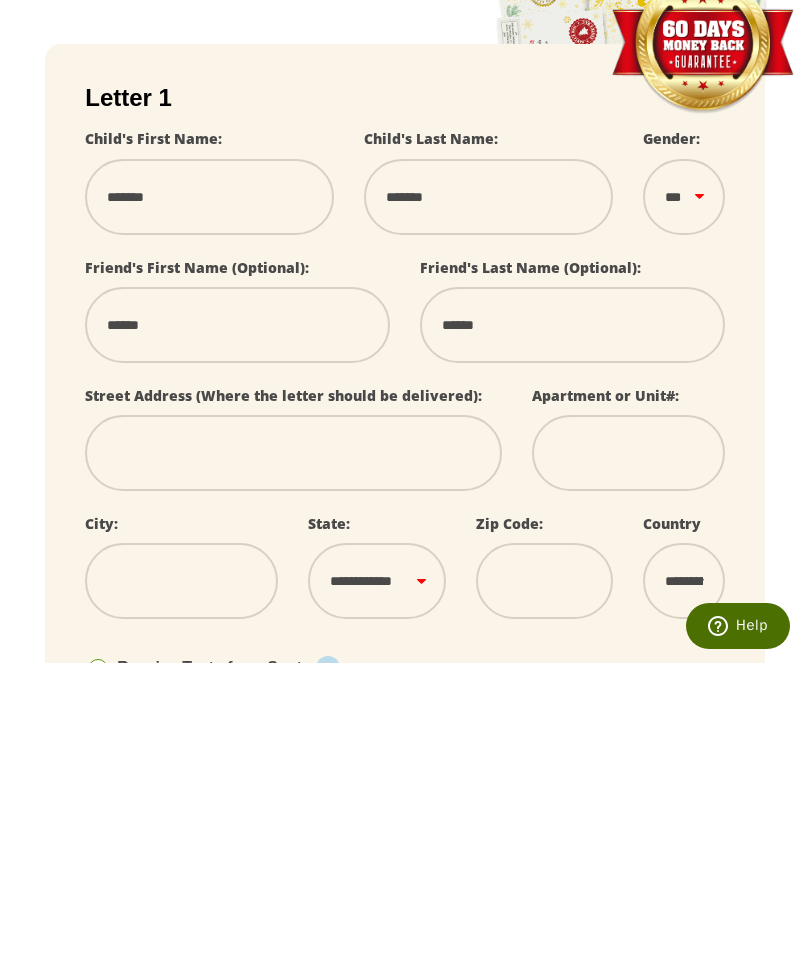 select 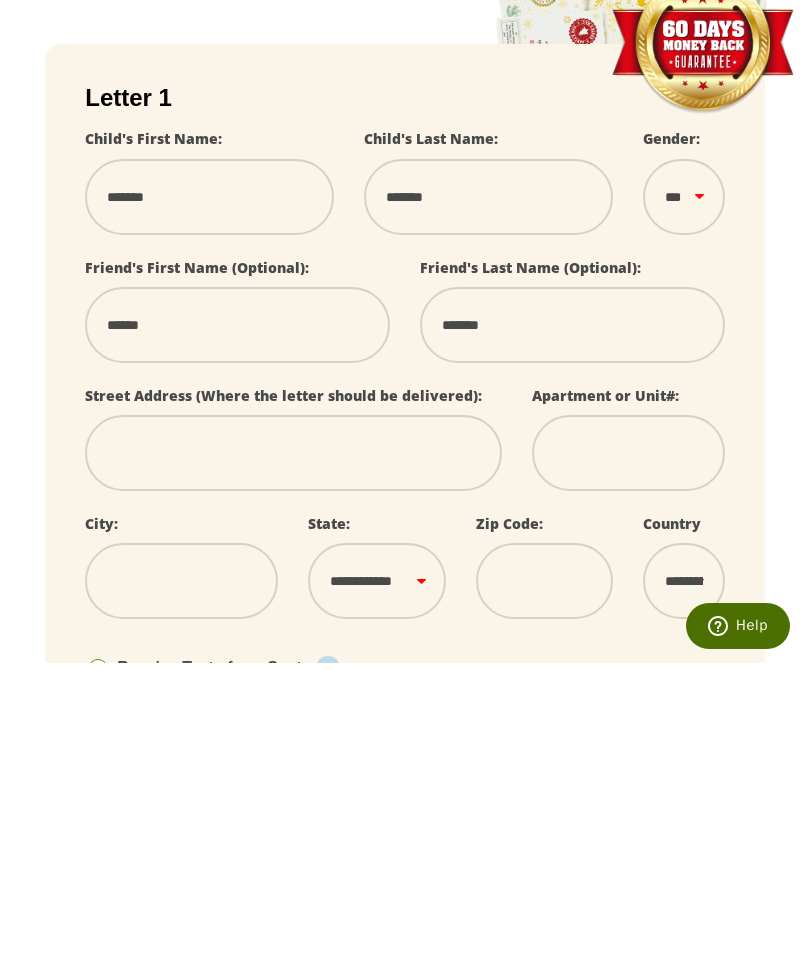 select 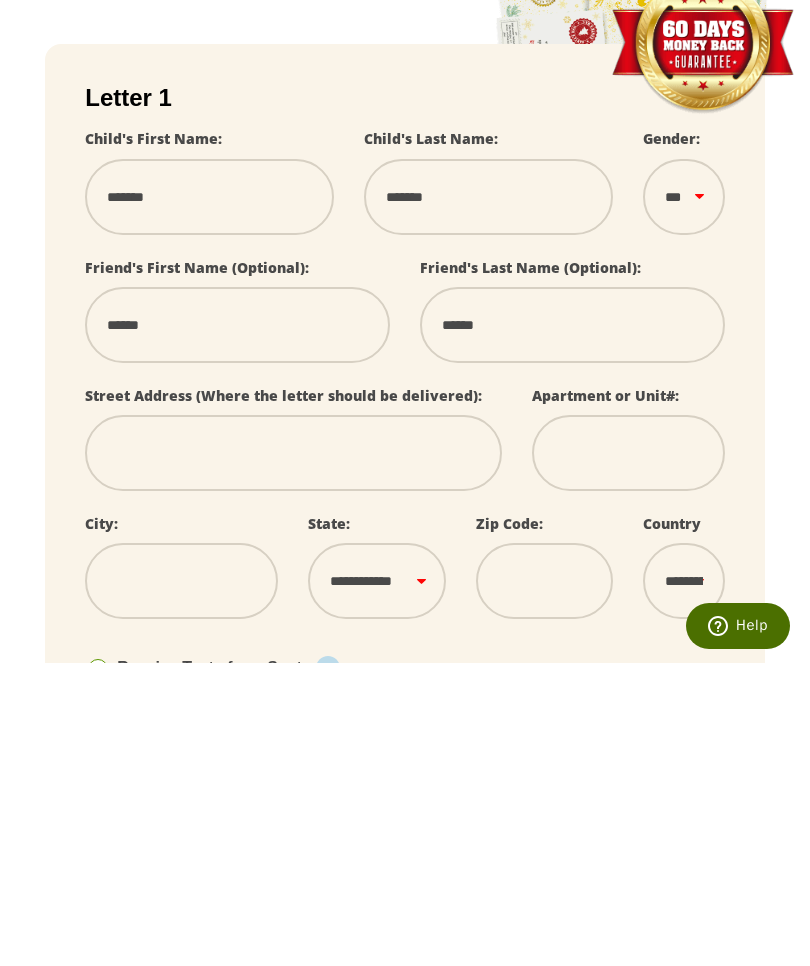 select 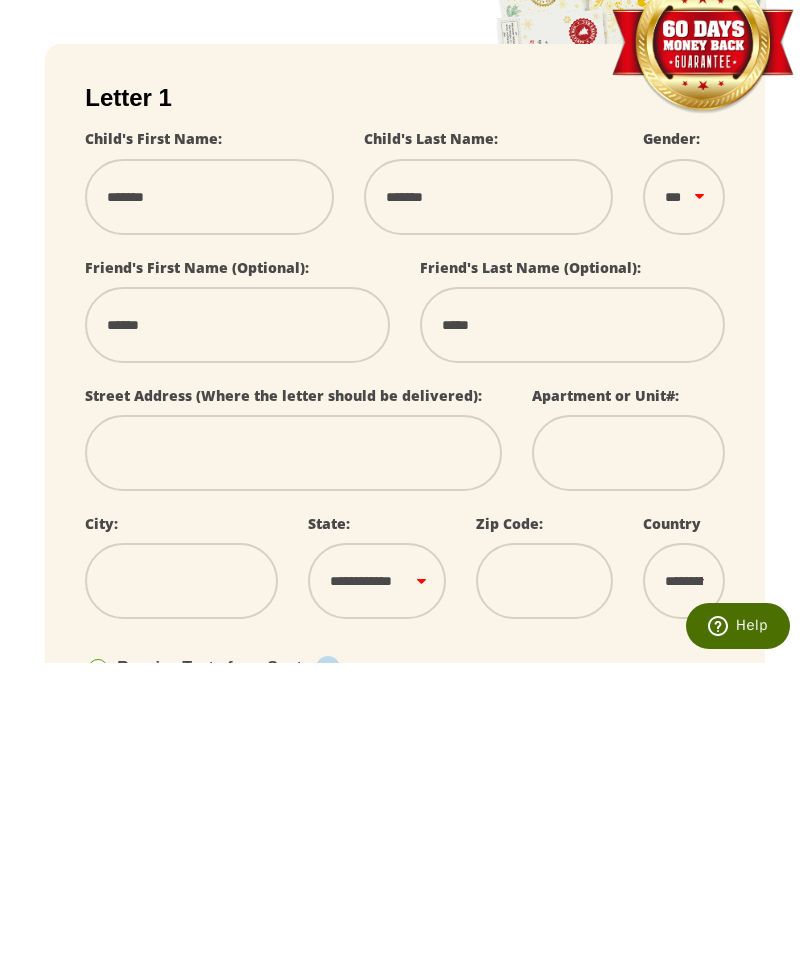 type on "****" 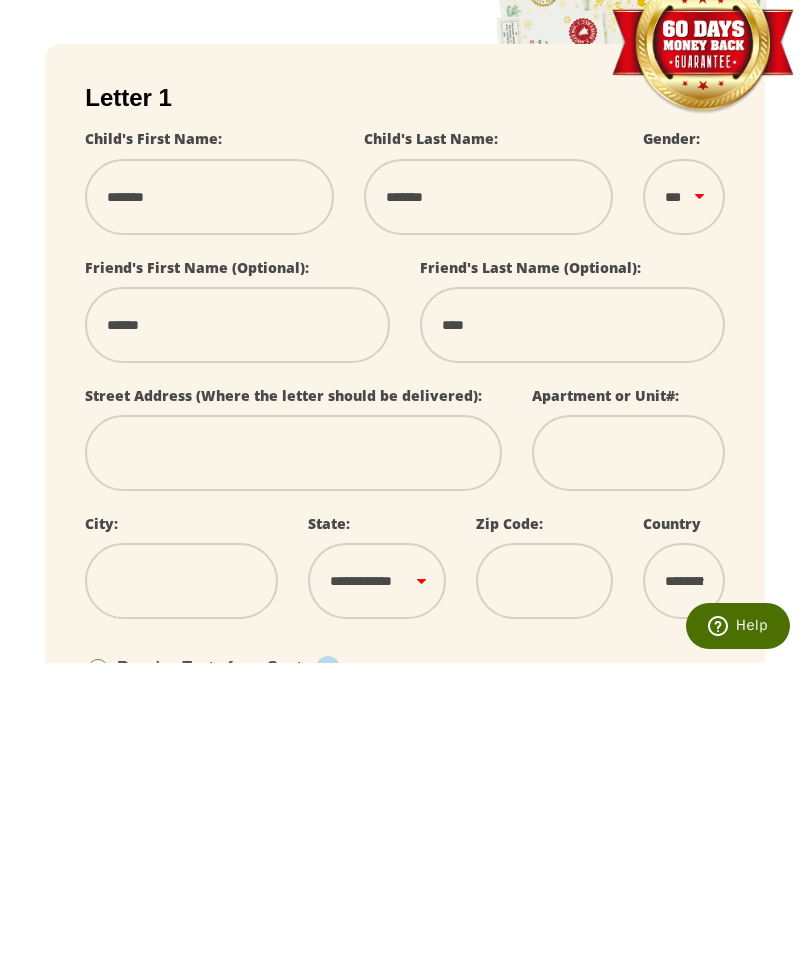 select 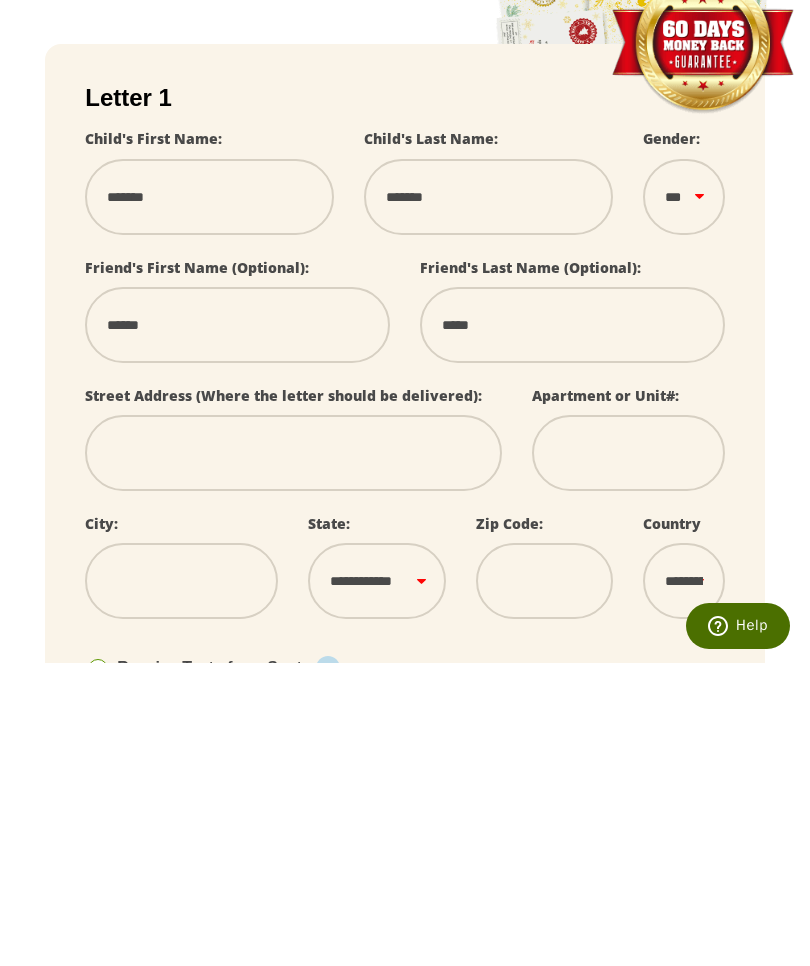 select 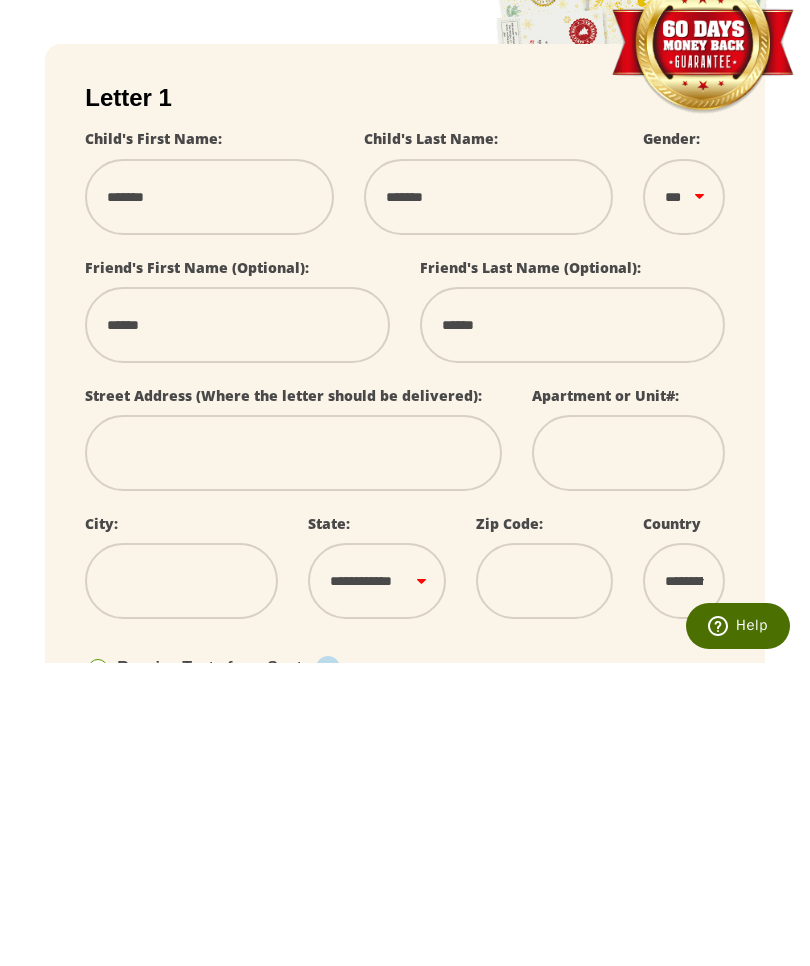 select 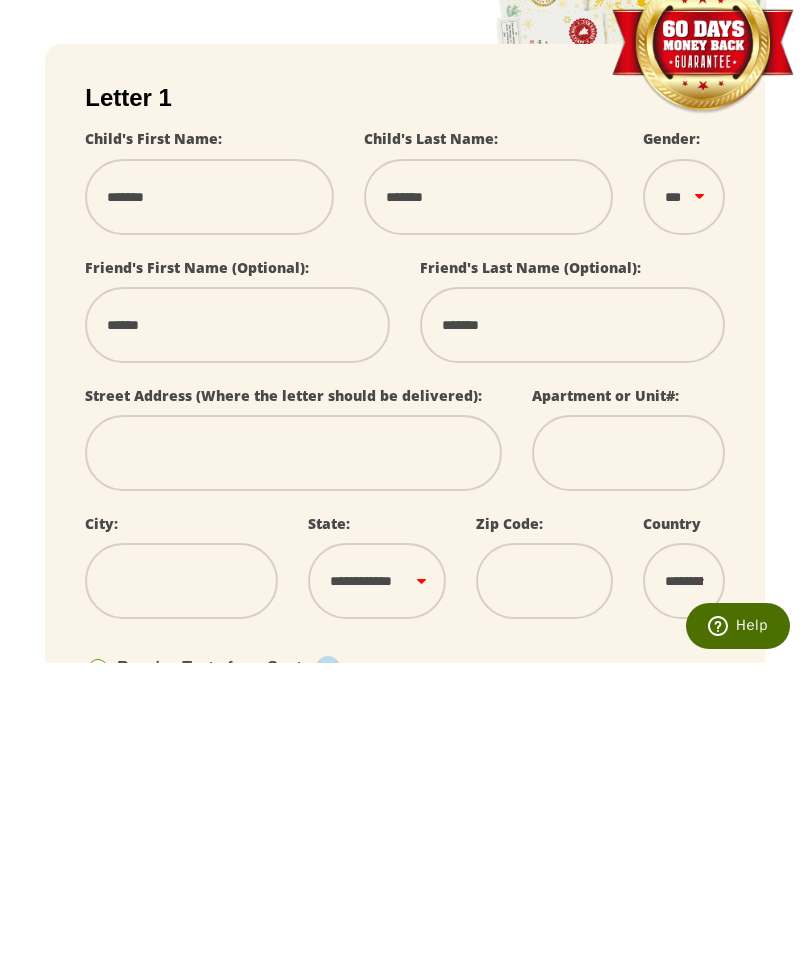 select 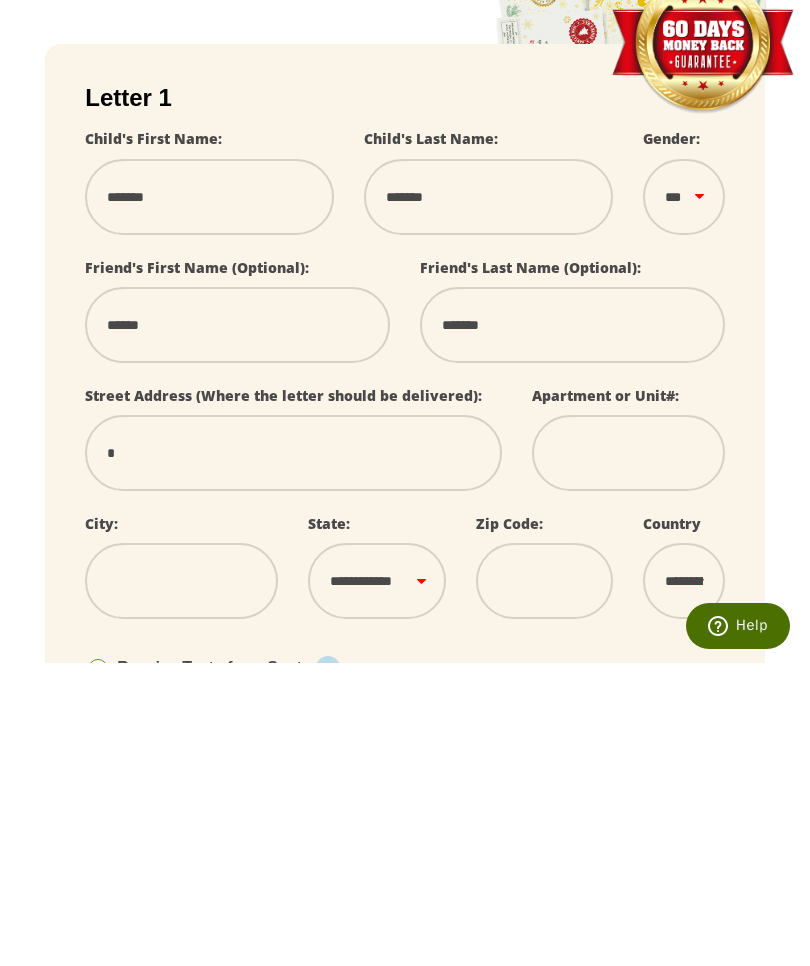 select 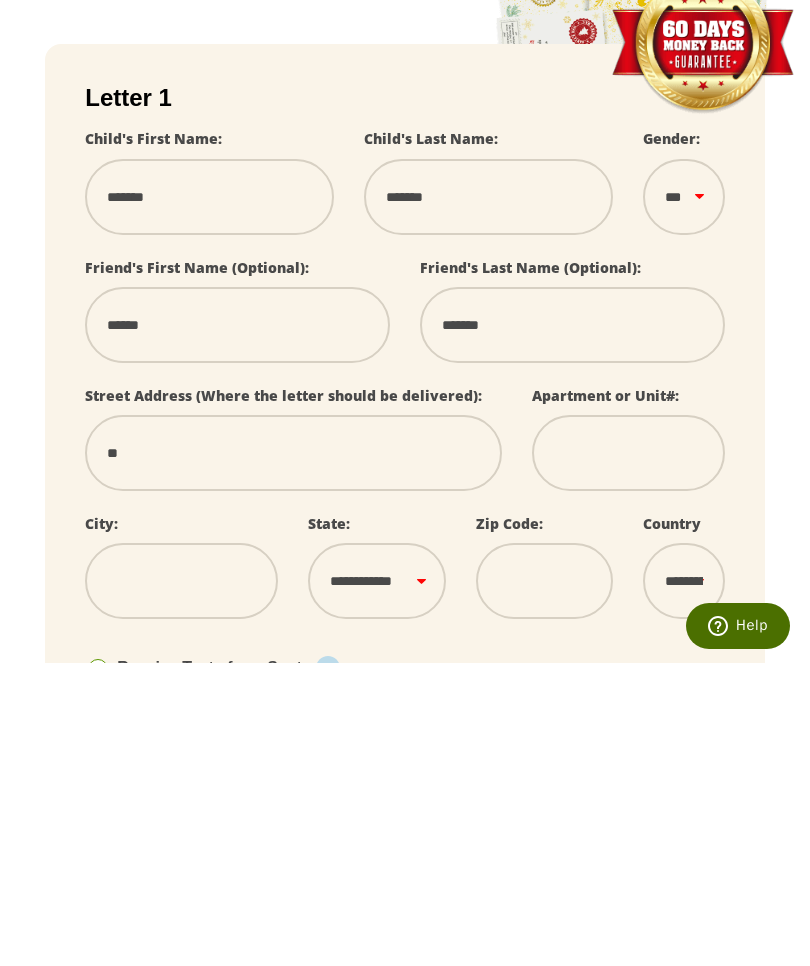 select 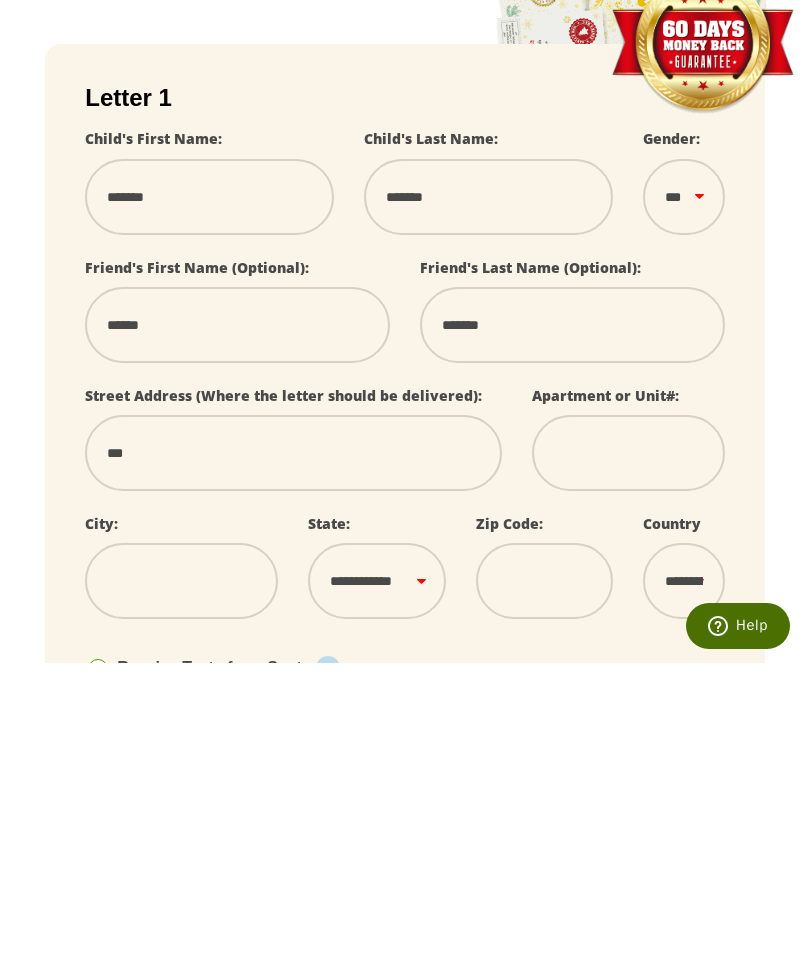 select 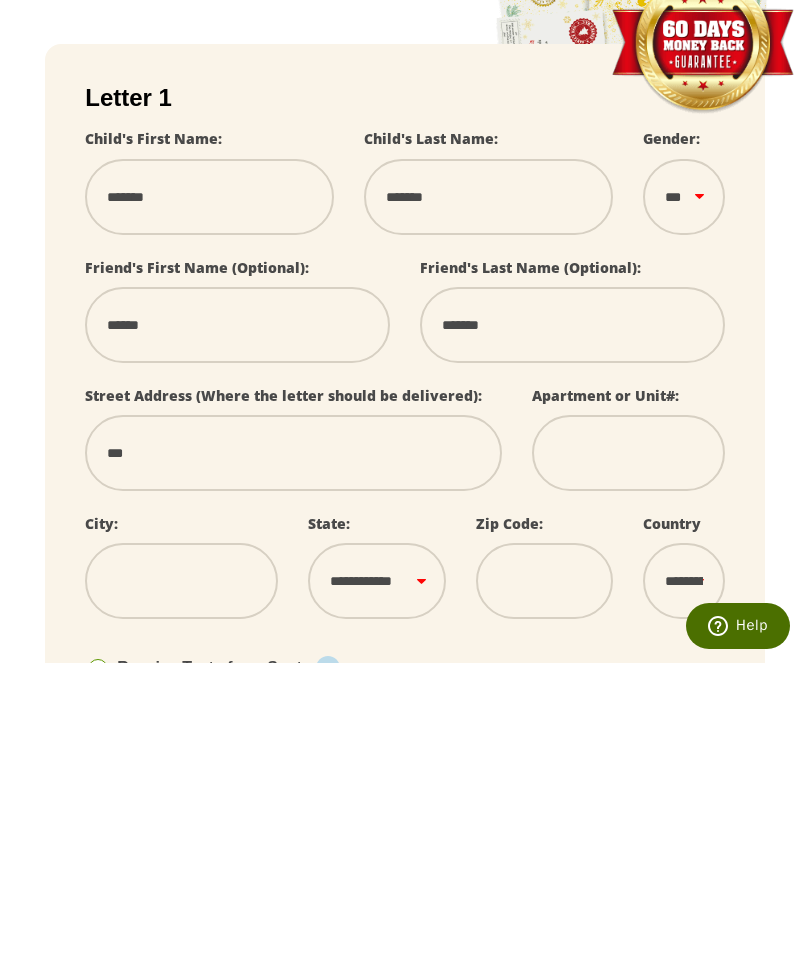 type on "****" 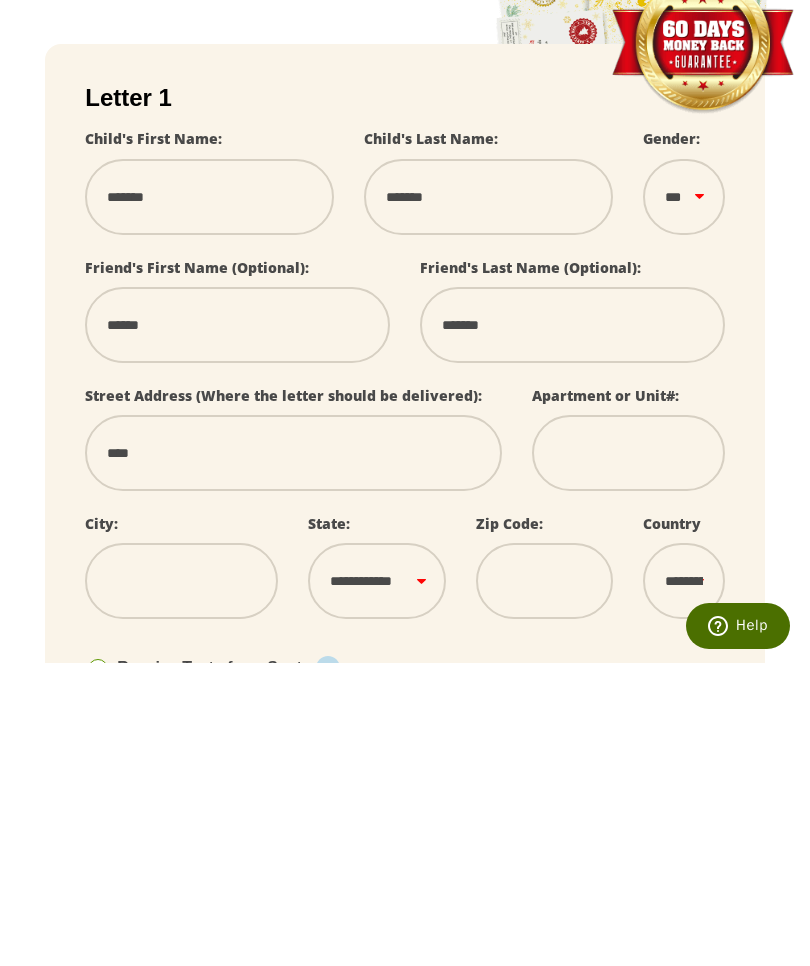select 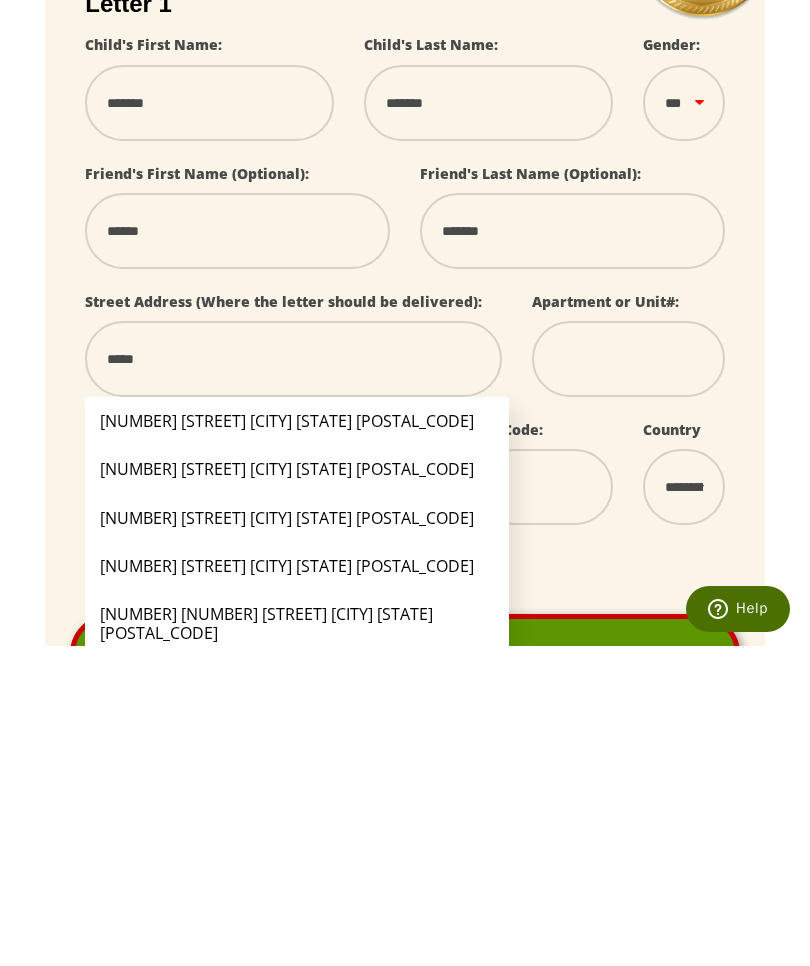 scroll, scrollTop: 170, scrollLeft: 0, axis: vertical 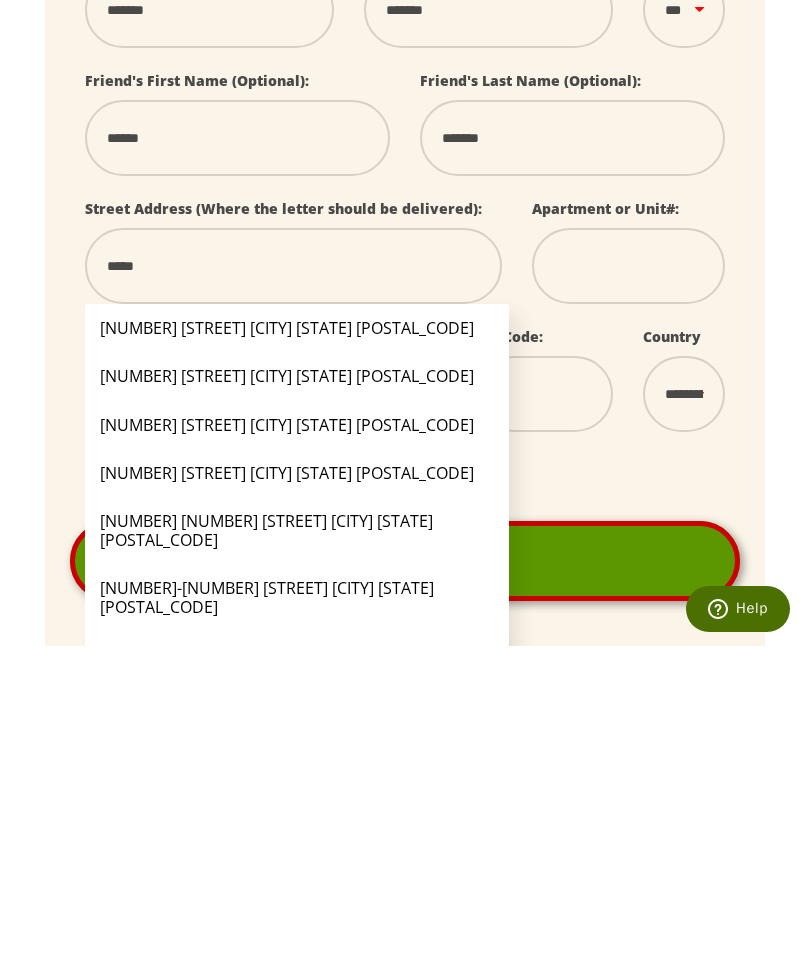 type on "******" 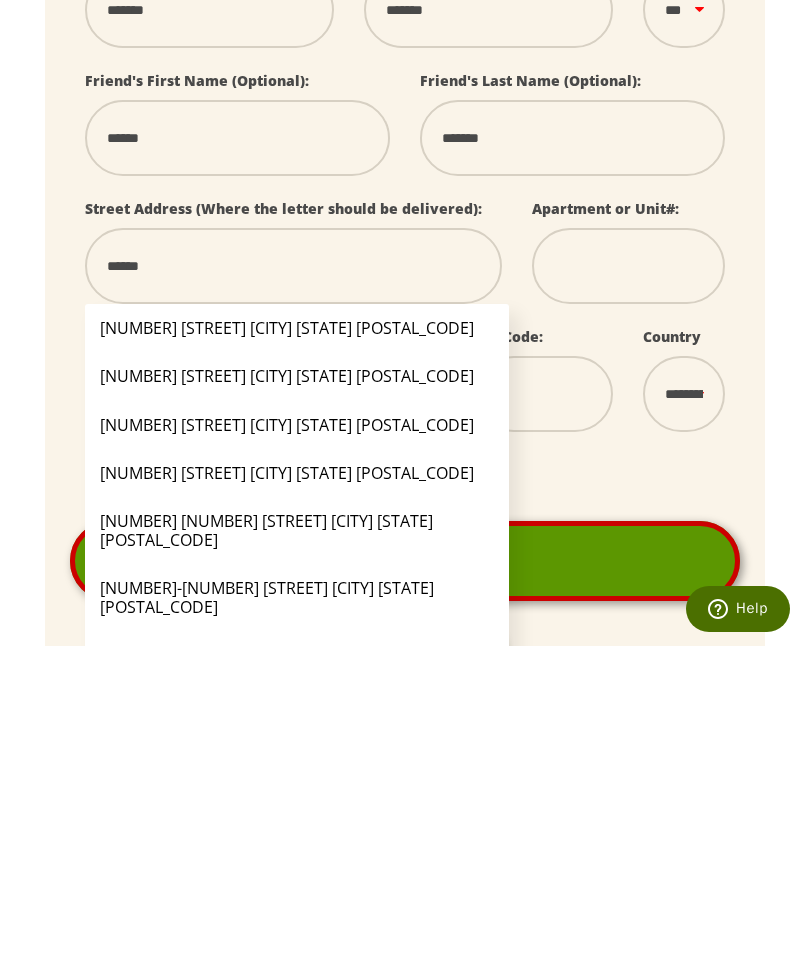 select 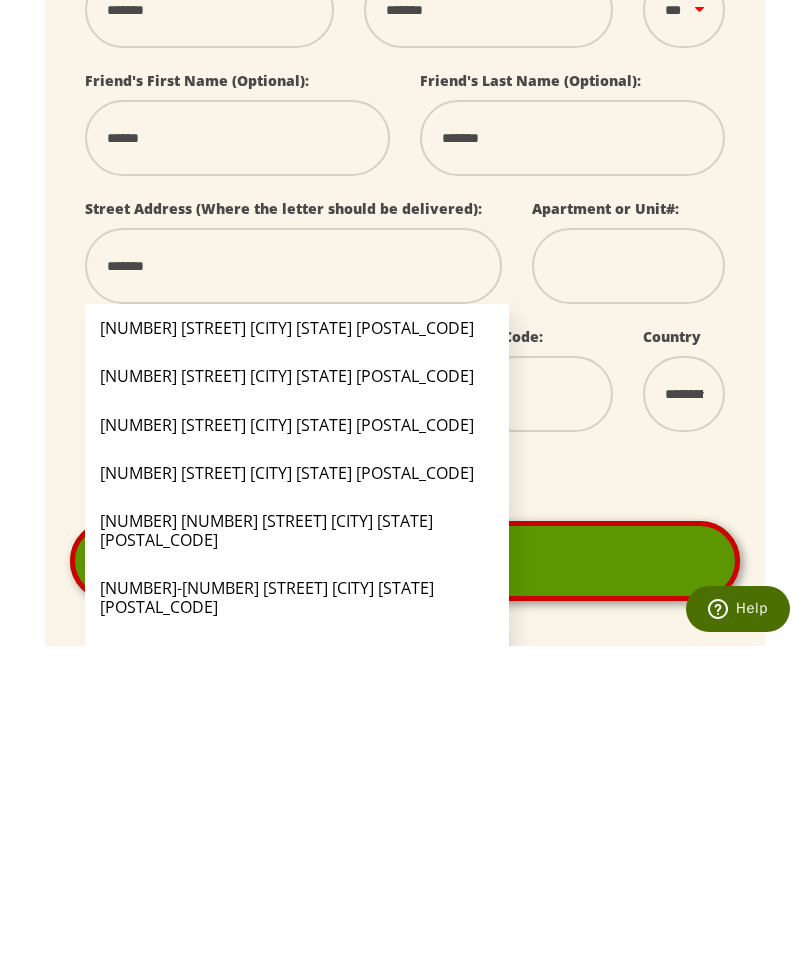 select 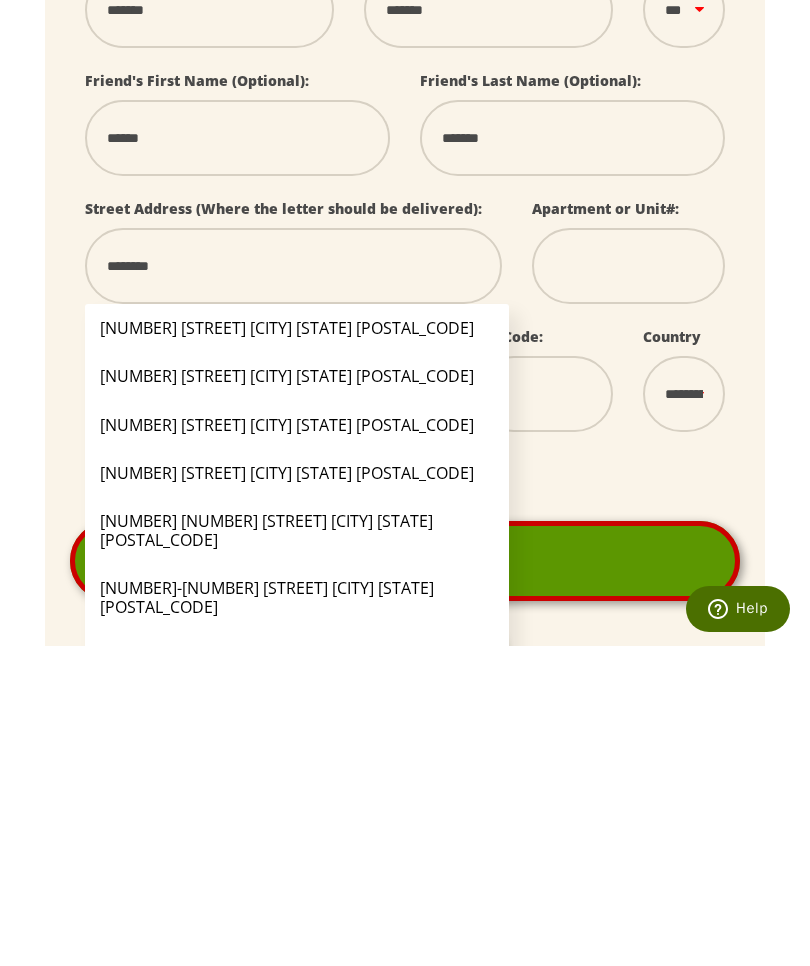 select 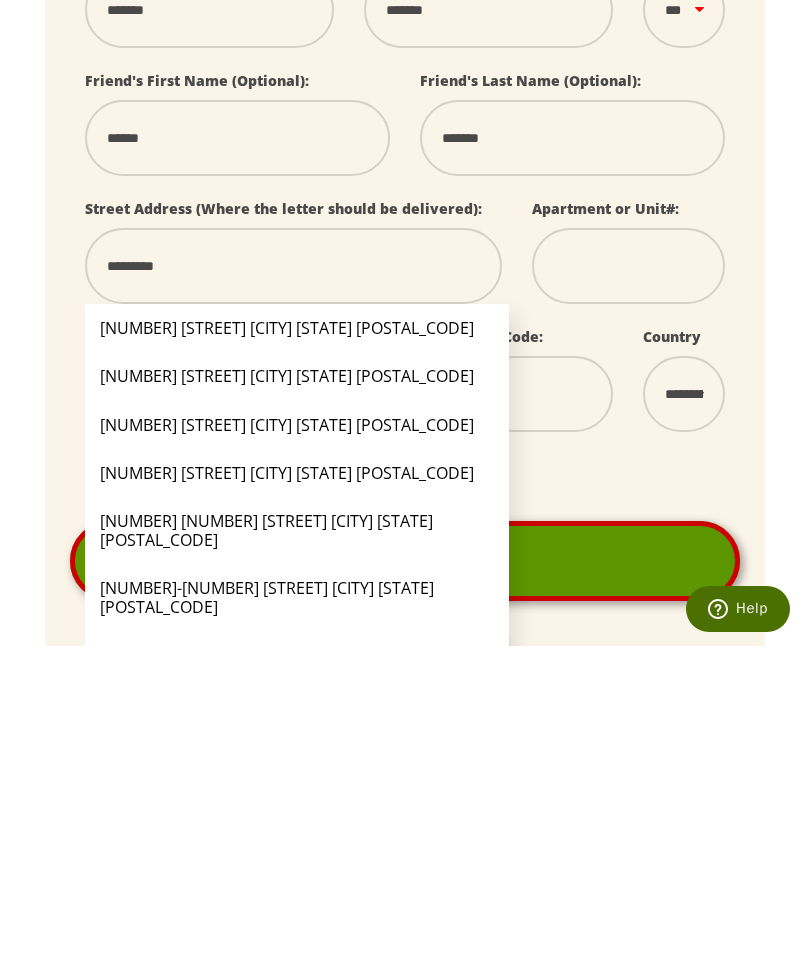select 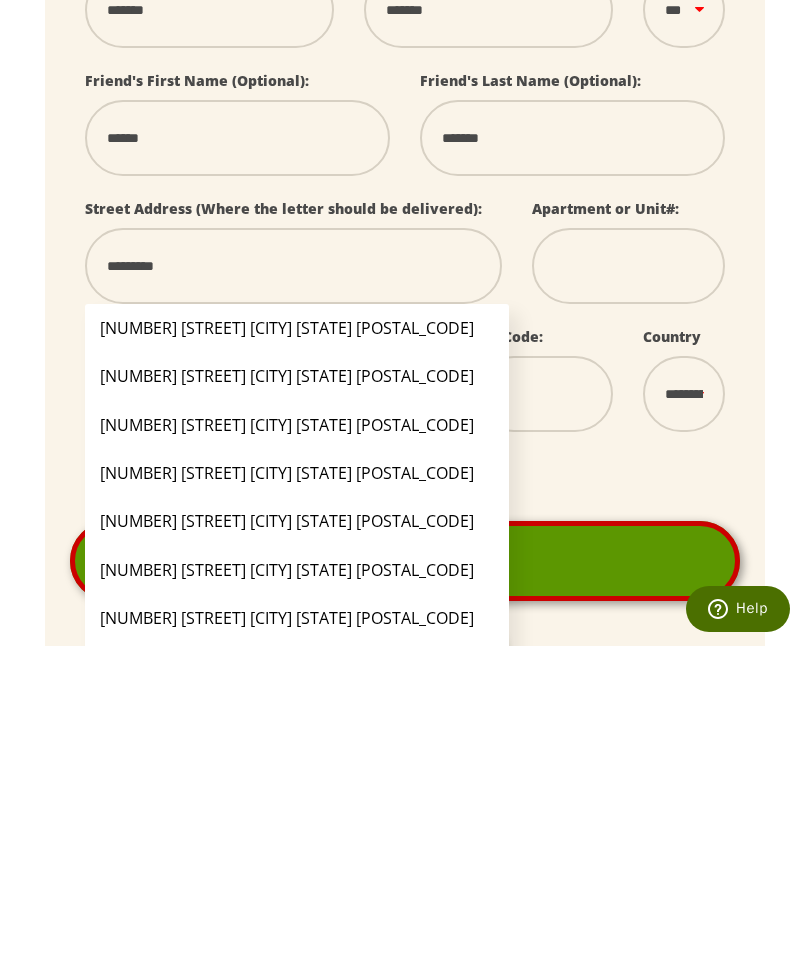 type on "********" 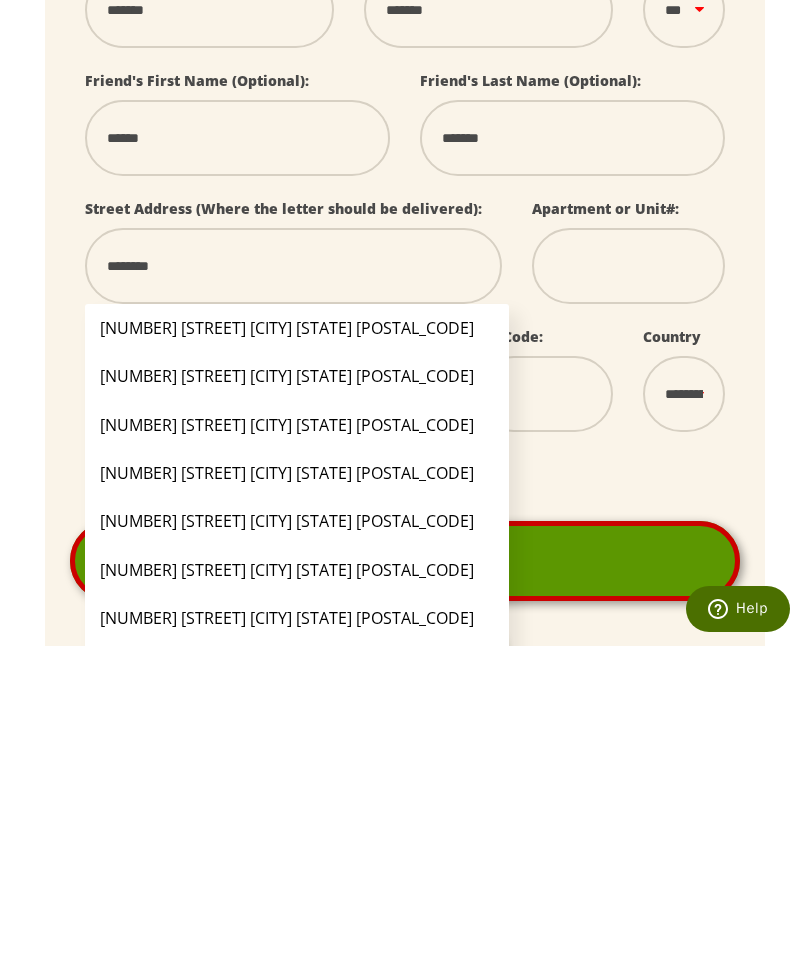 select 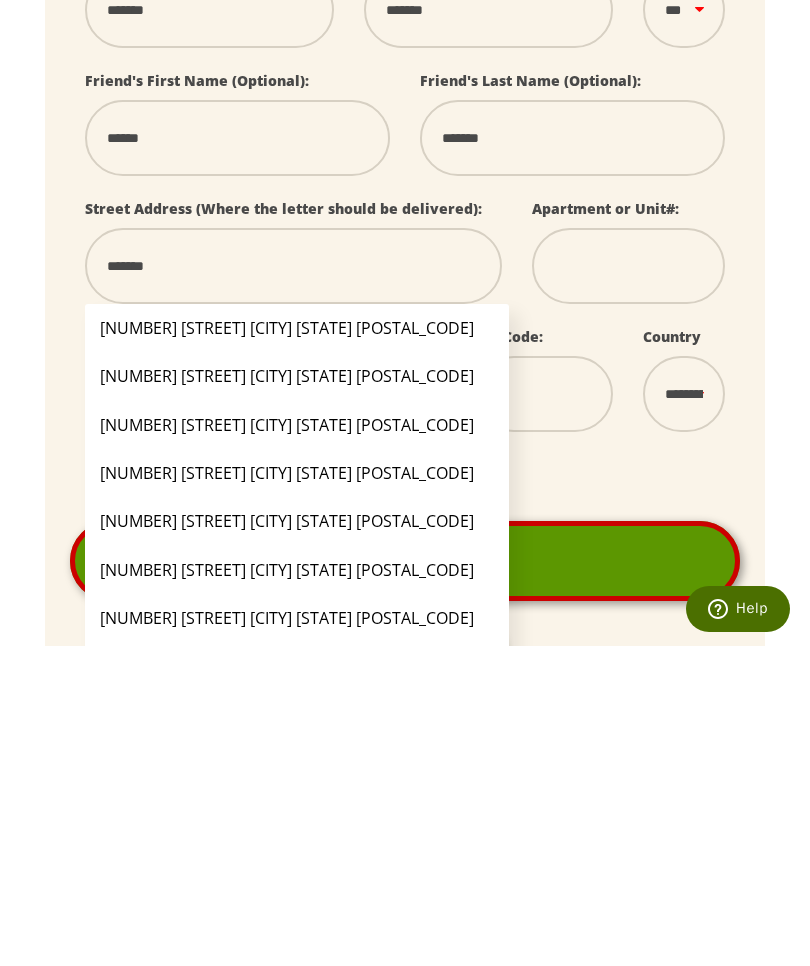 select 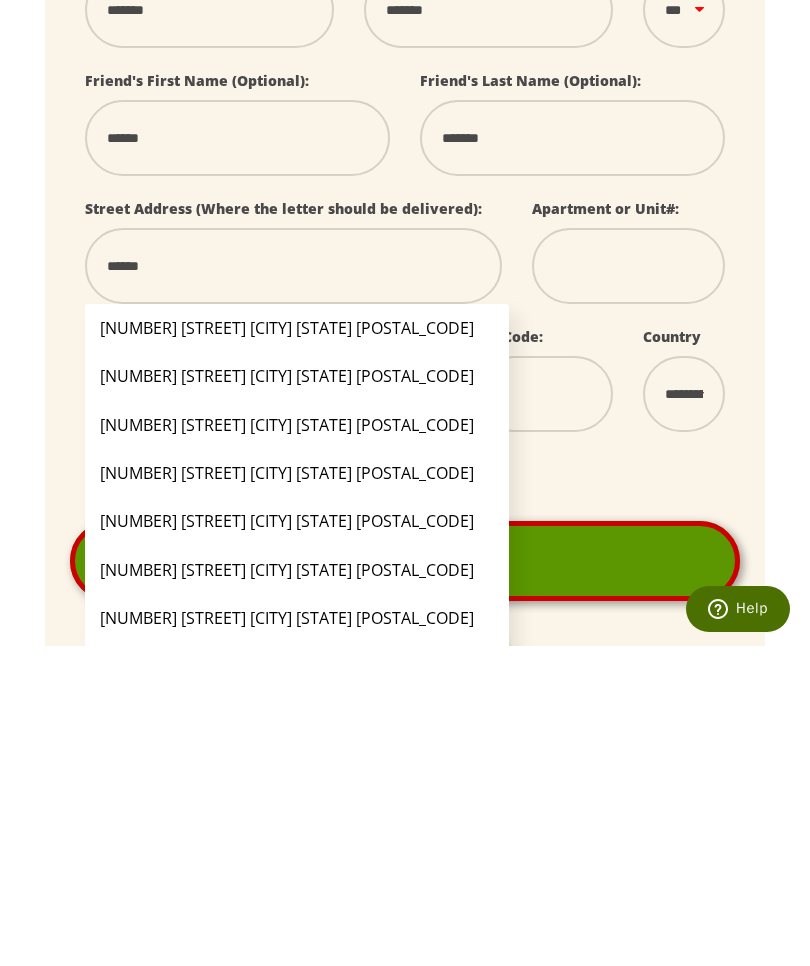 select 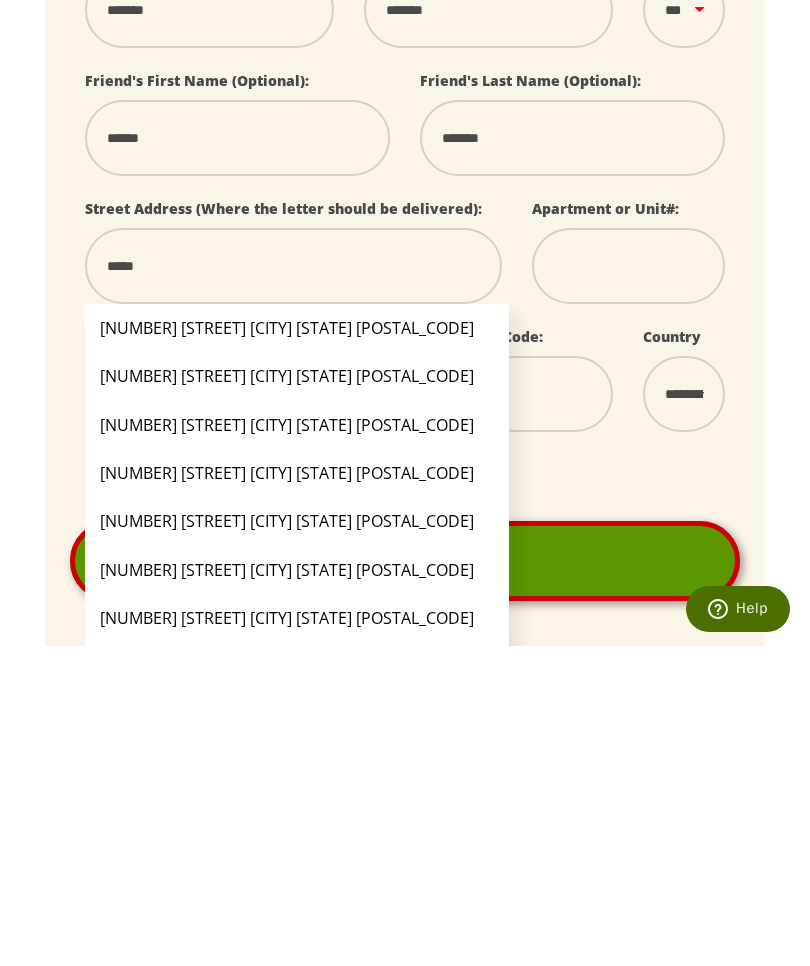 select 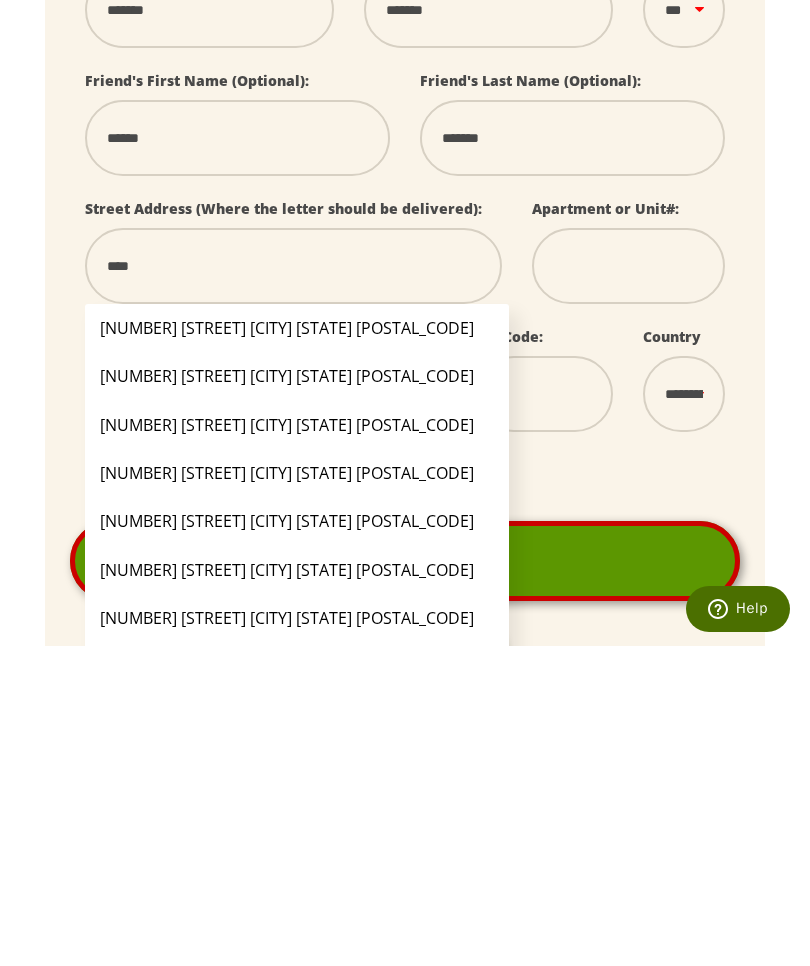 type on "****" 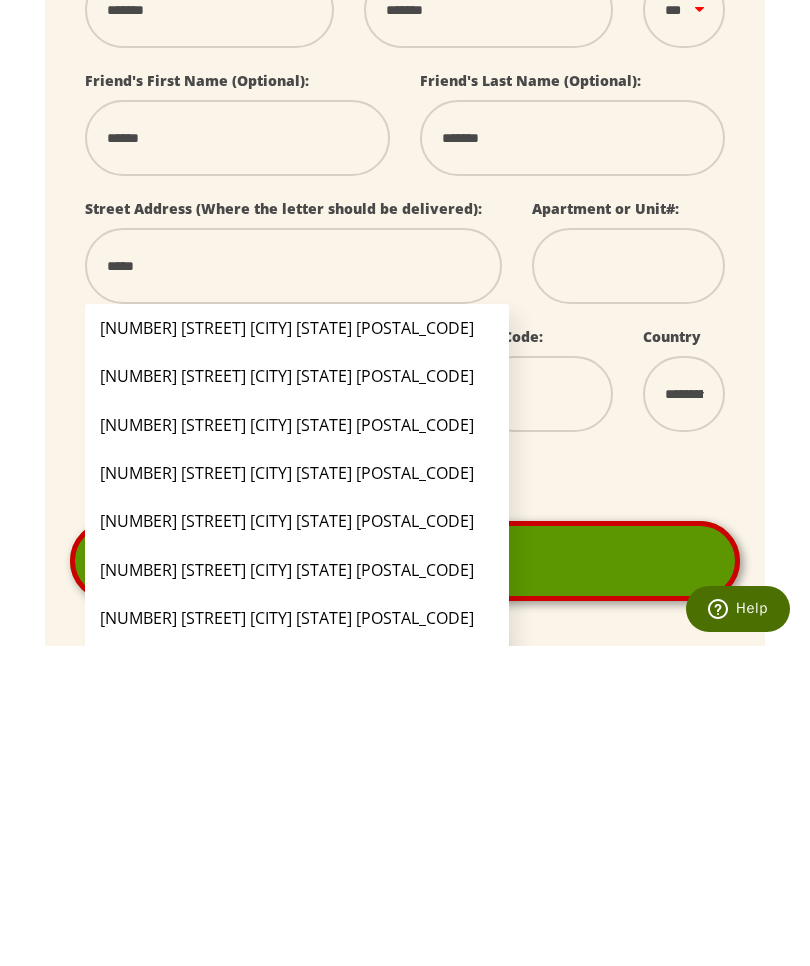 select 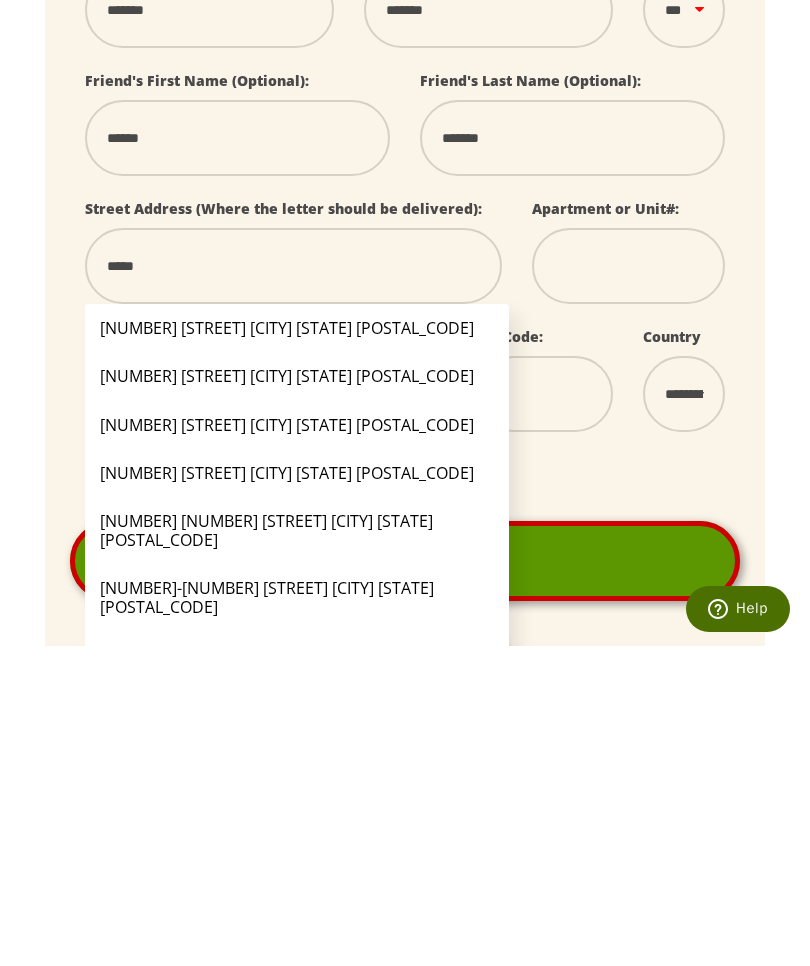 type on "******" 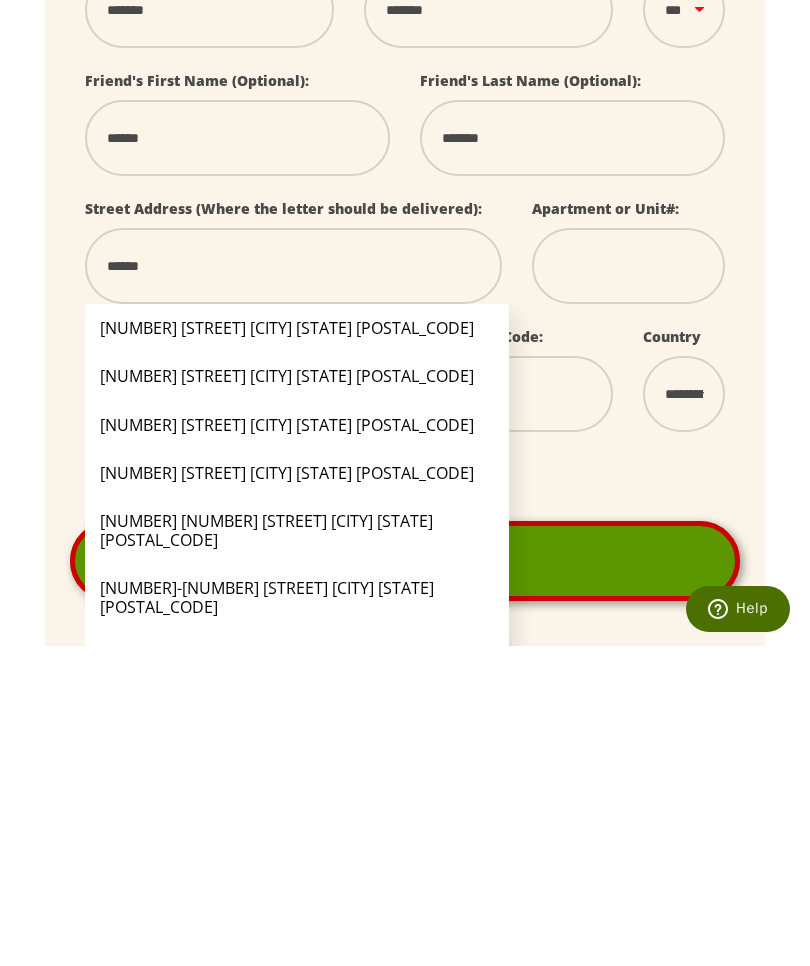 select 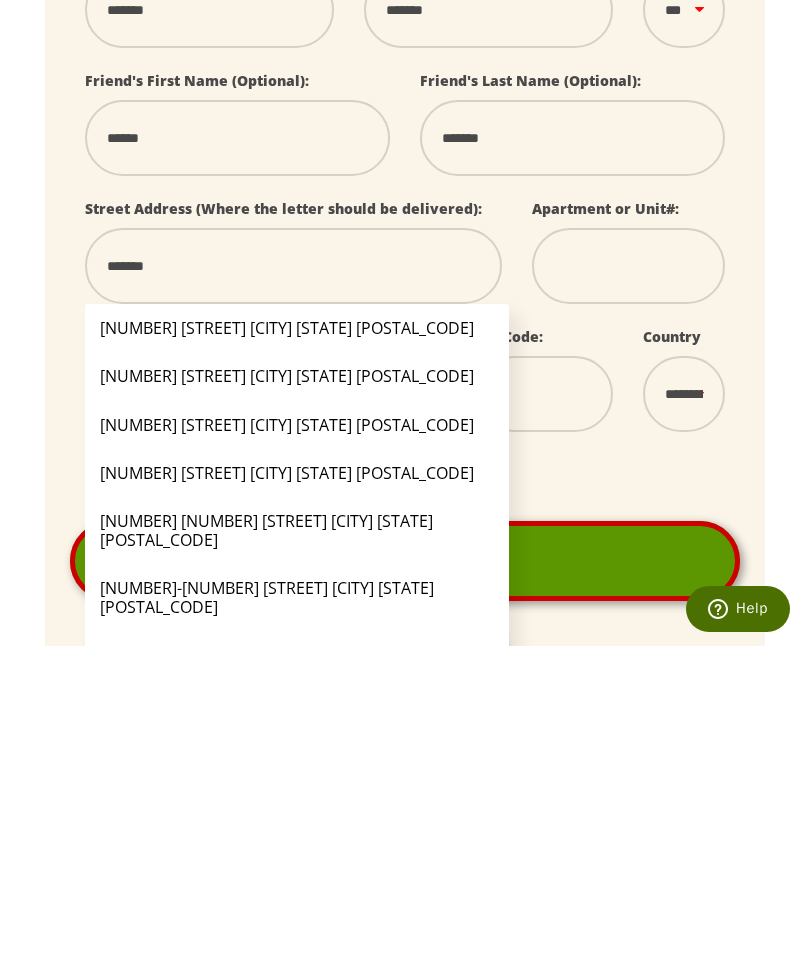 type on "********" 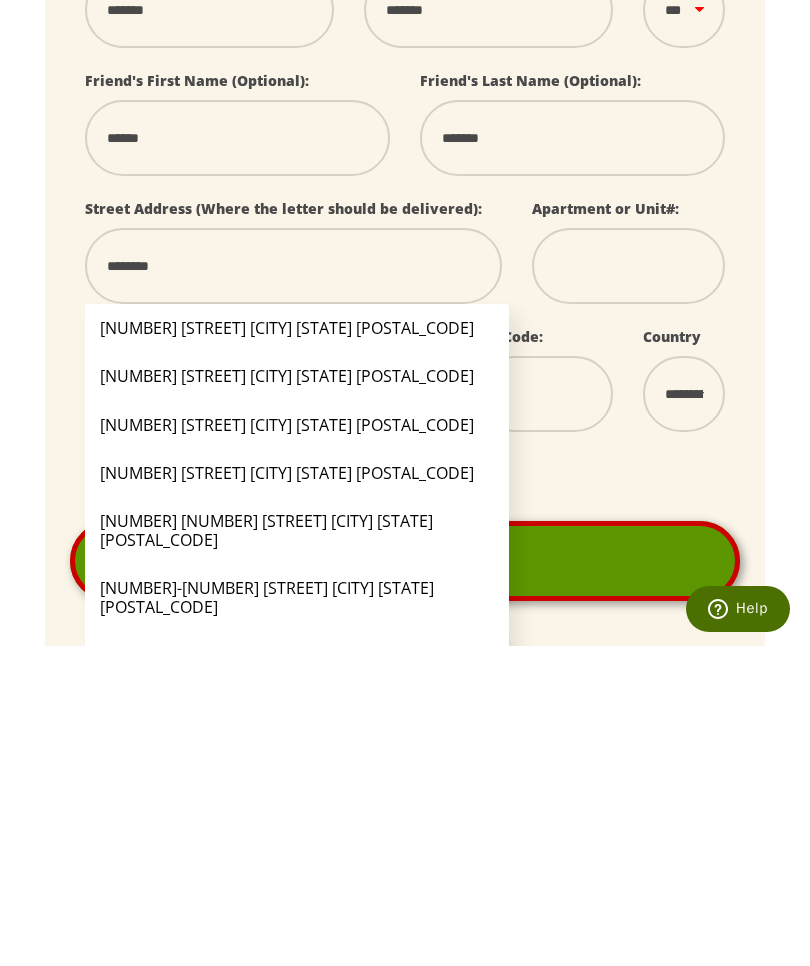 select 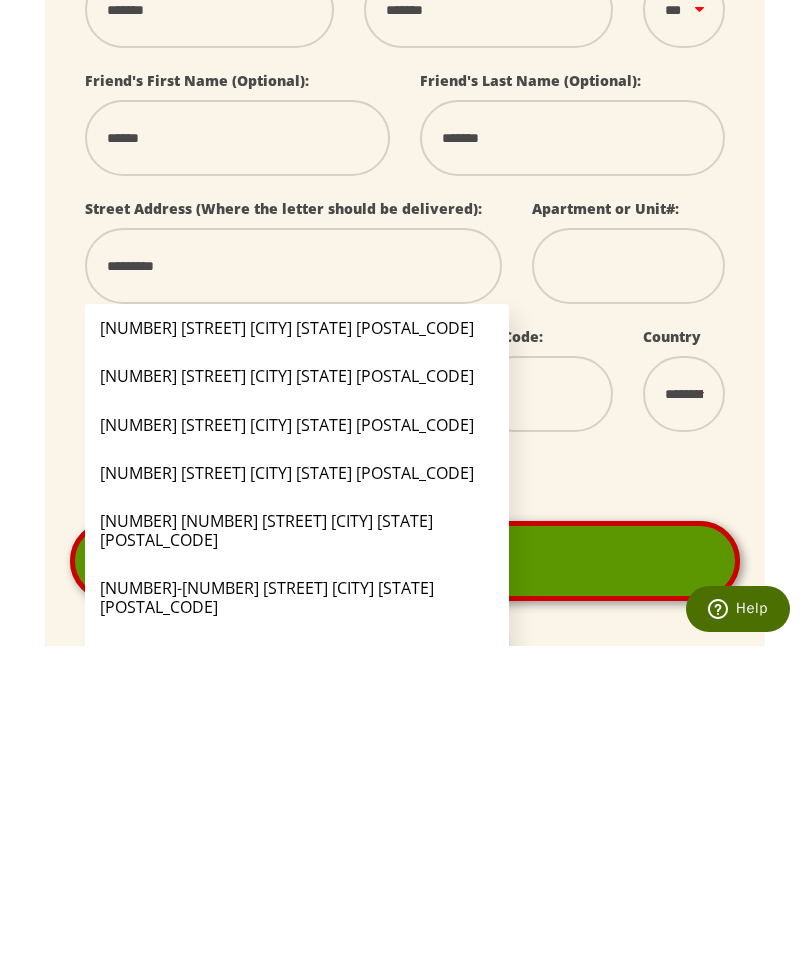 select 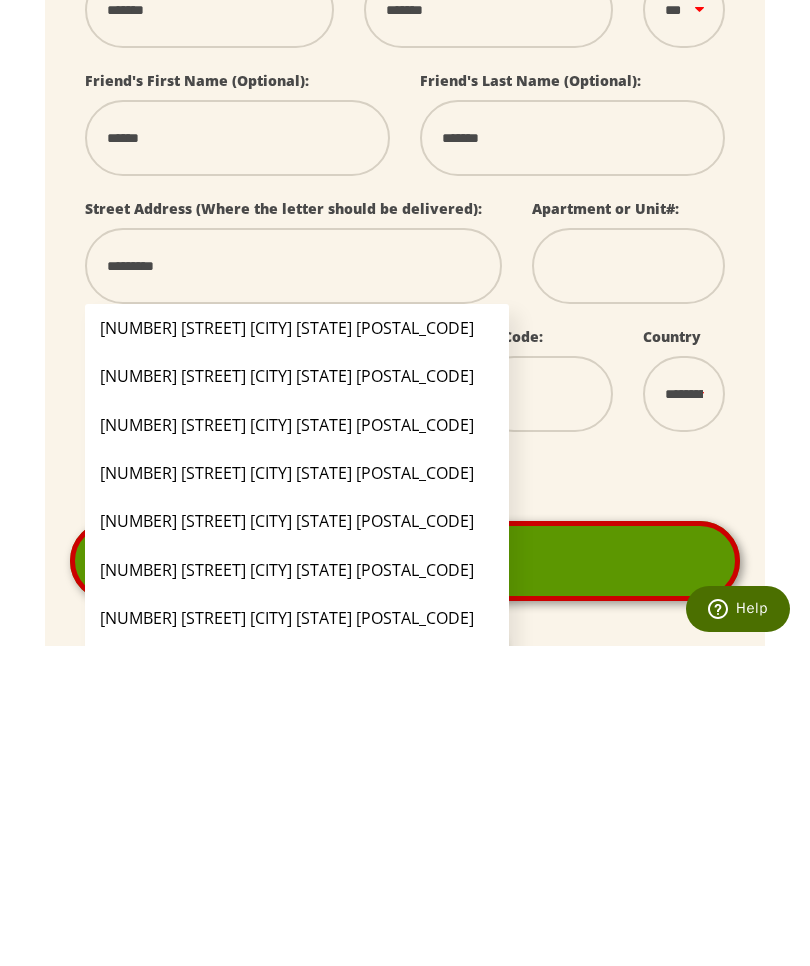 type on "**********" 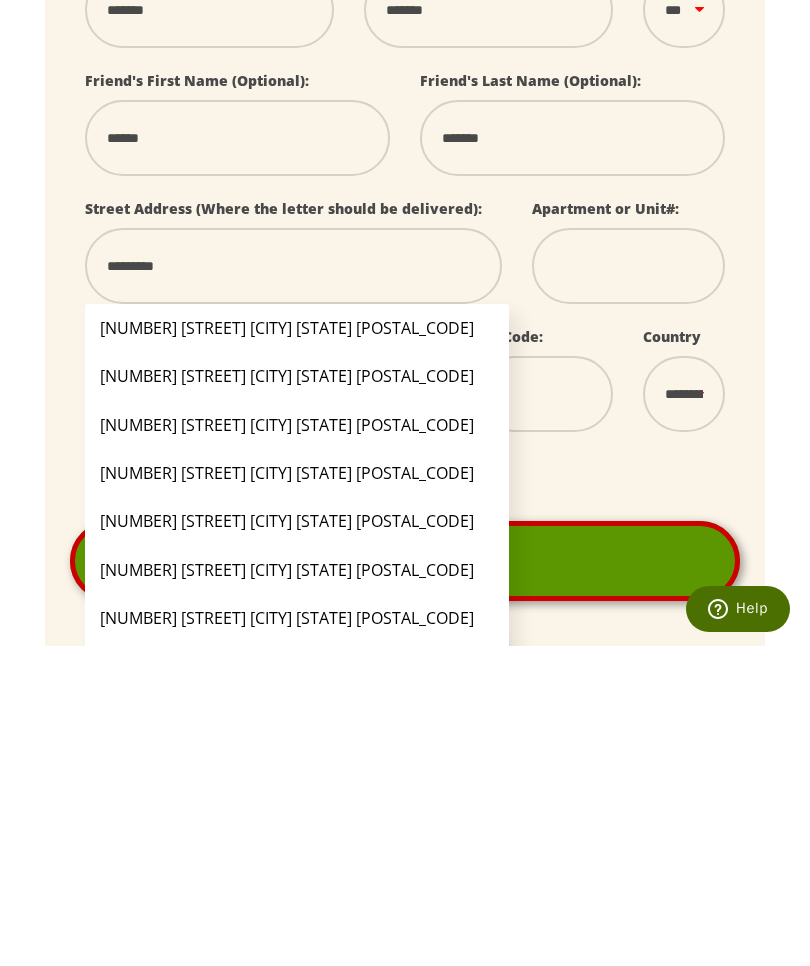 select 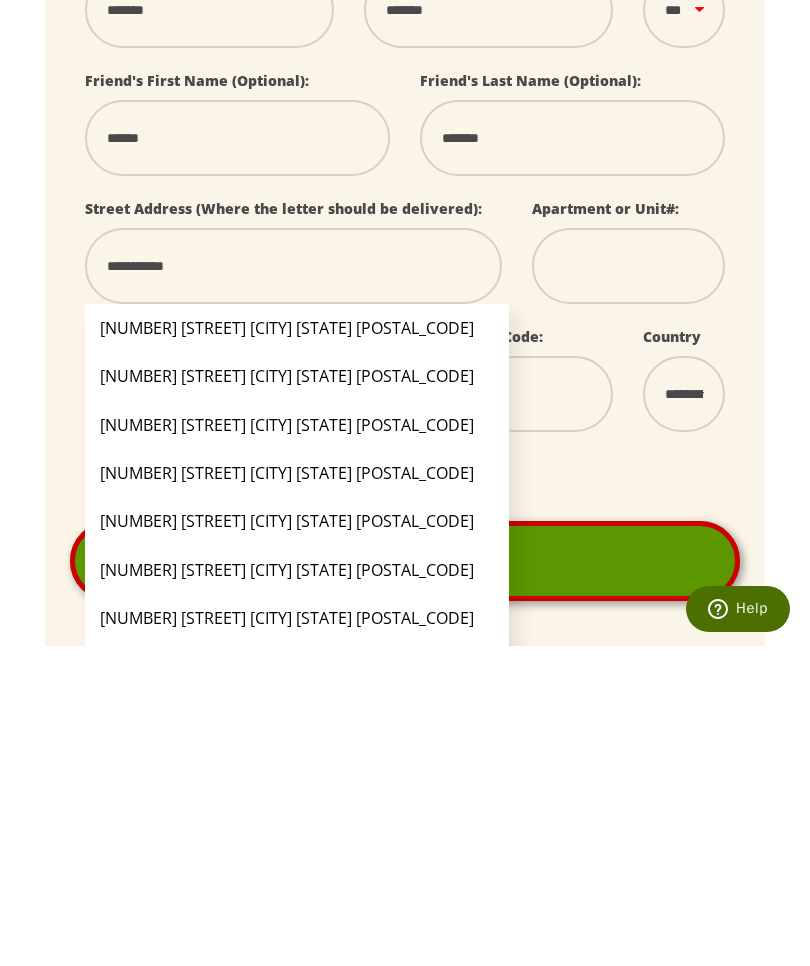 type on "**********" 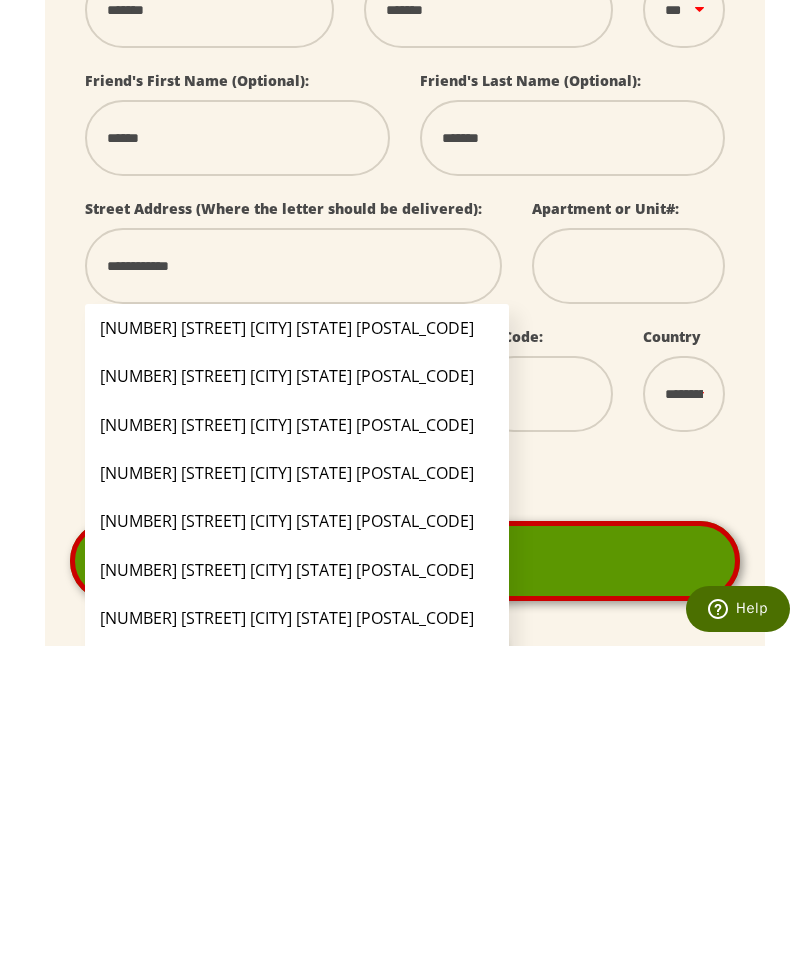 select 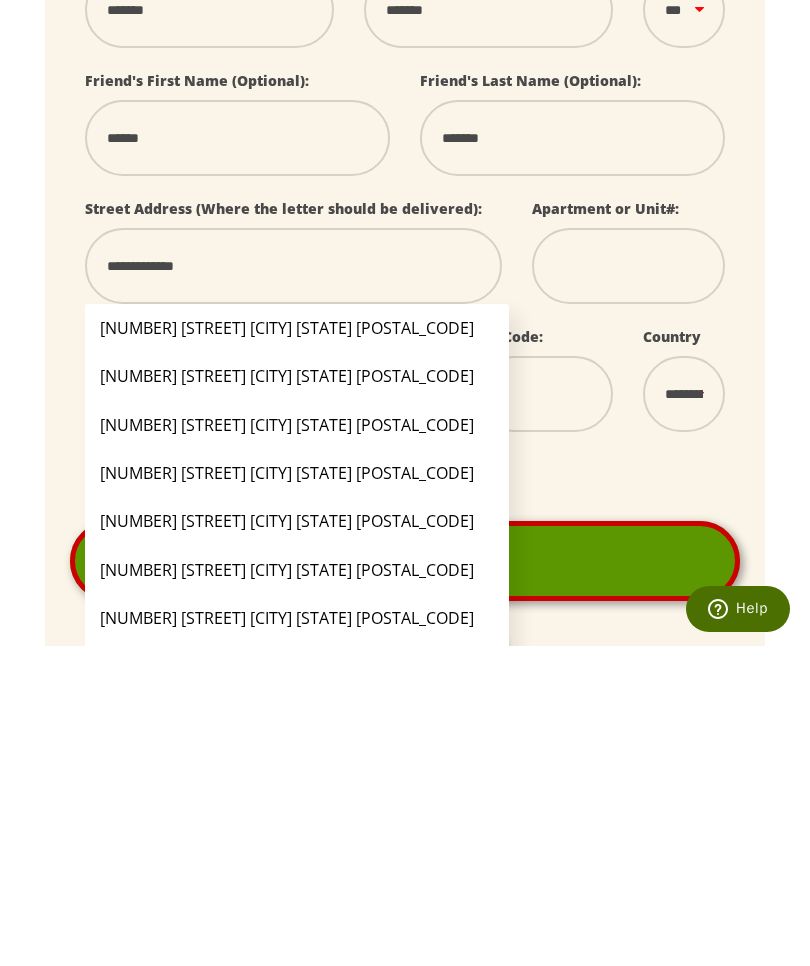 select 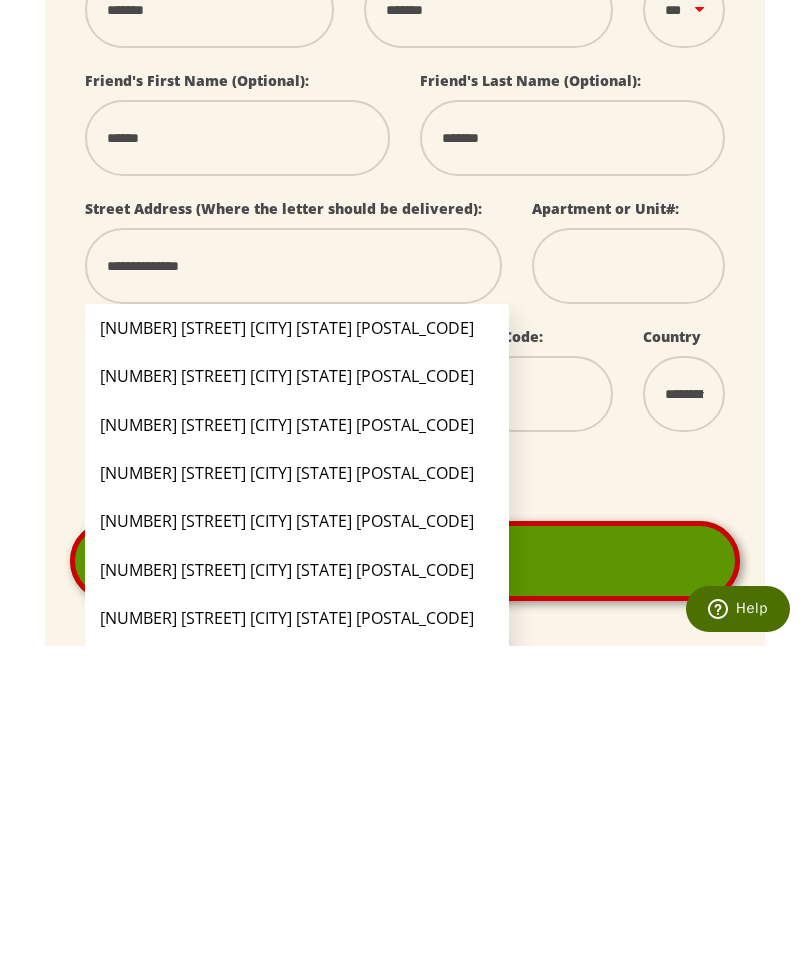 select 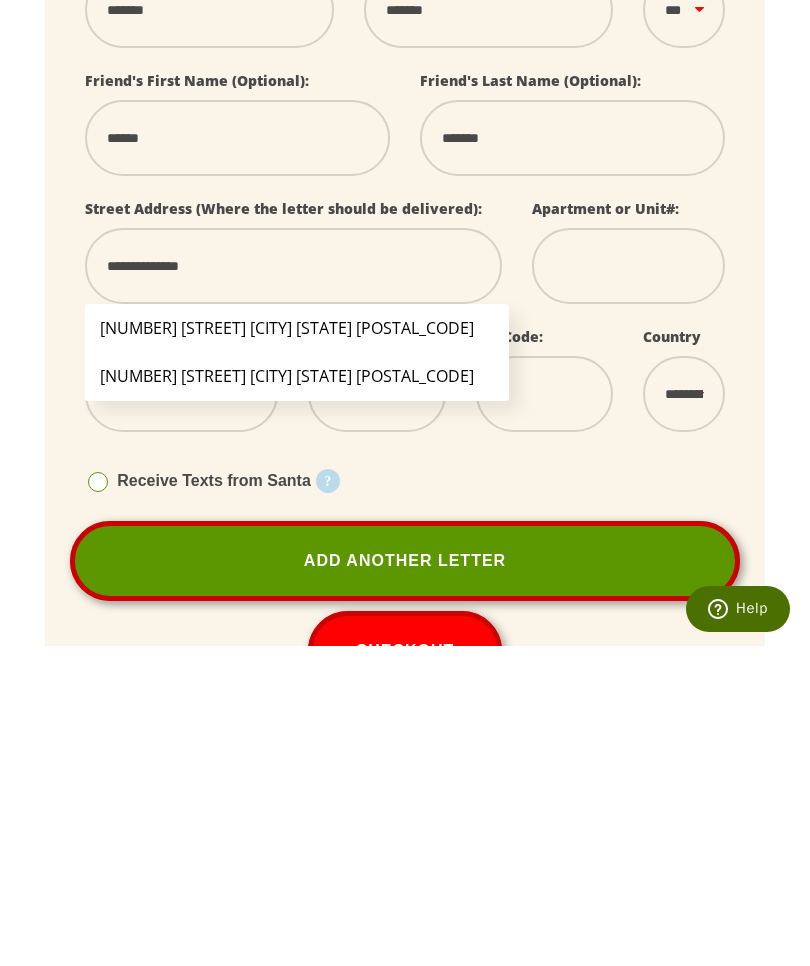 type on "**********" 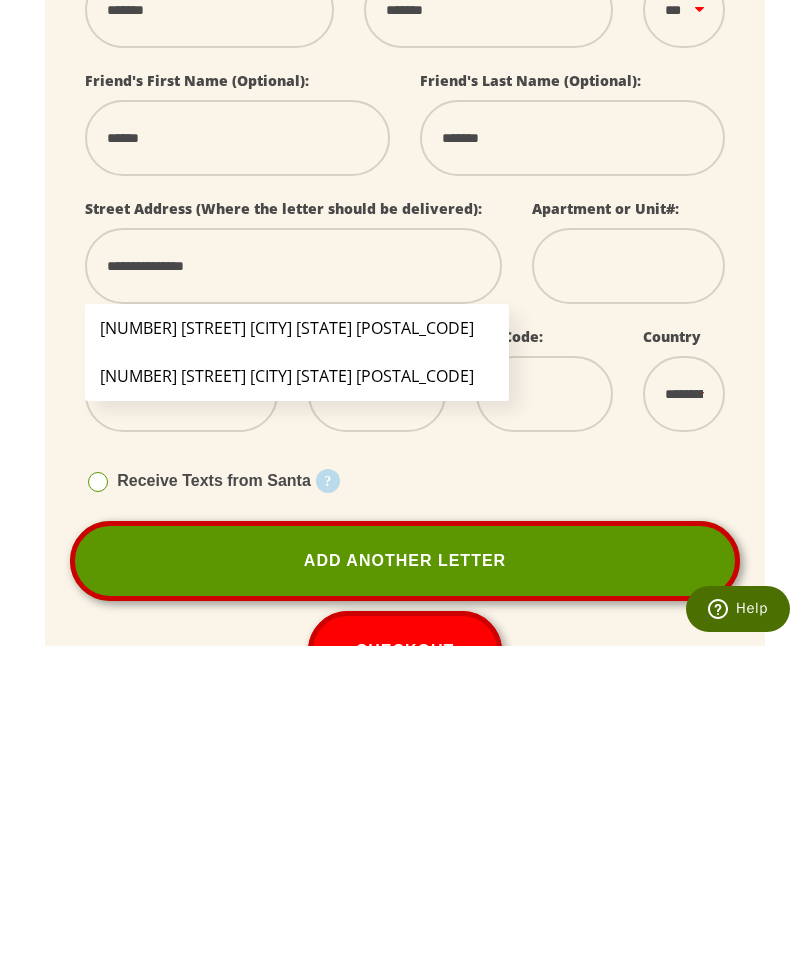 select 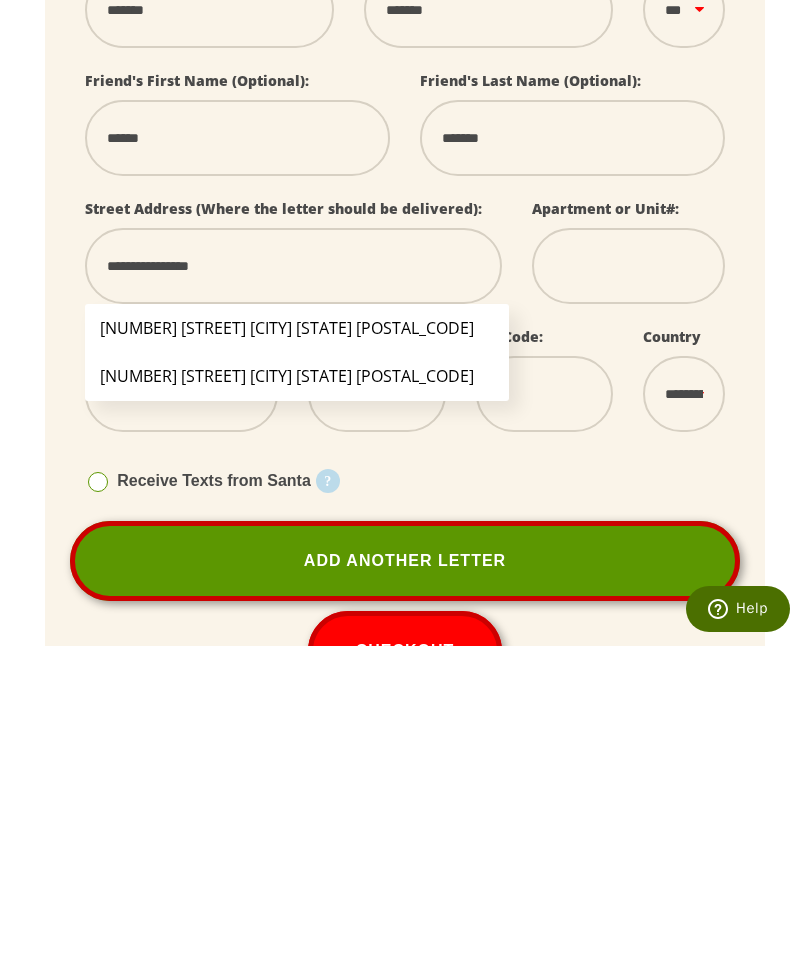 select 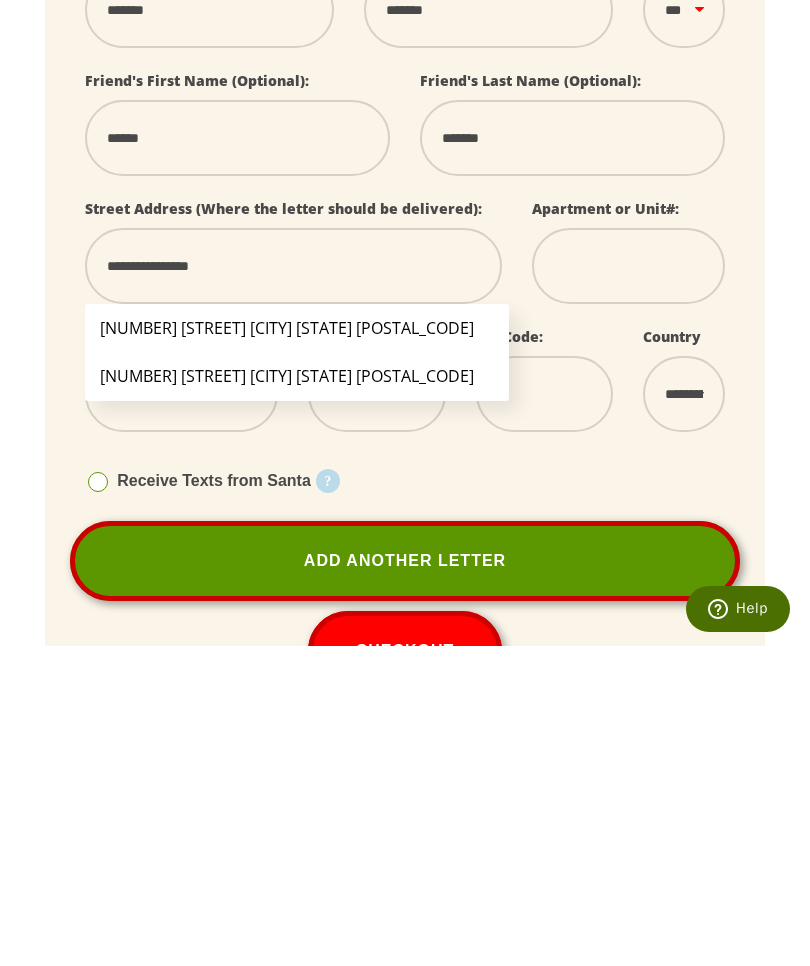click on "2220 Little John Ln Groves
TX 77619" at bounding box center [297, 648] 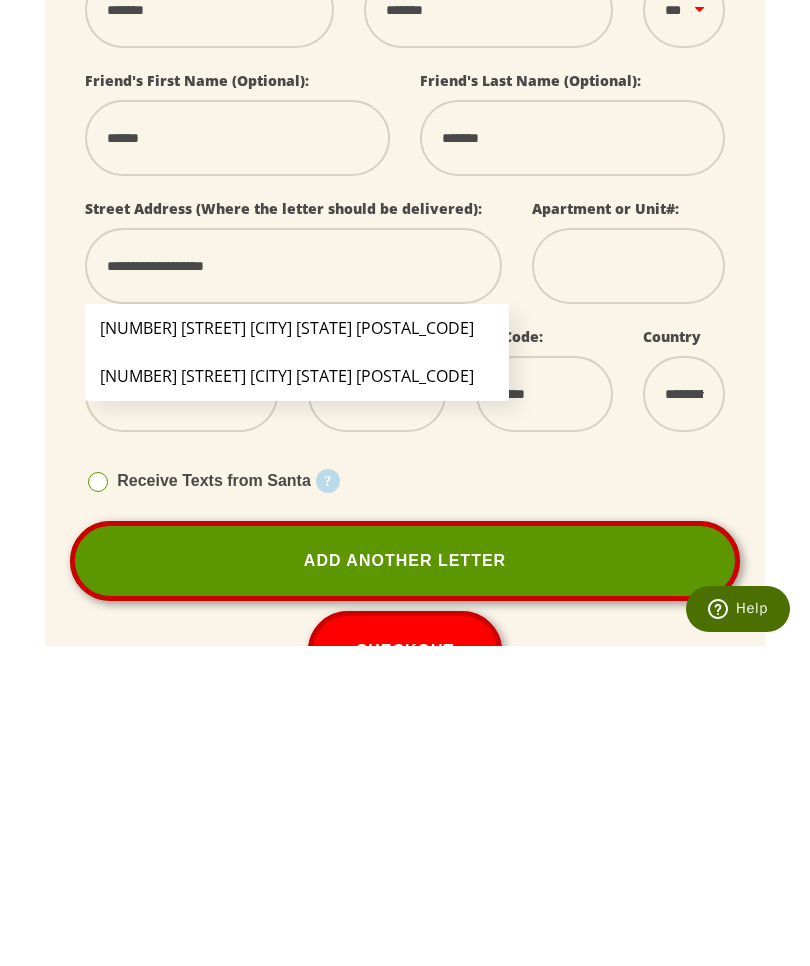 scroll, scrollTop: 491, scrollLeft: 0, axis: vertical 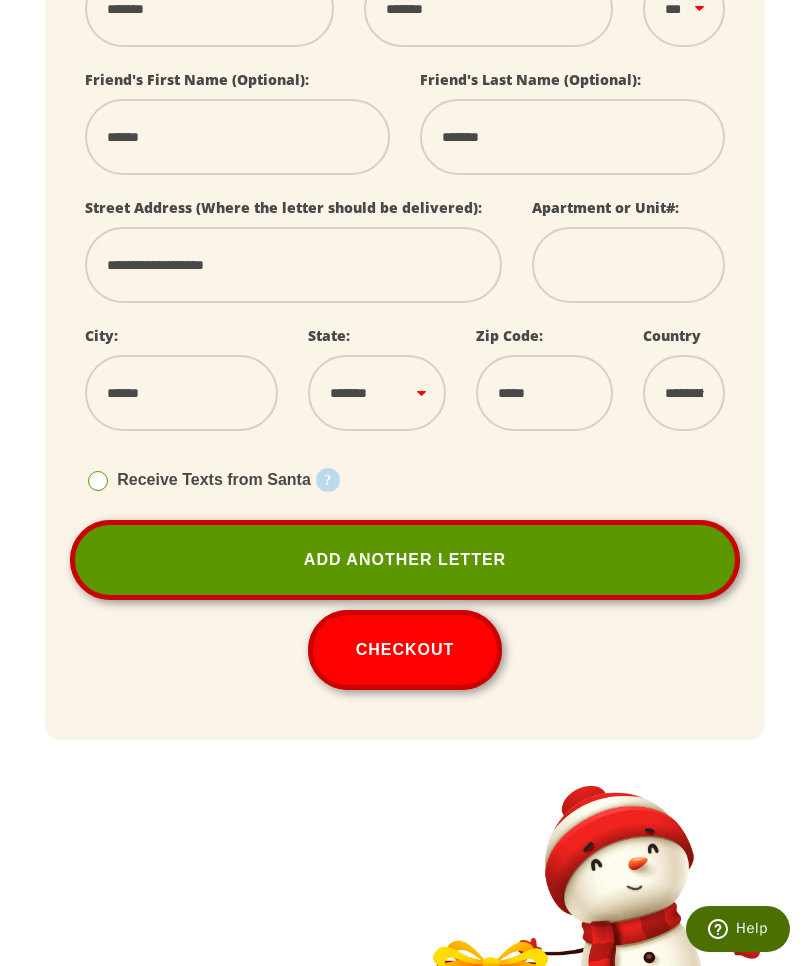 click on "Receive Texts from Santa
Starting December 1st, your child can receive 25 daily text messages from
Santa, Mrs. Claus, and the Elves, including pictures of the North Pole
and holiday preparations. Please enter a phone number of a parent or
guardian that can share these messages with the child." at bounding box center (405, 480) 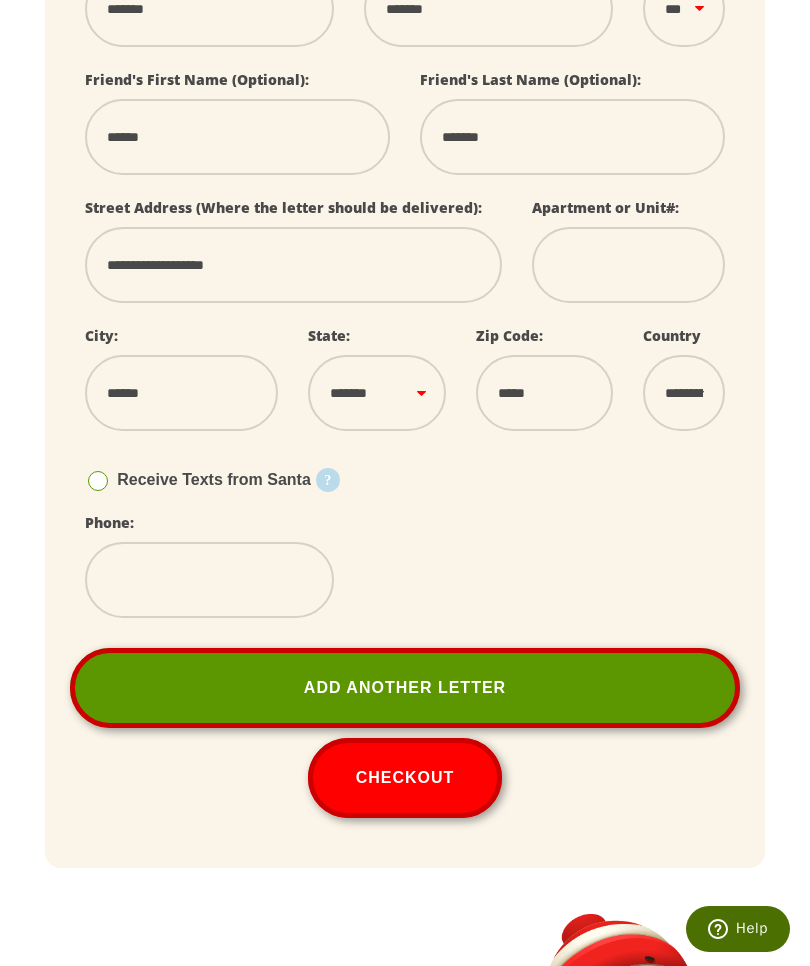 click at bounding box center (209, 580) 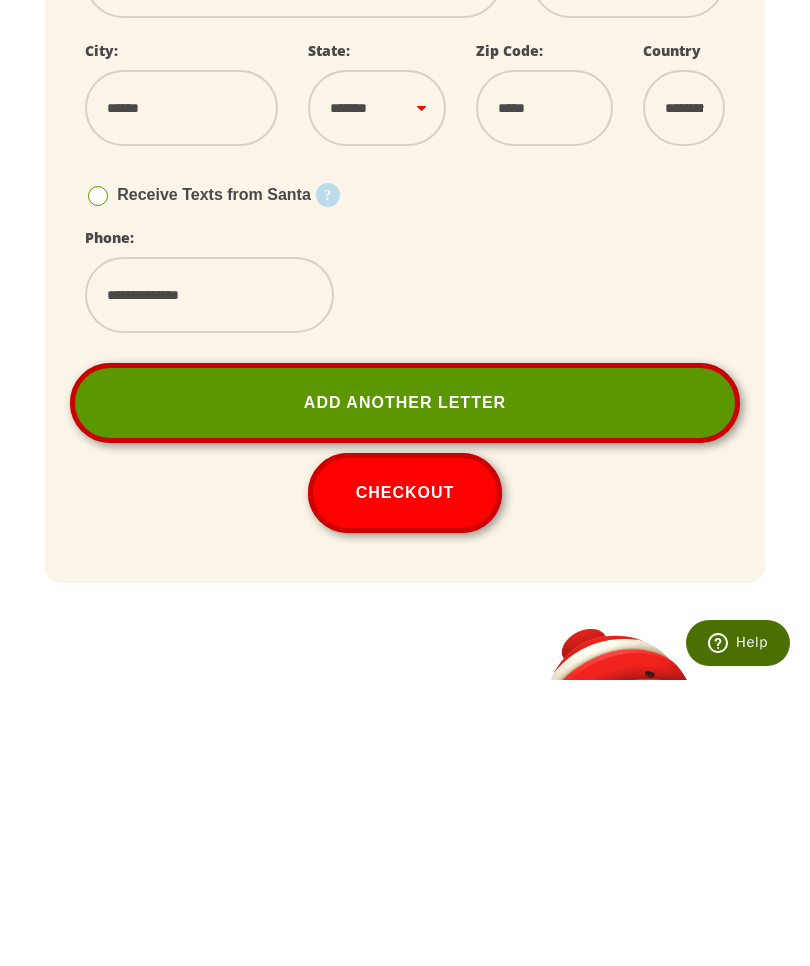 type on "**********" 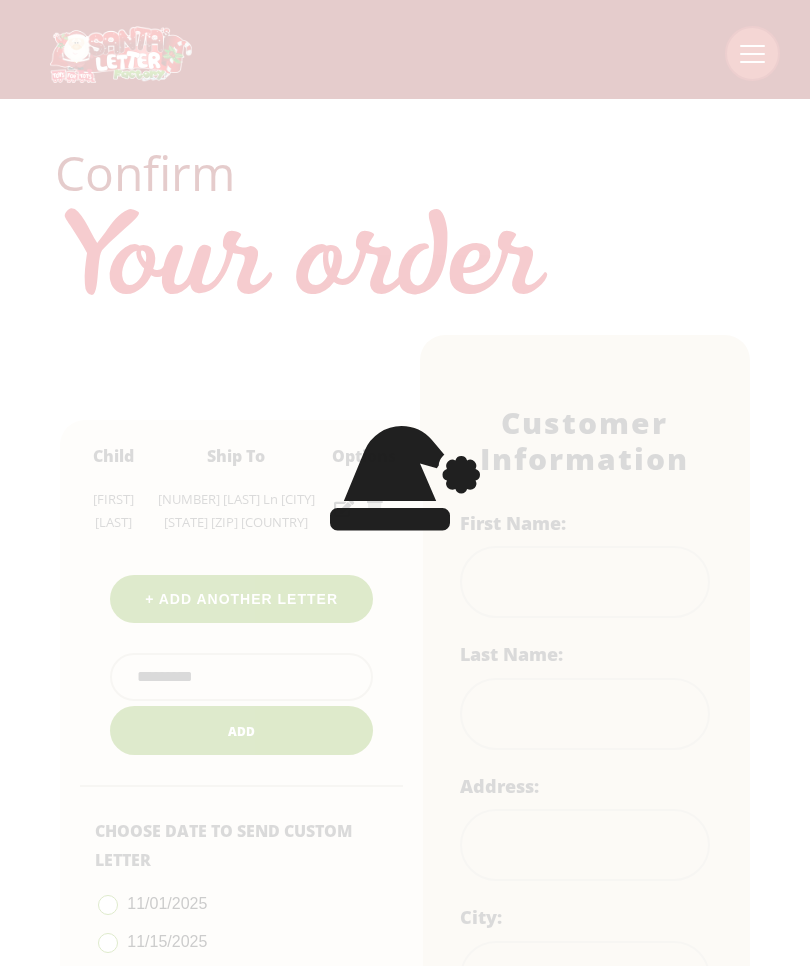 scroll, scrollTop: 0, scrollLeft: 0, axis: both 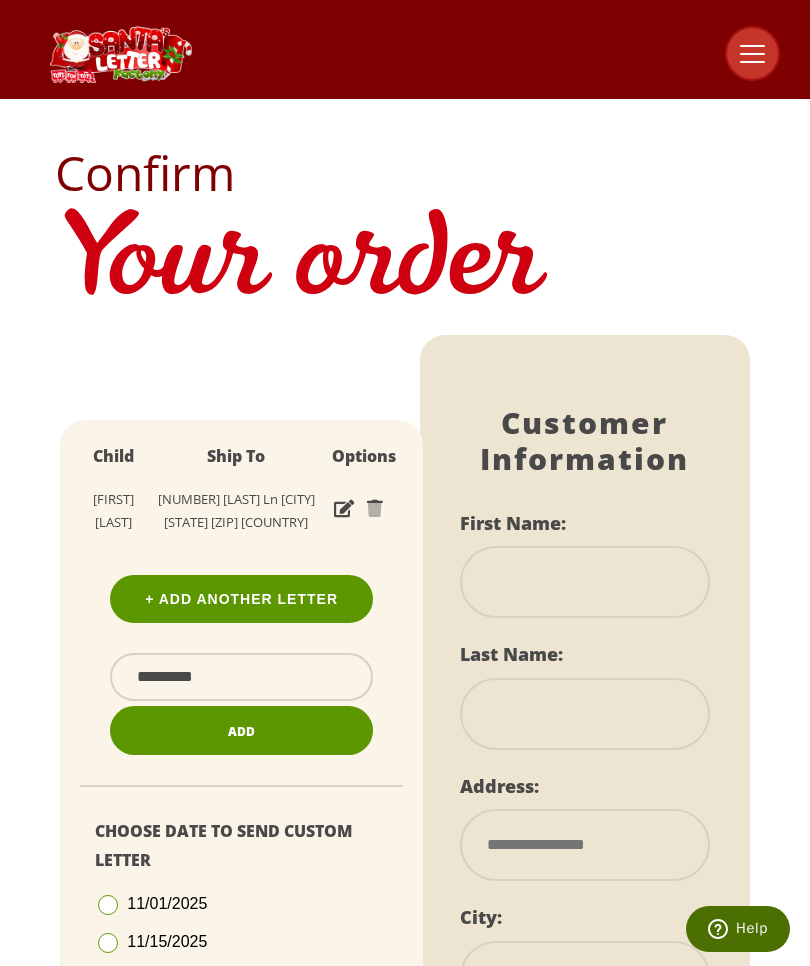 click at bounding box center (585, 582) 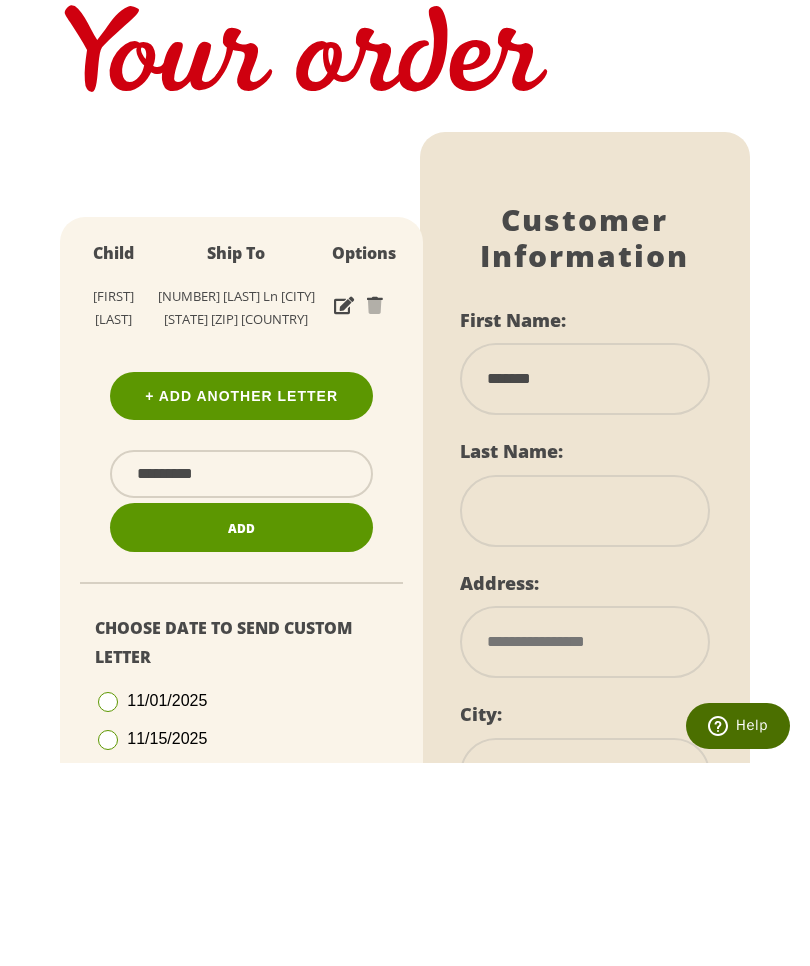type on "*******" 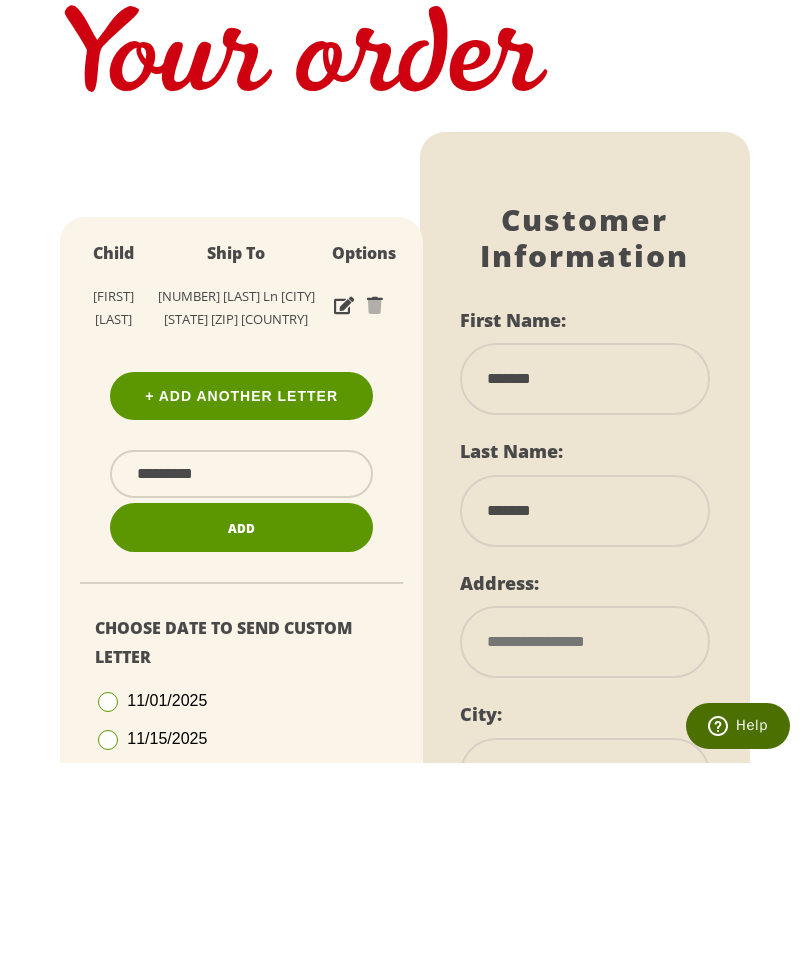 type on "**********" 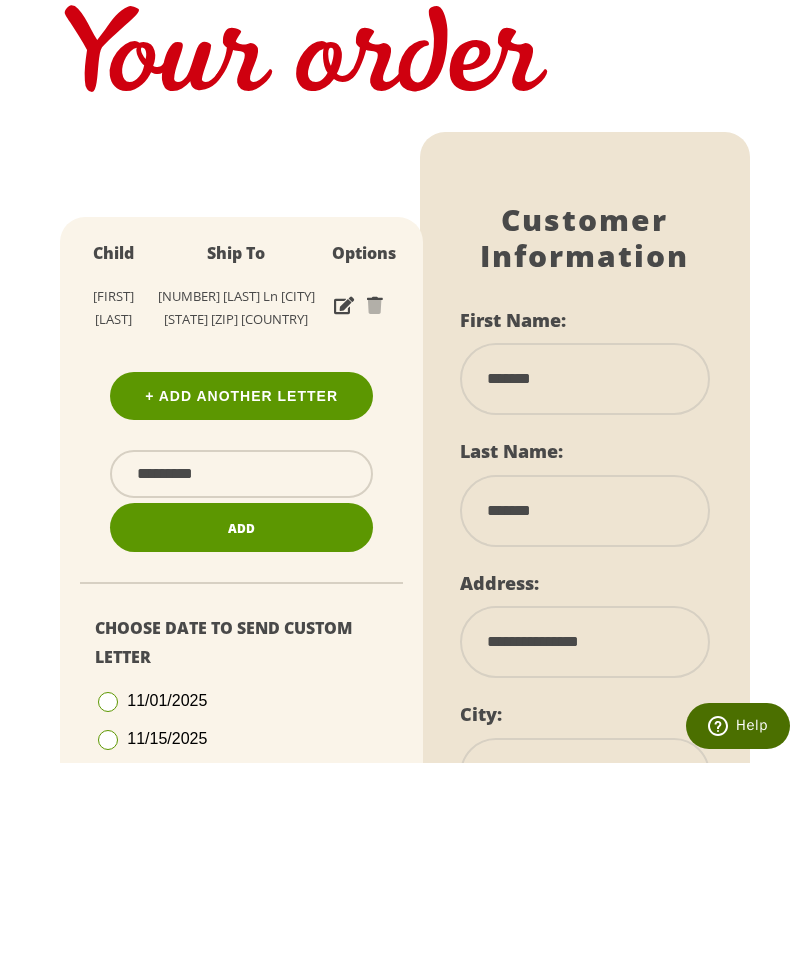 type on "**********" 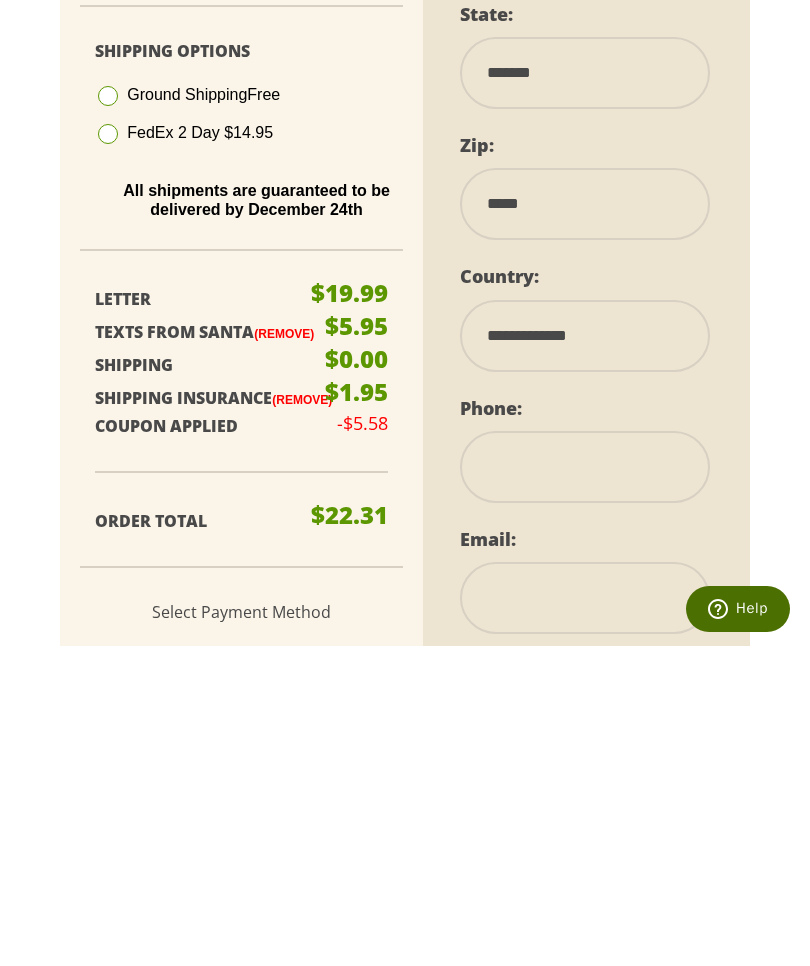 scroll, scrollTop: 729, scrollLeft: 0, axis: vertical 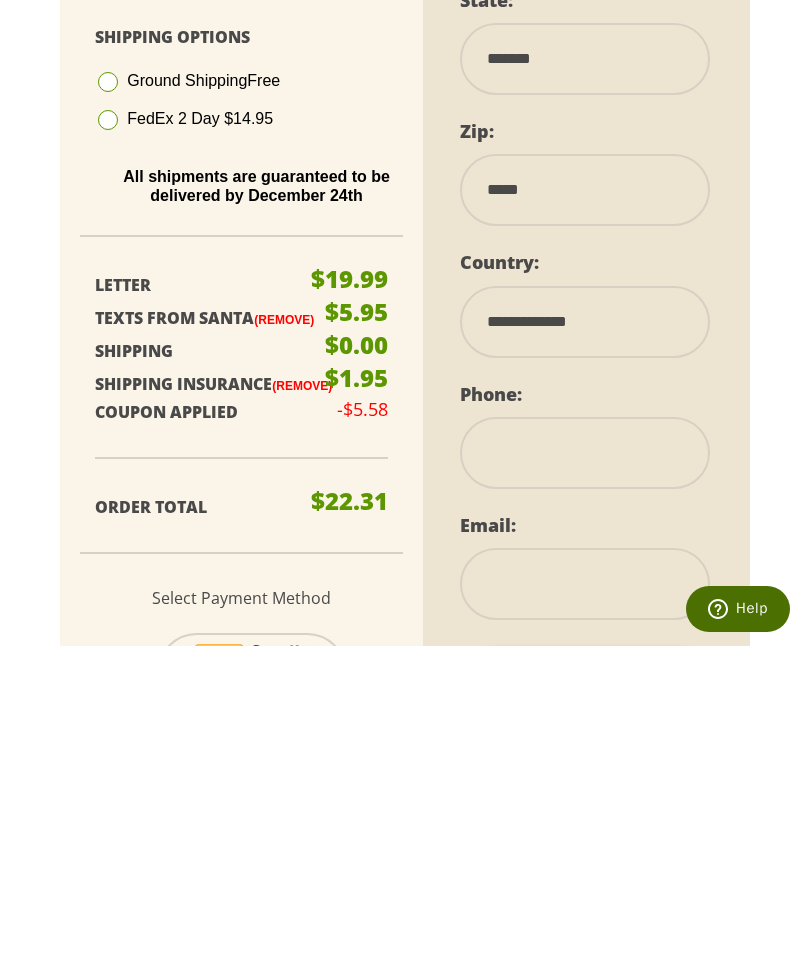 click on "(Remove)" at bounding box center [284, 640] 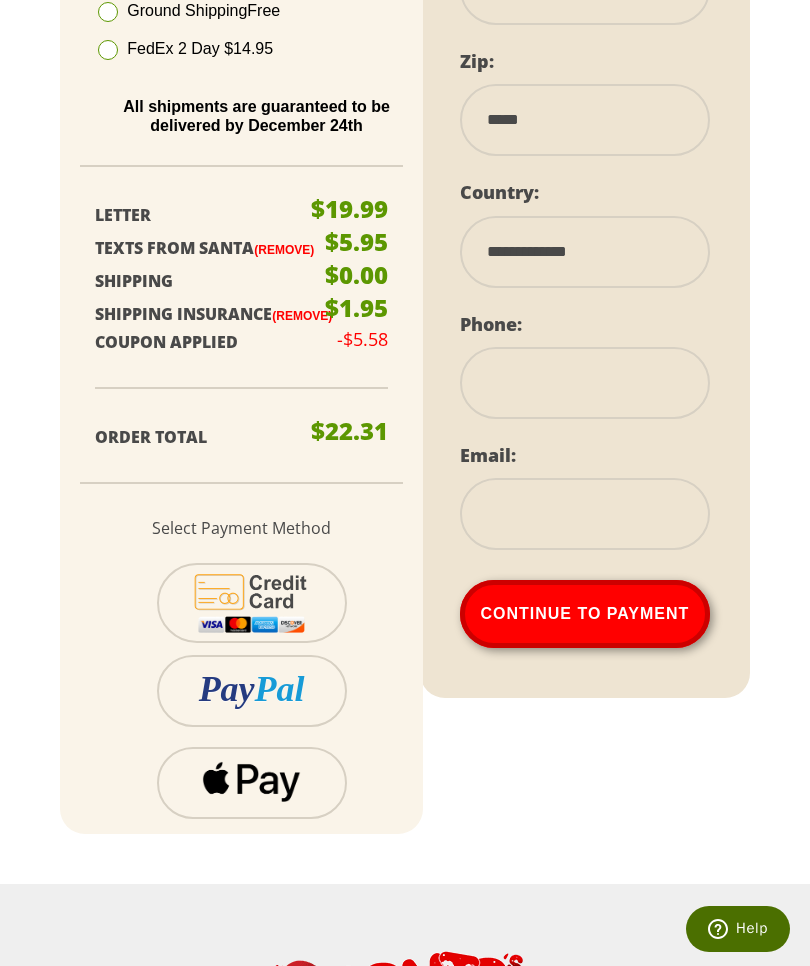 click on "(Remove)" at bounding box center (284, 250) 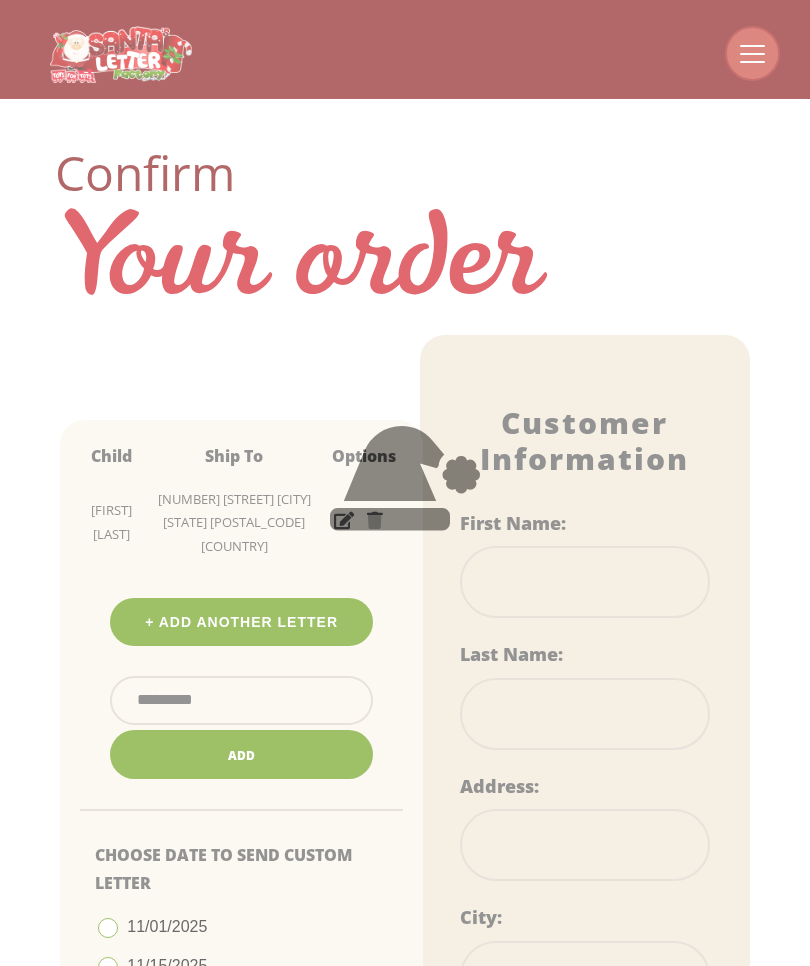 scroll, scrollTop: 0, scrollLeft: 0, axis: both 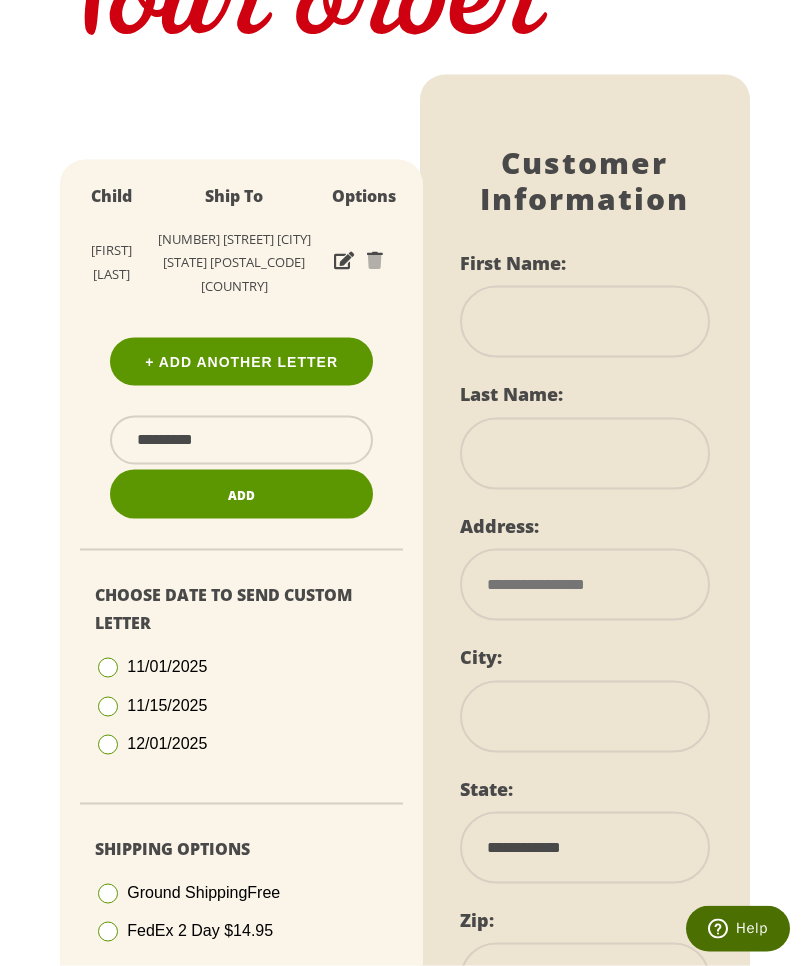click at bounding box center (585, 322) 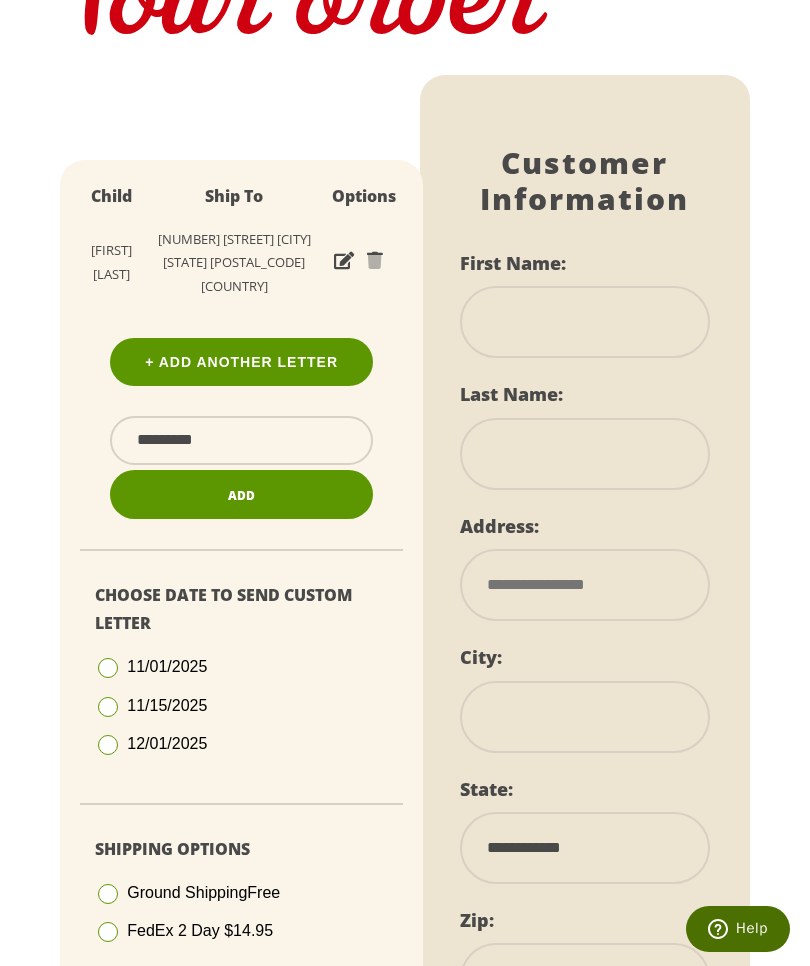 type on "*******" 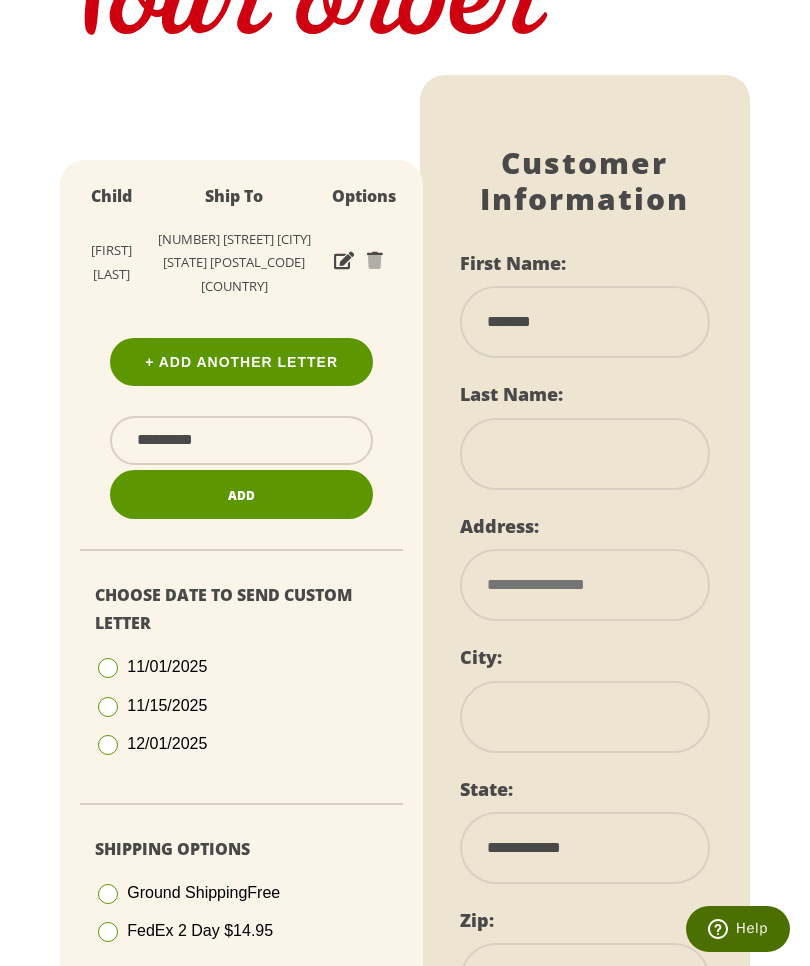 type on "*******" 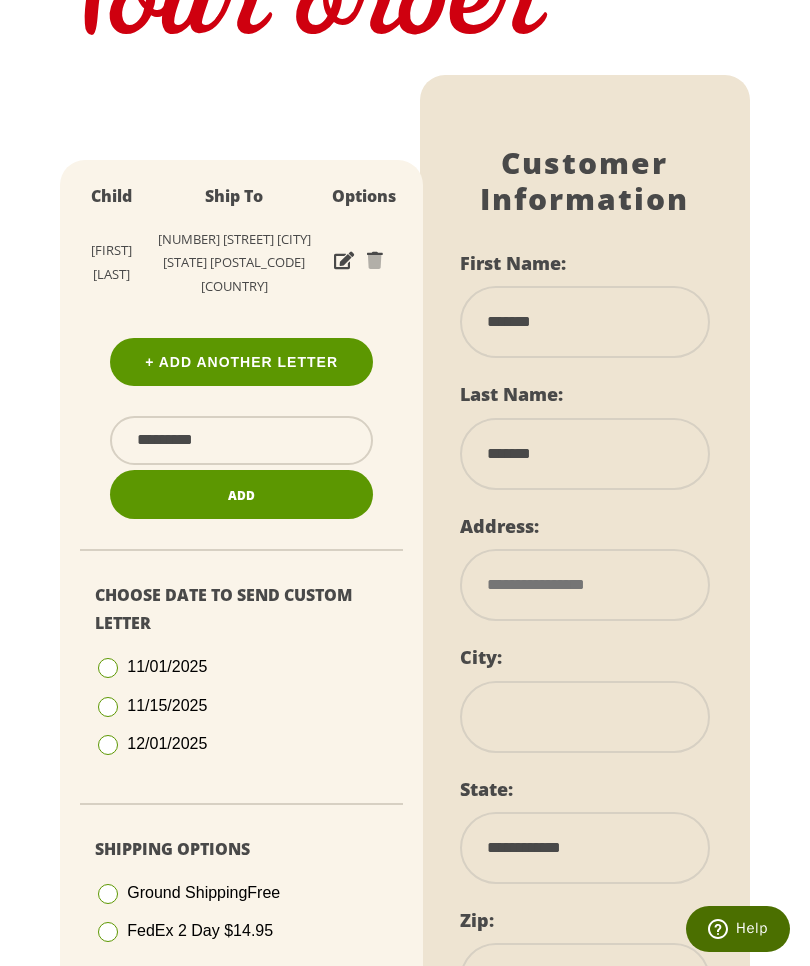 type on "**********" 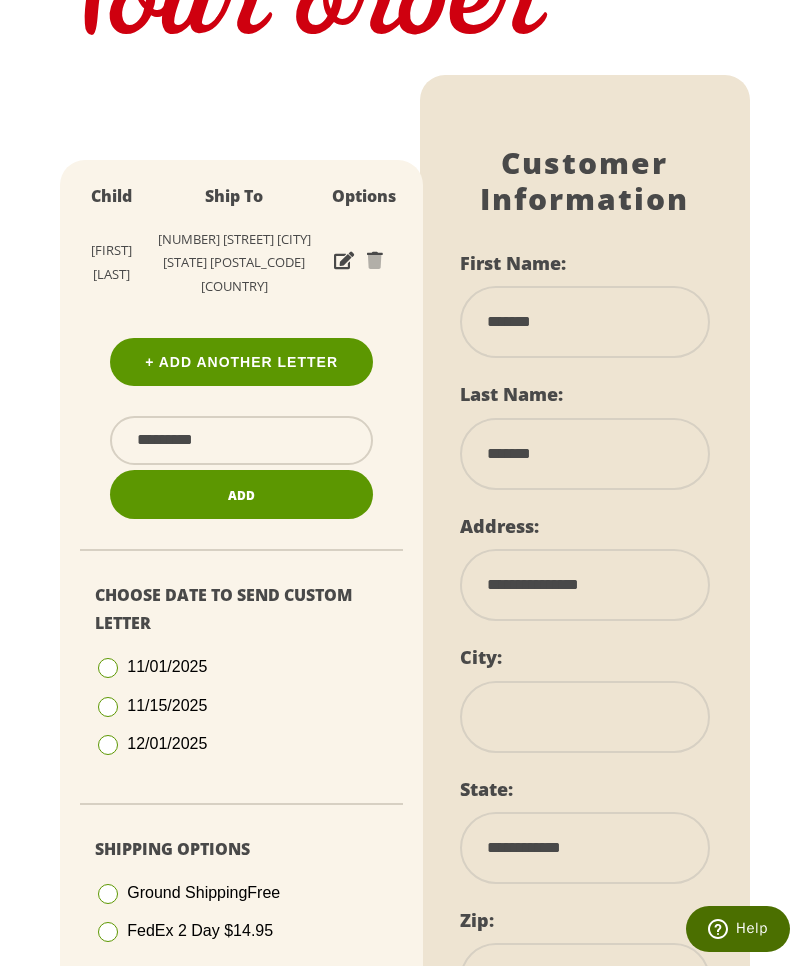 type on "**********" 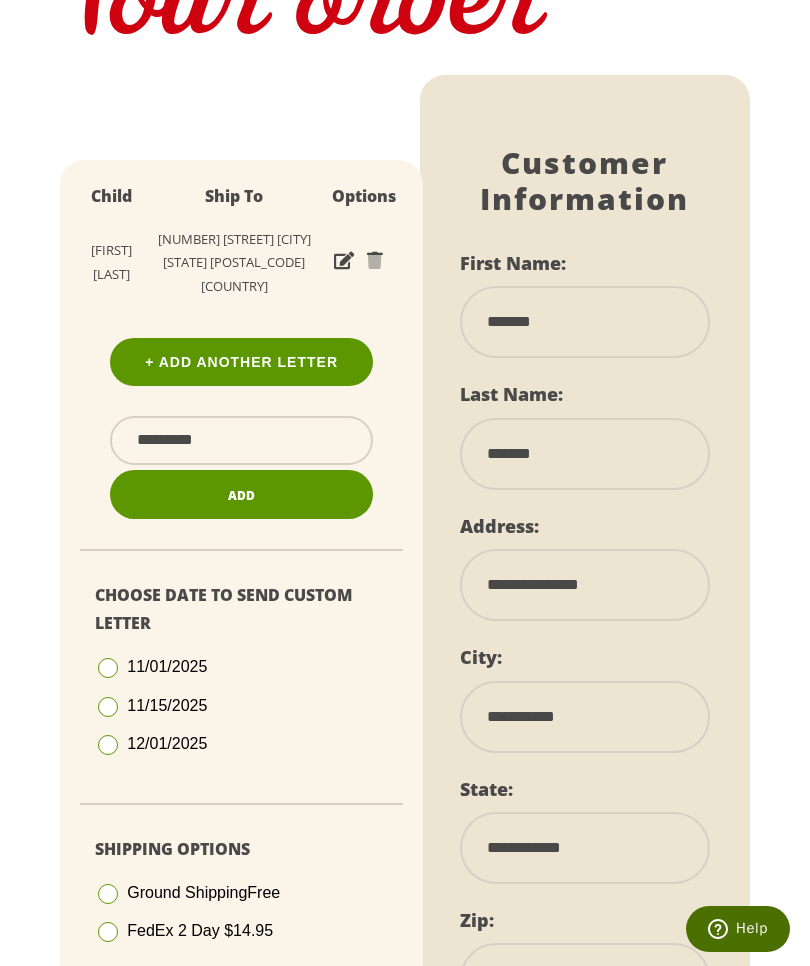 select on "**" 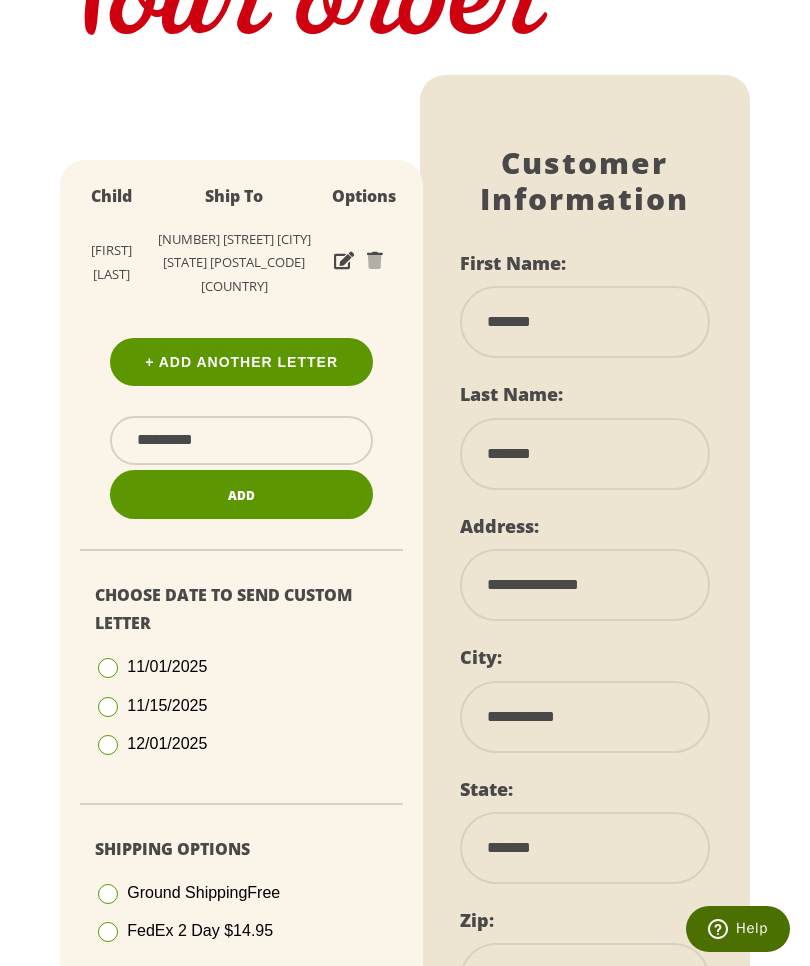 type on "*****" 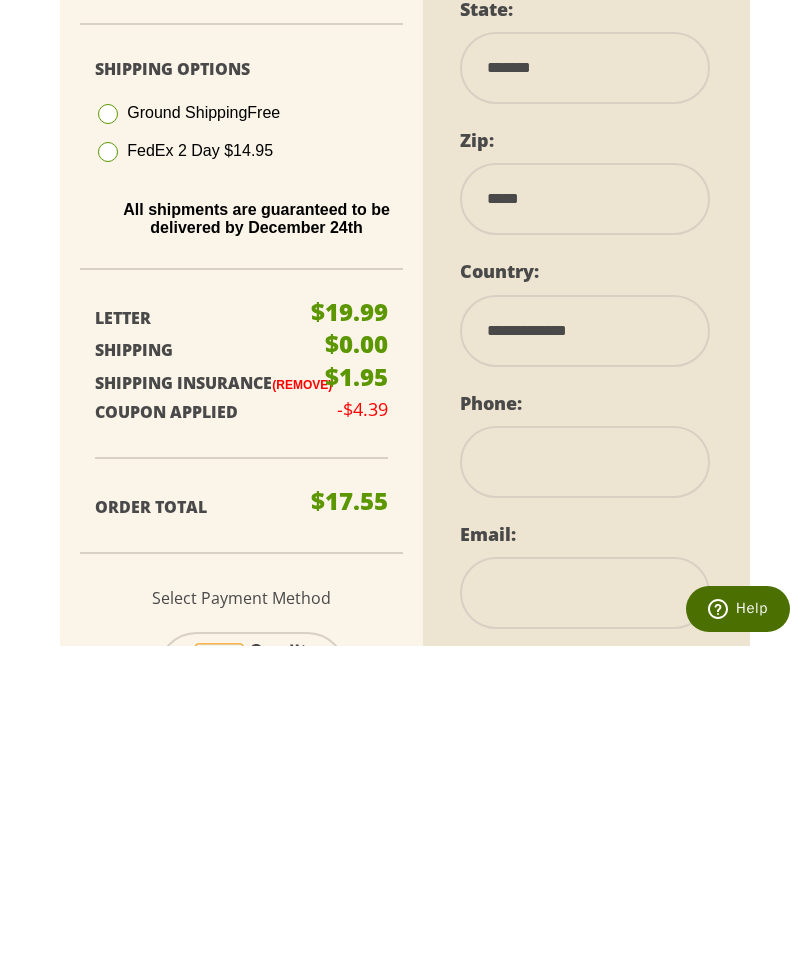 scroll, scrollTop: 739, scrollLeft: 0, axis: vertical 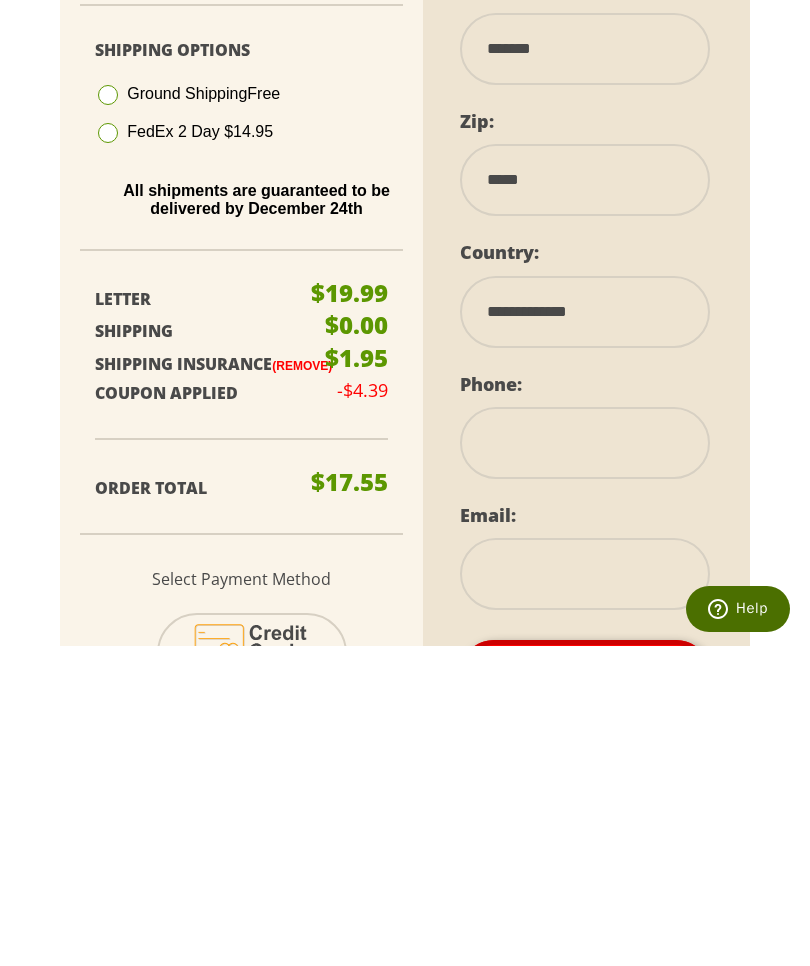 click at bounding box center (585, 763) 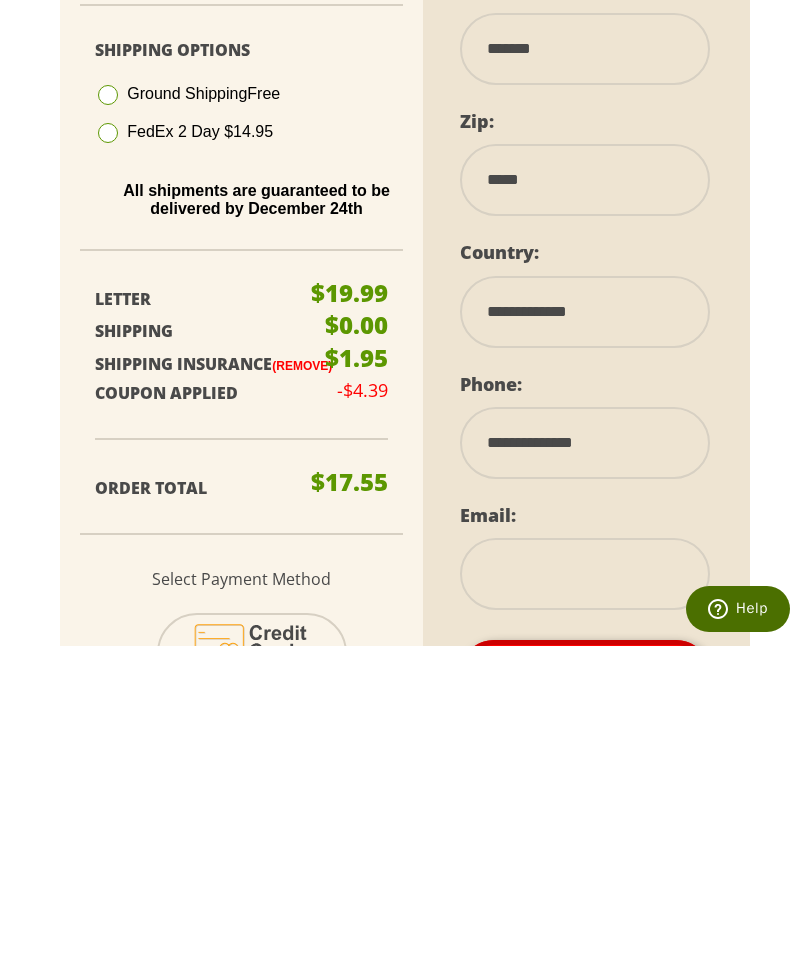 type on "**********" 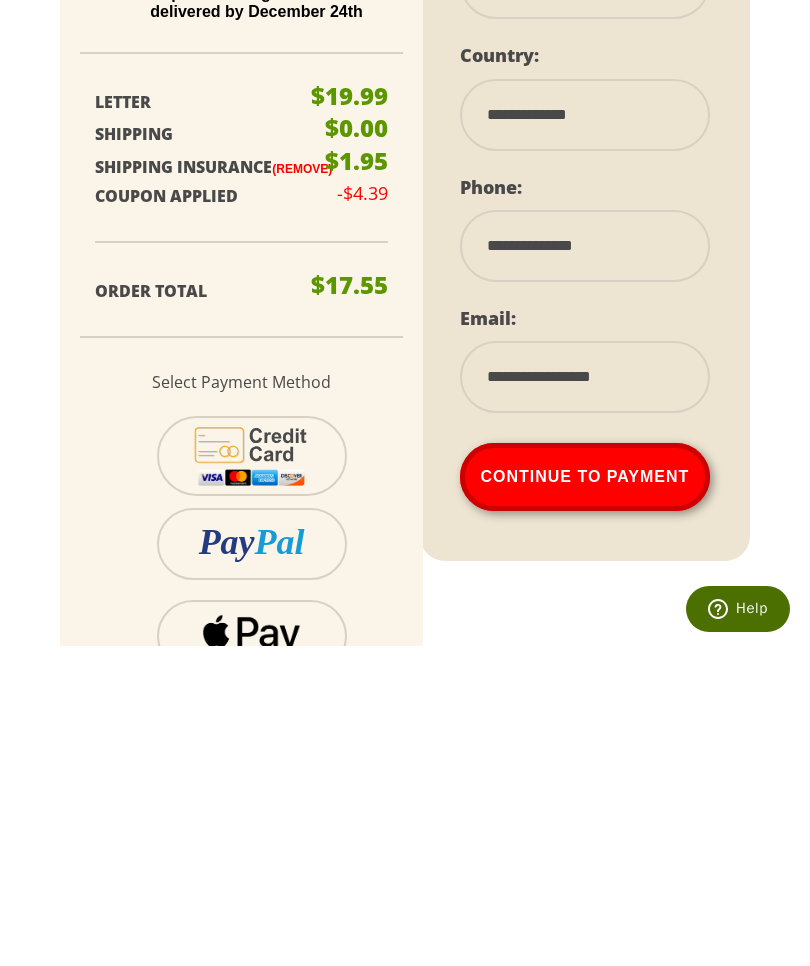 scroll, scrollTop: 994, scrollLeft: 0, axis: vertical 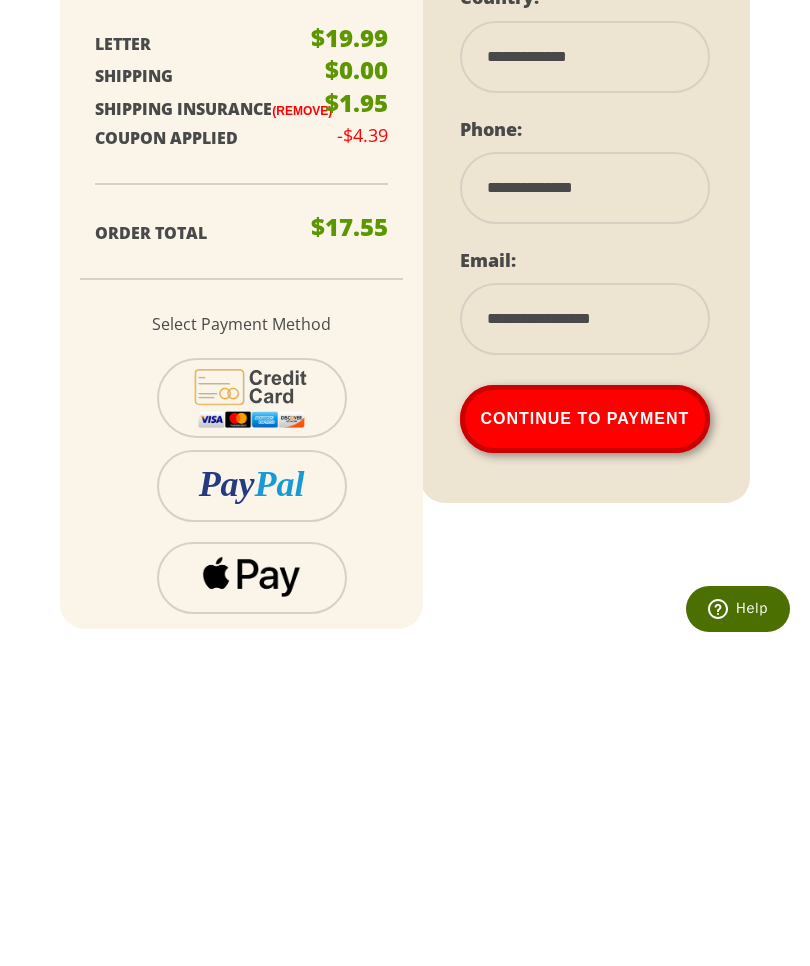 type on "**********" 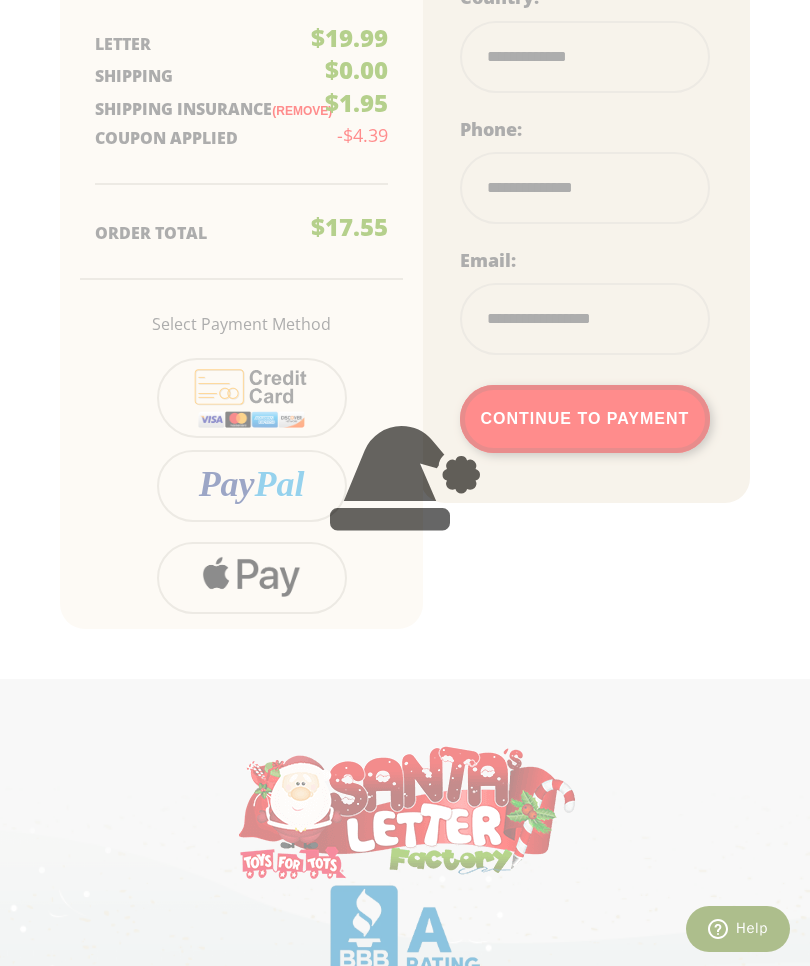 scroll, scrollTop: 507, scrollLeft: 0, axis: vertical 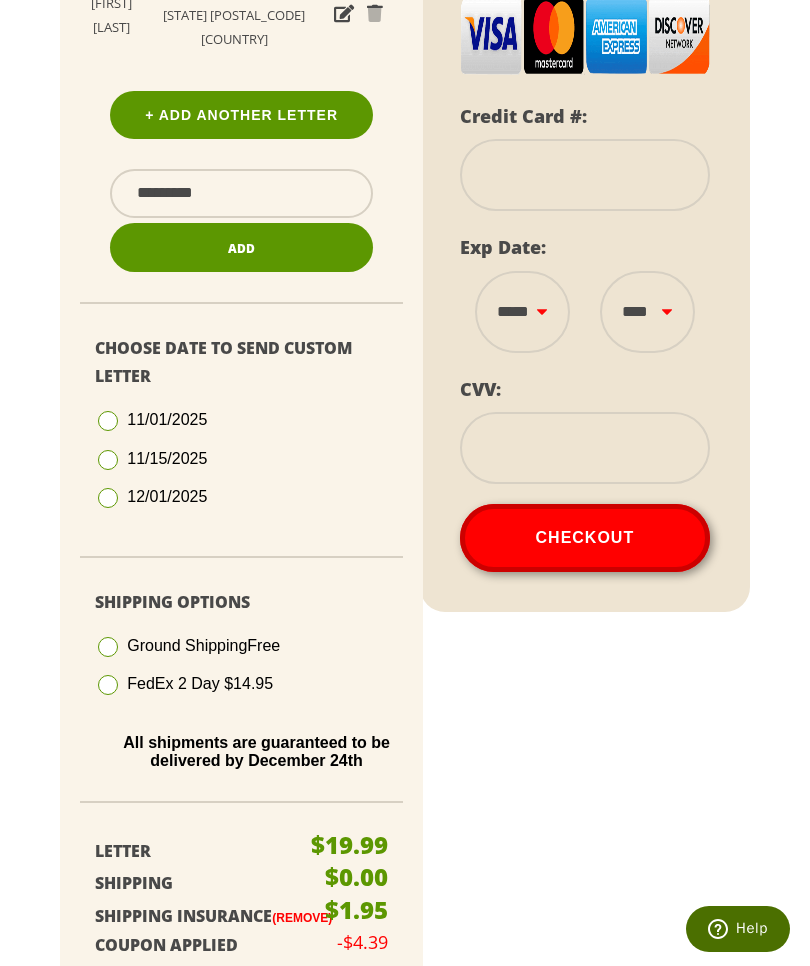 click at bounding box center [585, 175] 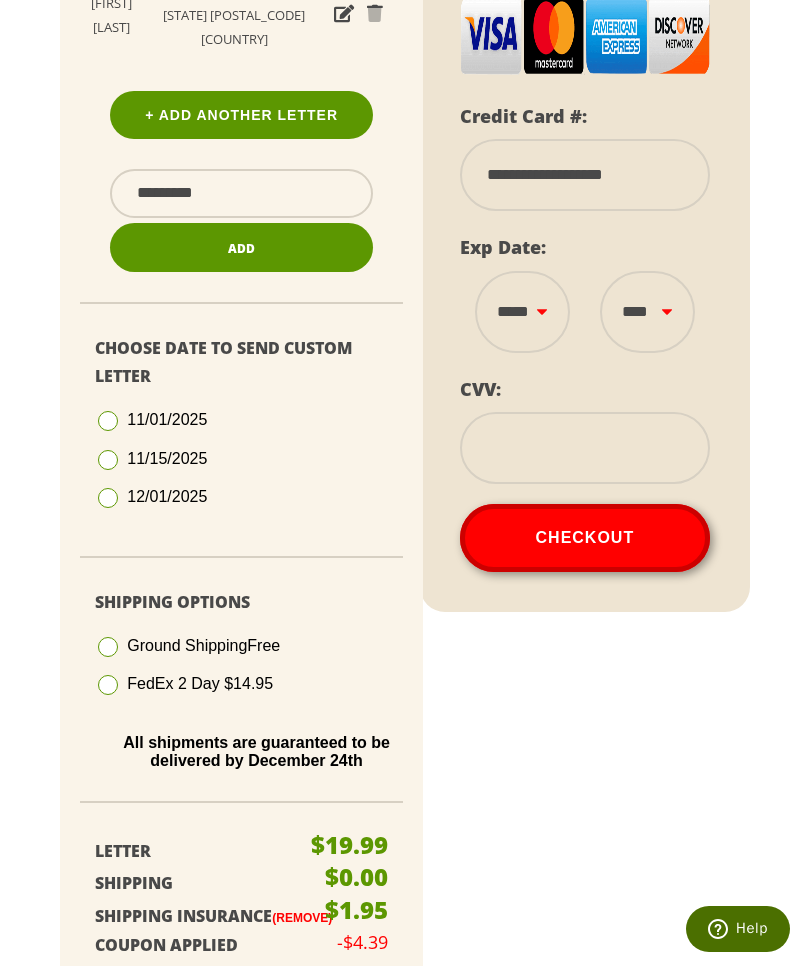 type on "**********" 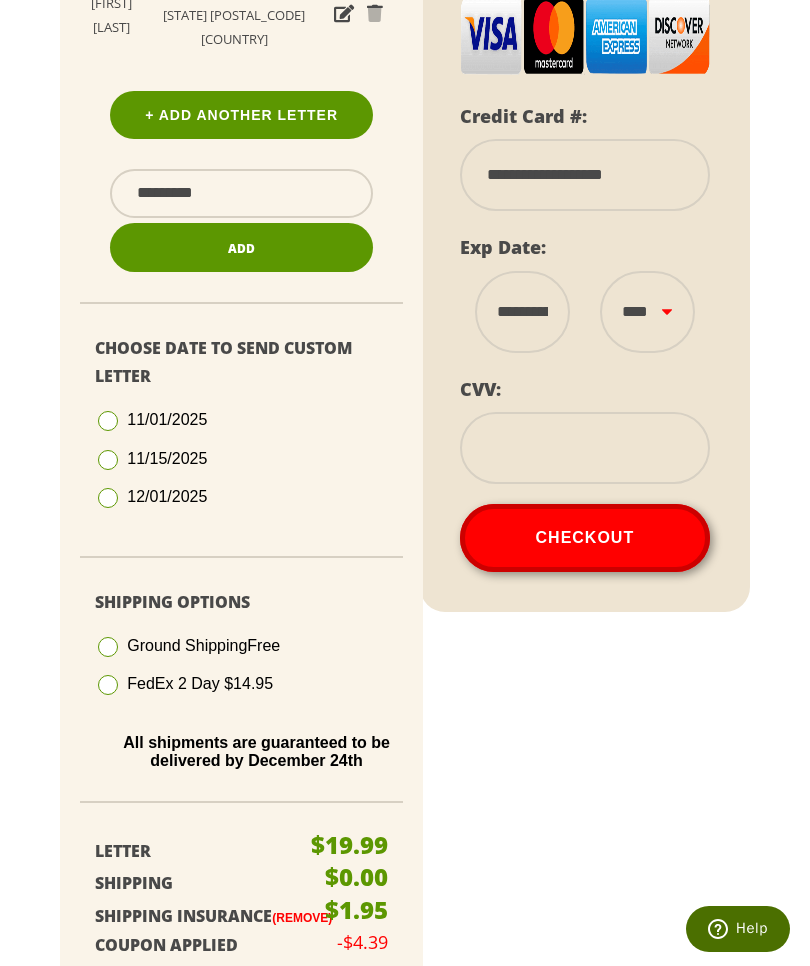 click on "****   ****   ****   ****   ****   ****   ****   ****   ****   ****   ****   ****   ****" at bounding box center (647, 312) 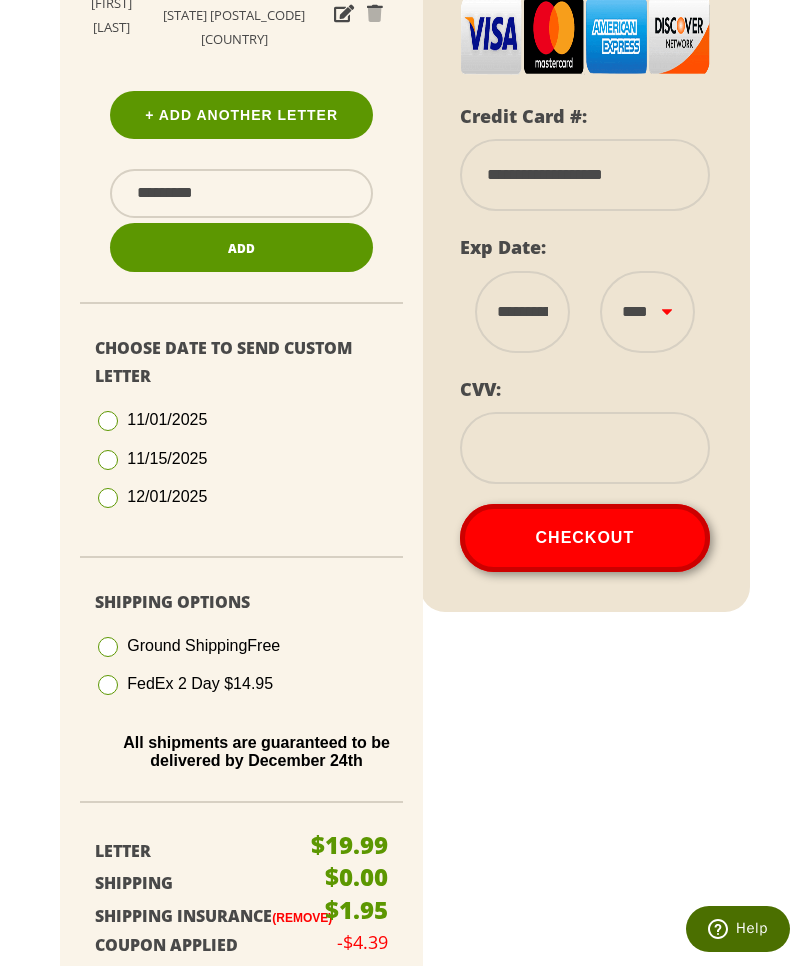 select on "****" 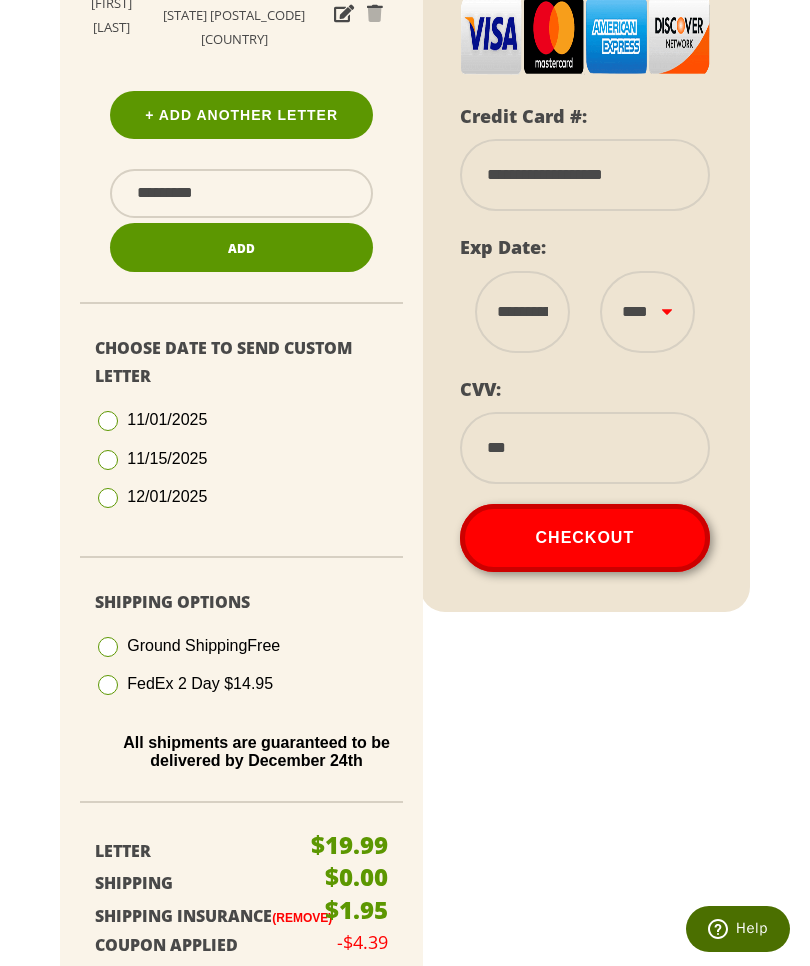 type on "***" 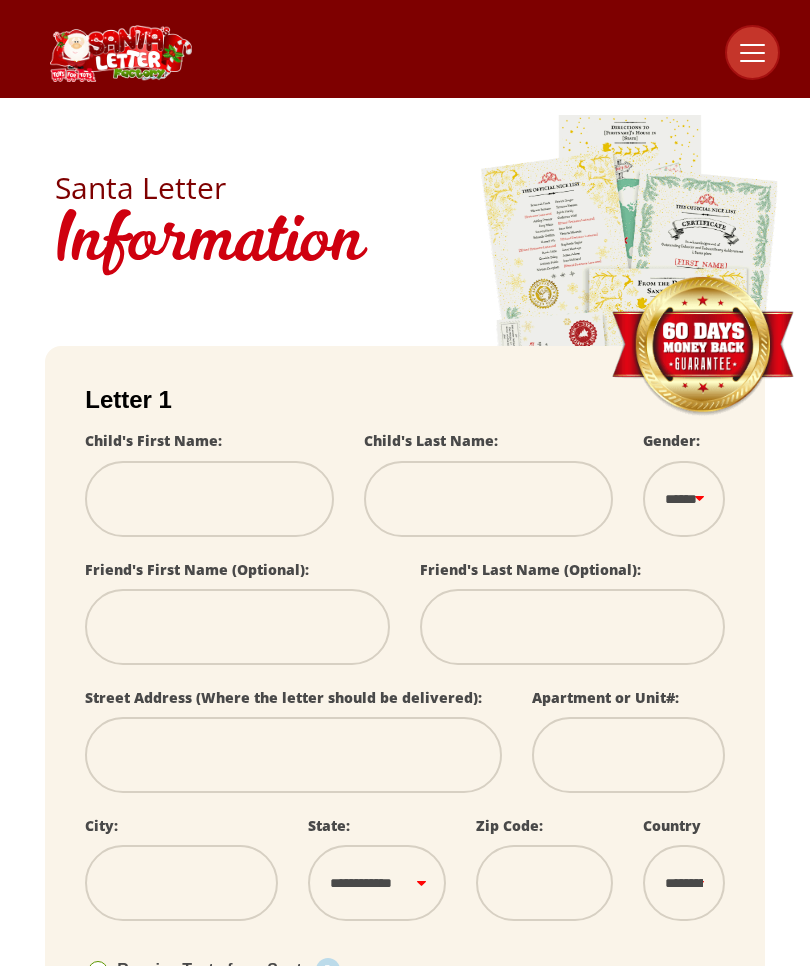 scroll, scrollTop: 1, scrollLeft: 0, axis: vertical 